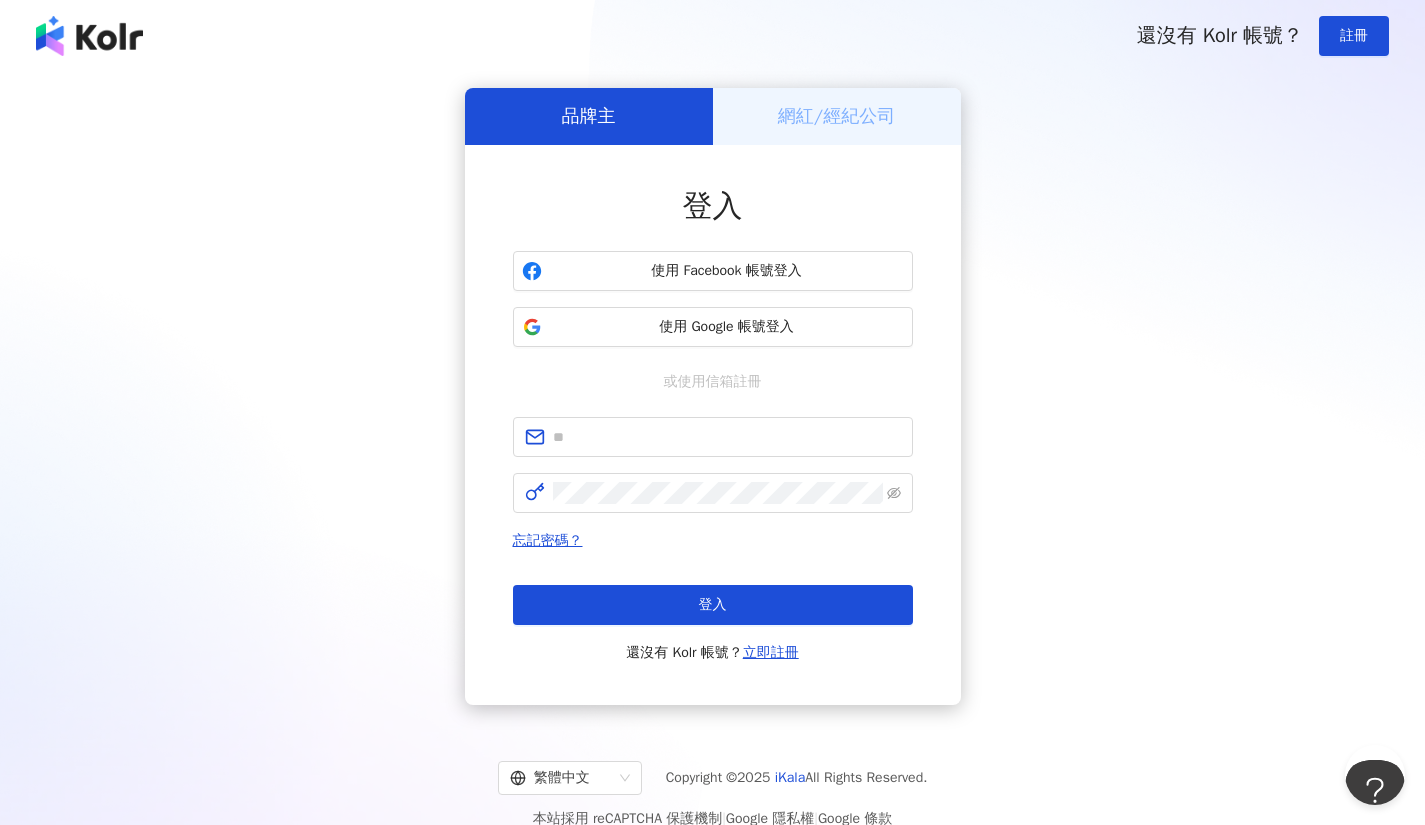 scroll, scrollTop: 0, scrollLeft: 0, axis: both 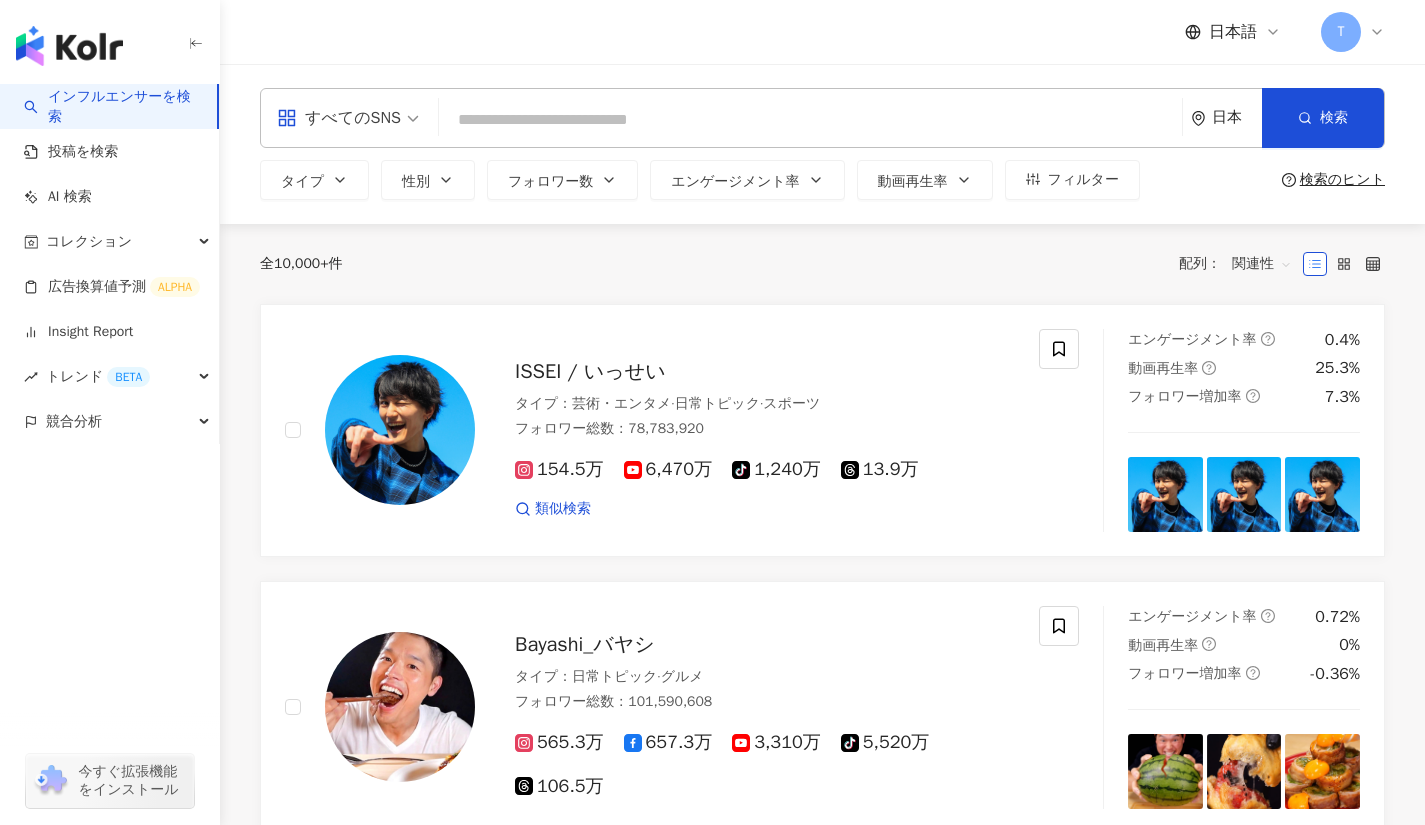 click on "すべてのSNS 日本 検索" at bounding box center (822, 118) 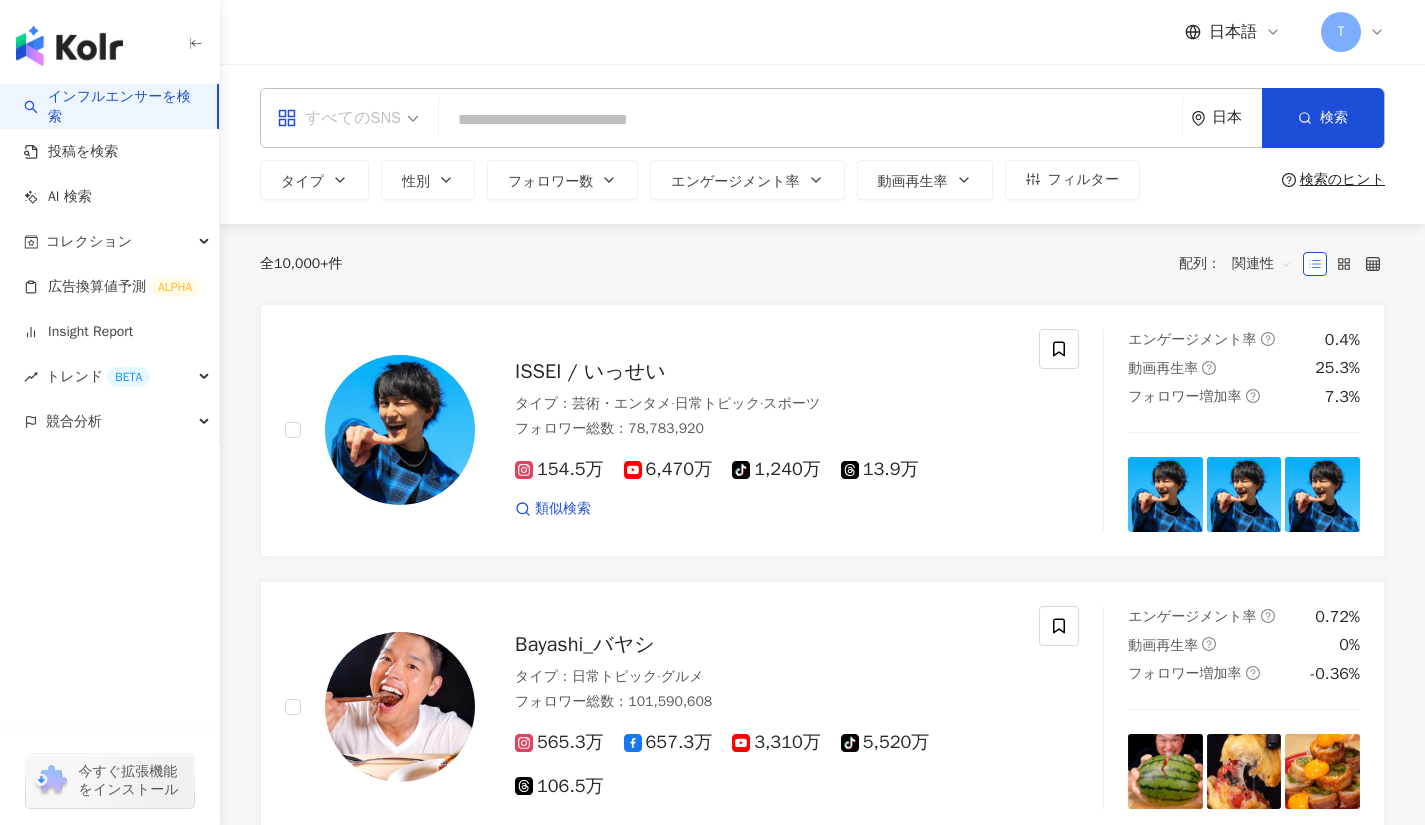 click on "すべてのSNS" at bounding box center (348, 118) 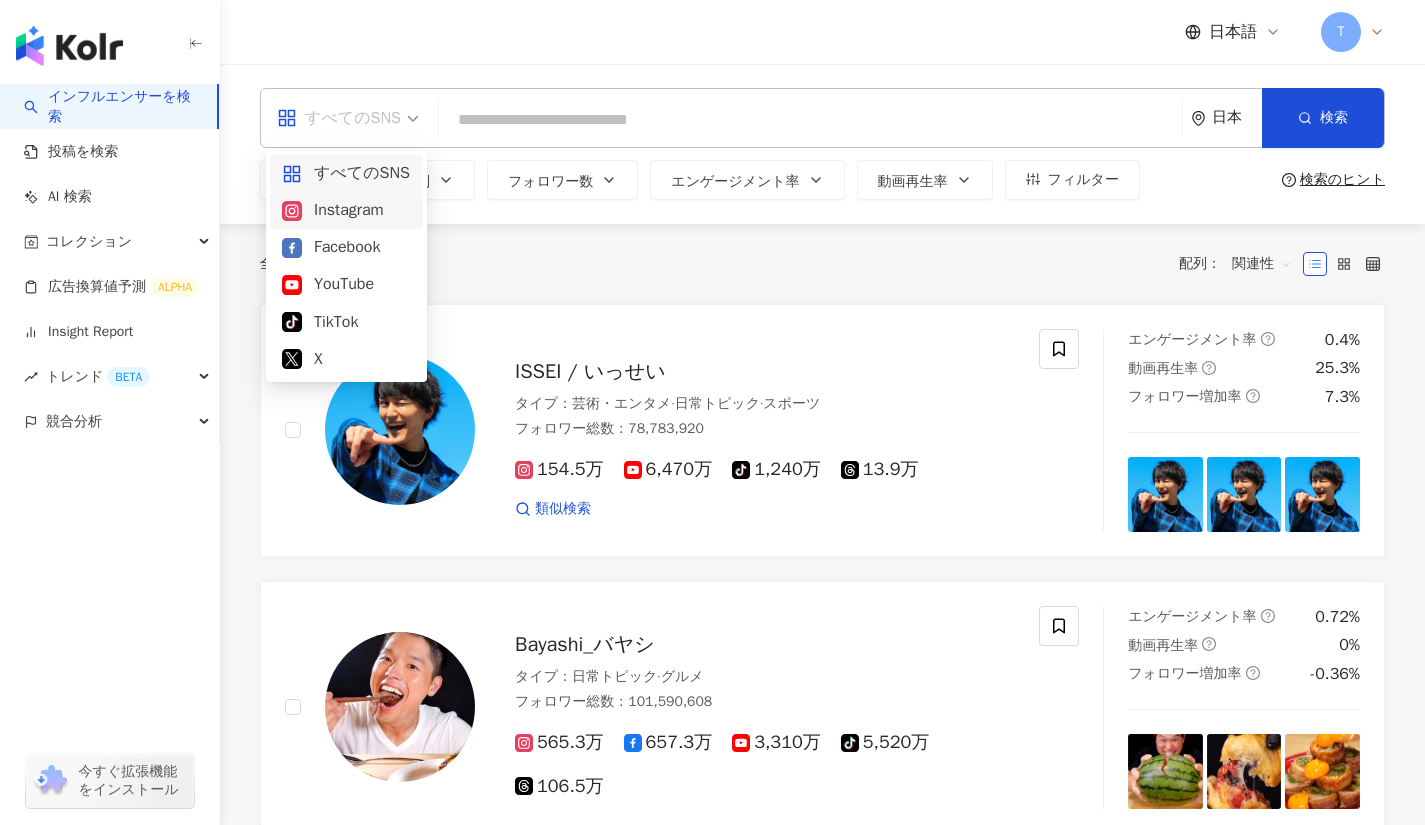 click on "Instagram" at bounding box center (346, 210) 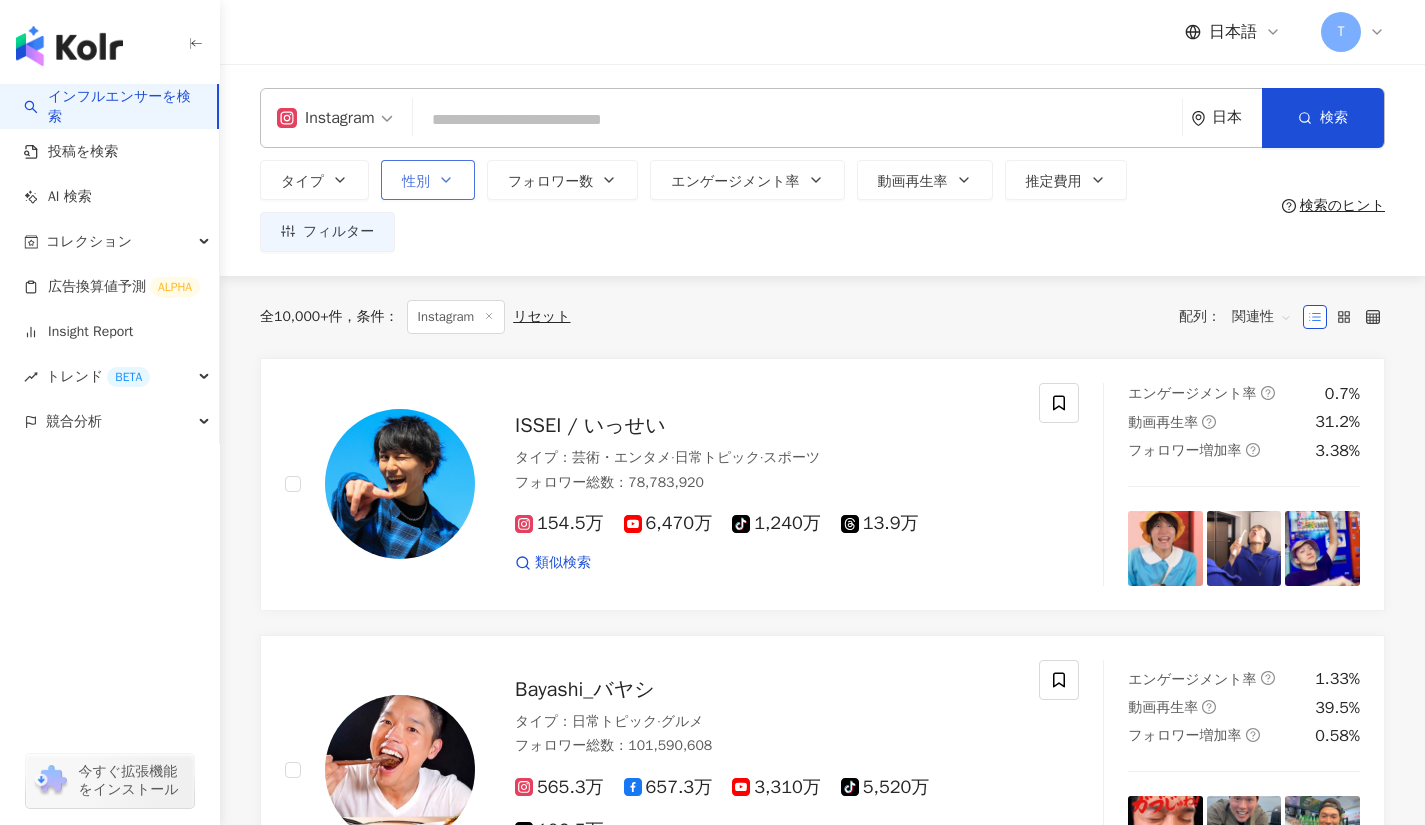 click on "性別" at bounding box center (416, 182) 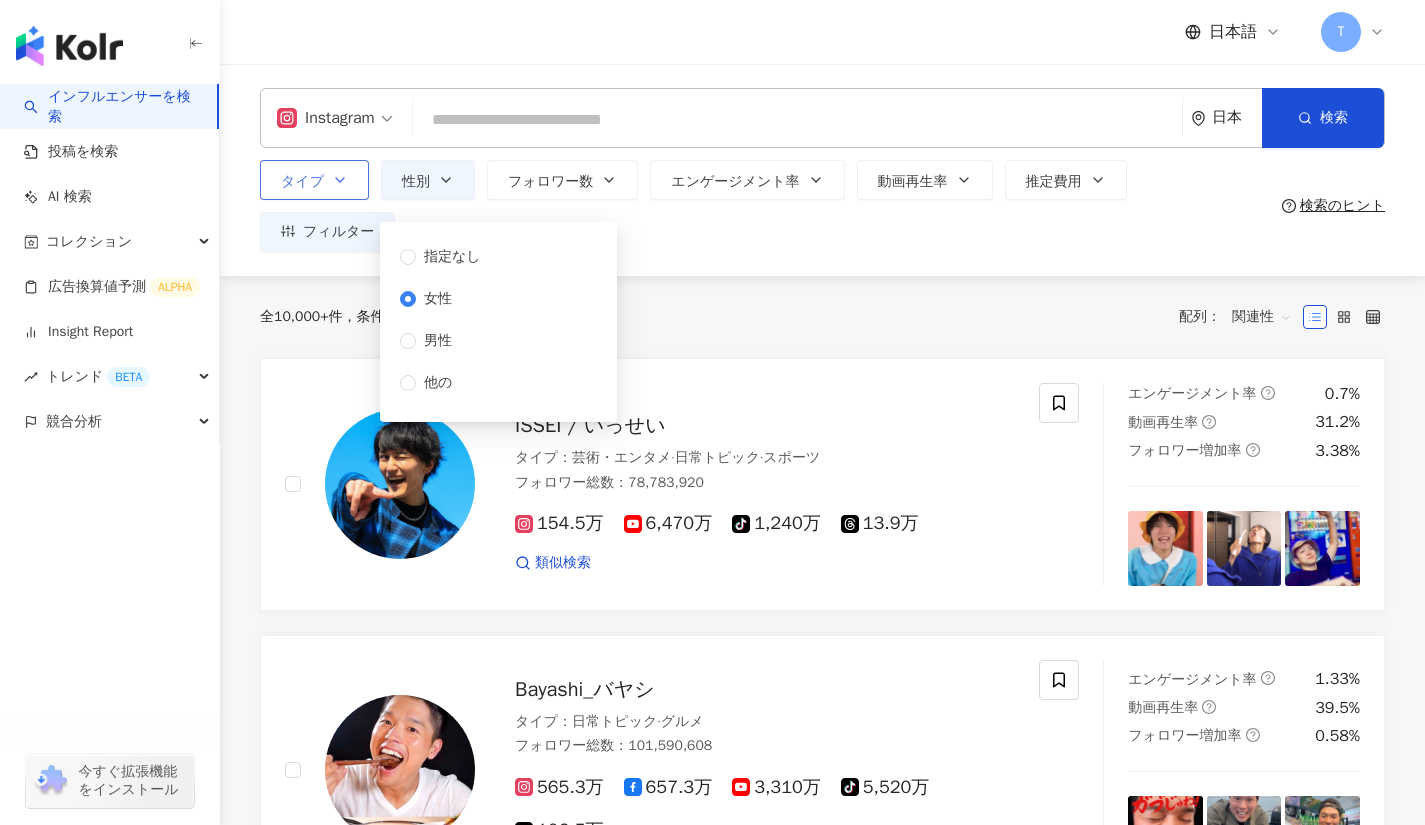 click on "タイプ" at bounding box center [314, 180] 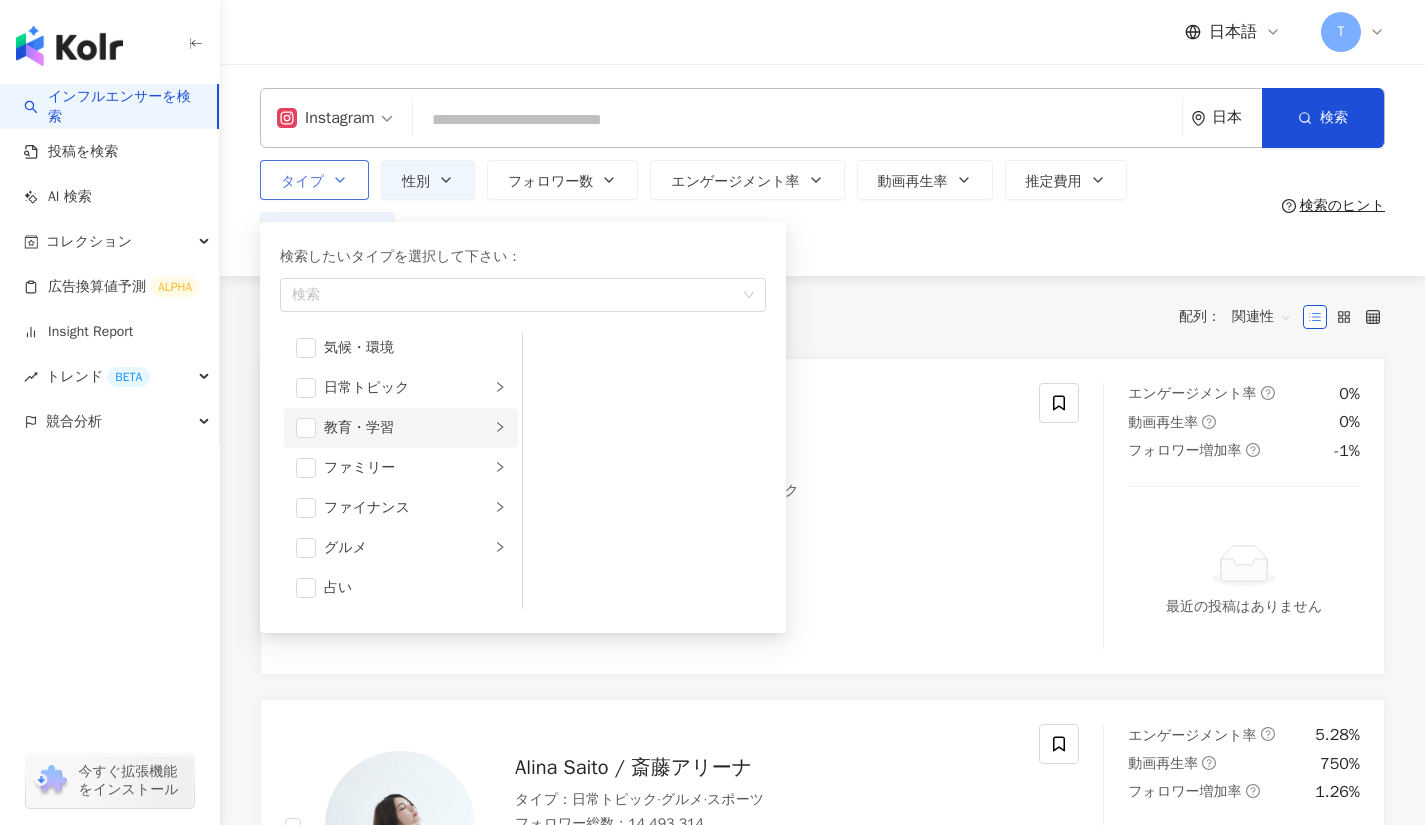 scroll, scrollTop: 22, scrollLeft: 0, axis: vertical 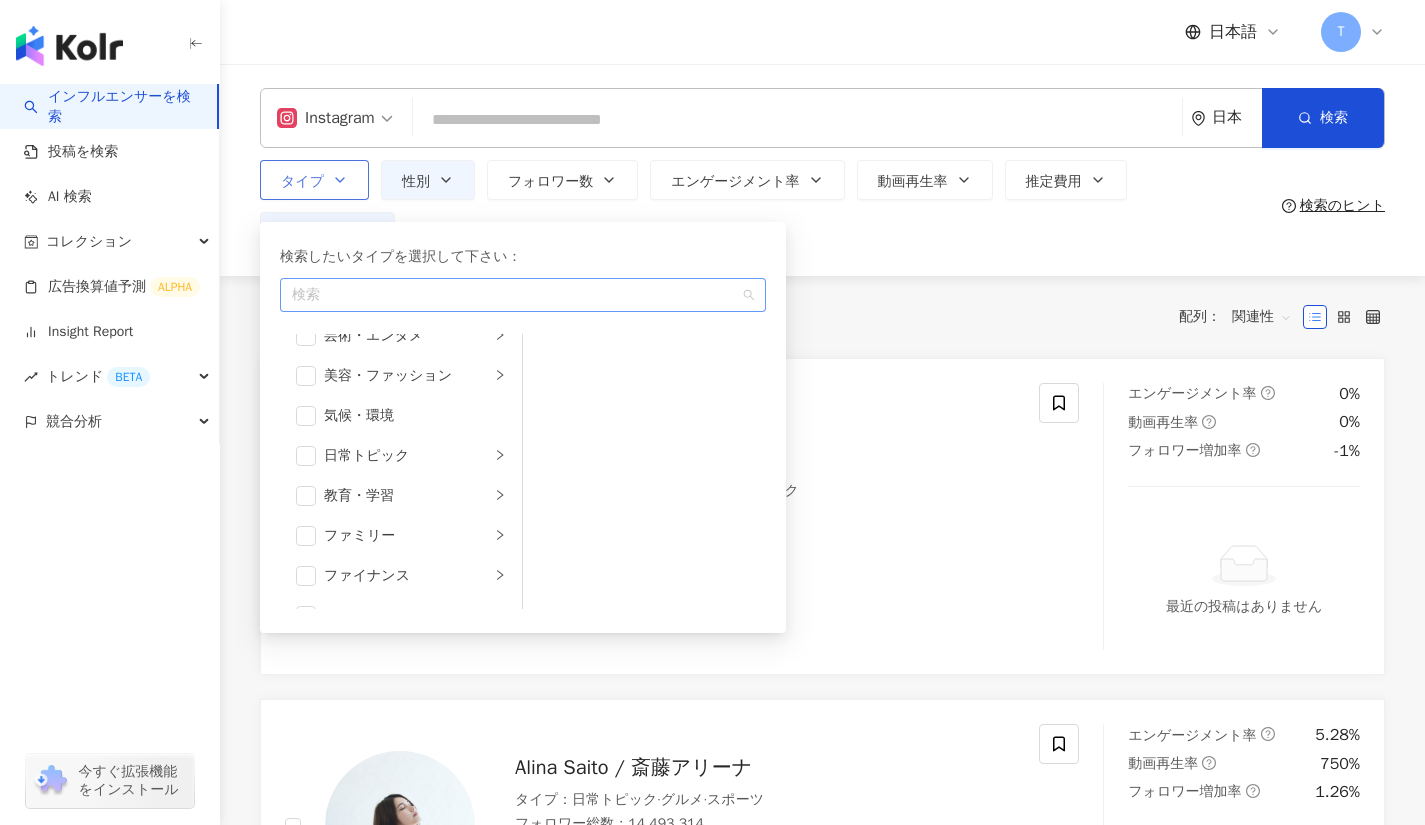 click at bounding box center (512, 295) 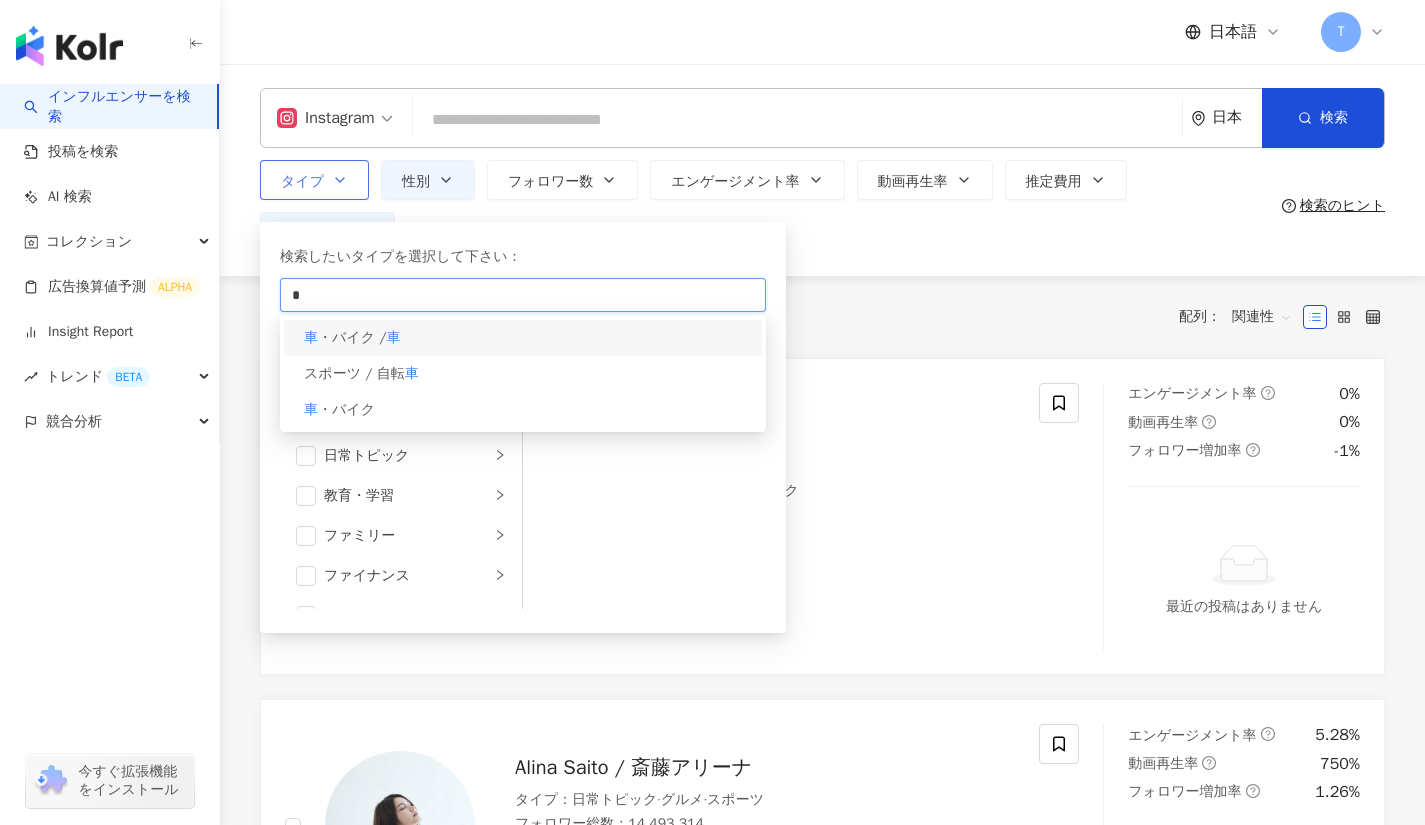 type on "*" 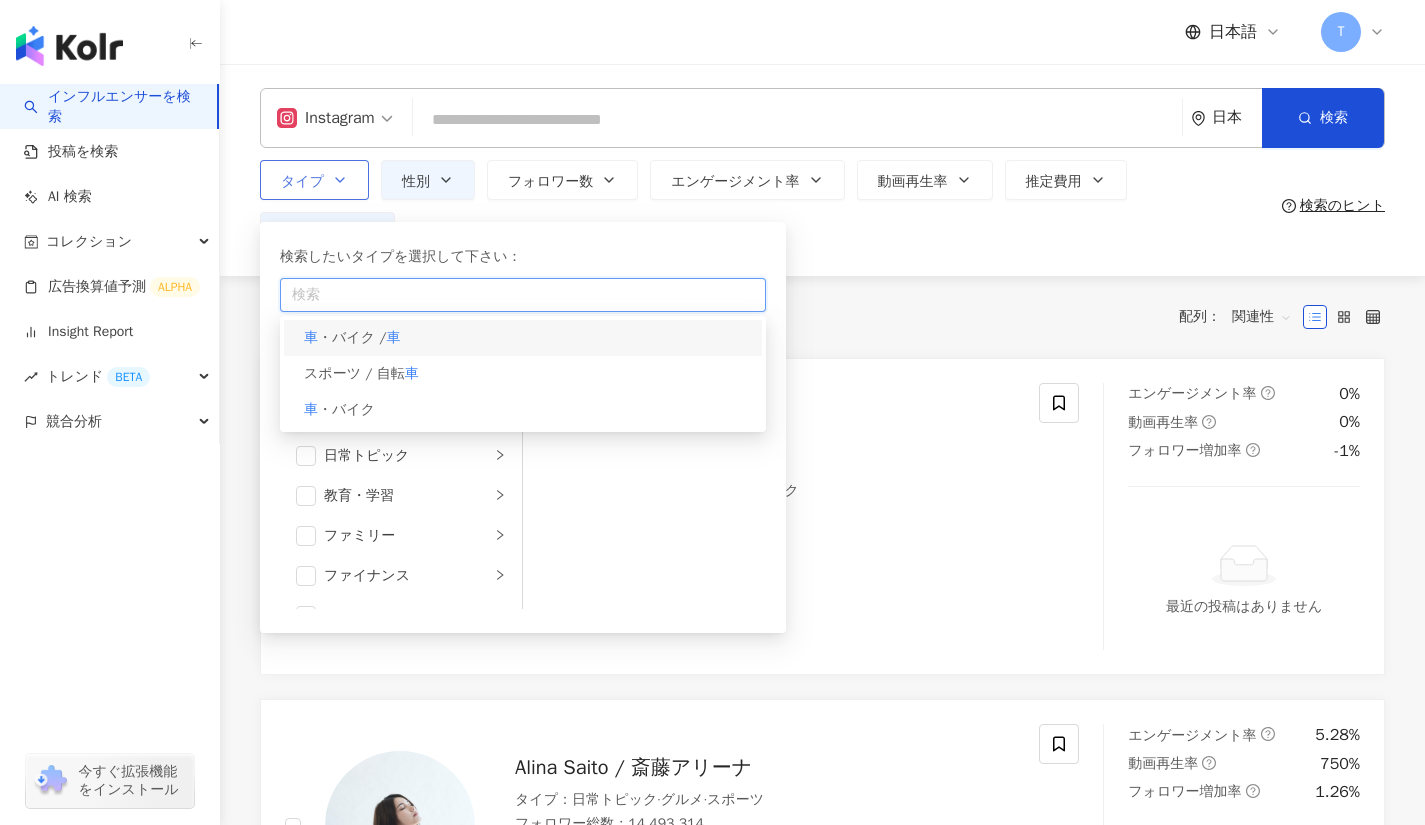 click on "・バイク /" at bounding box center [352, 337] 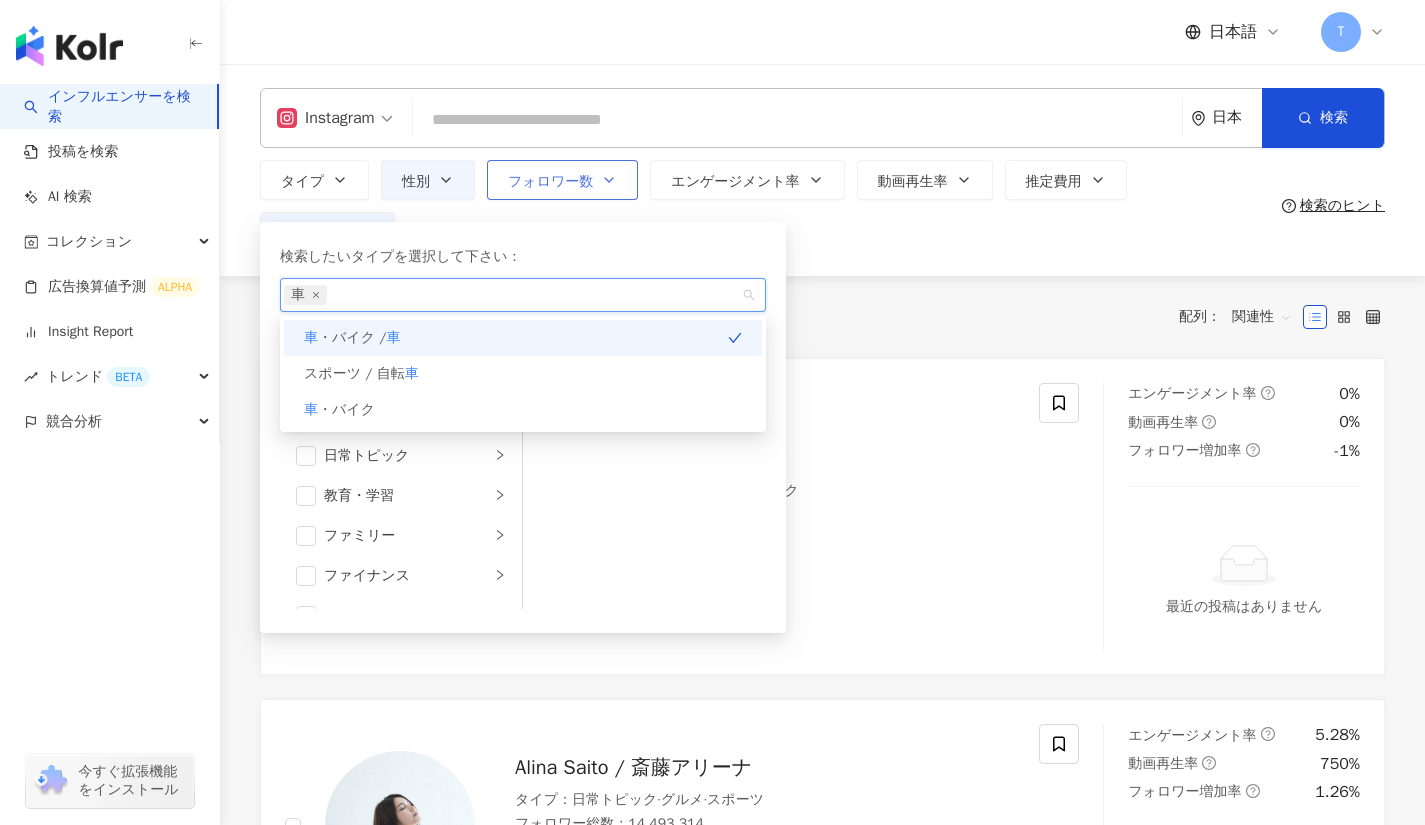 click 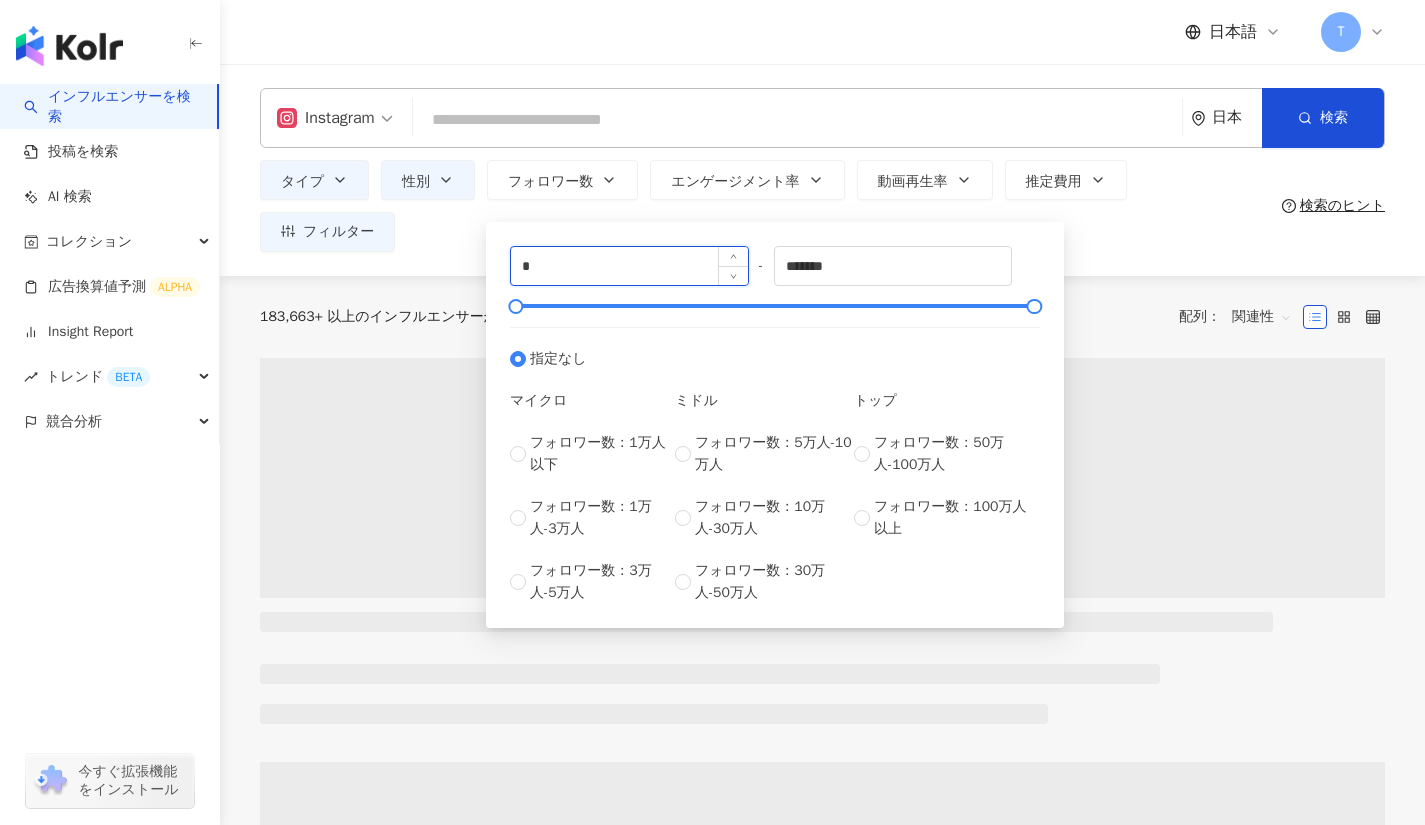 click on "*" at bounding box center [629, 266] 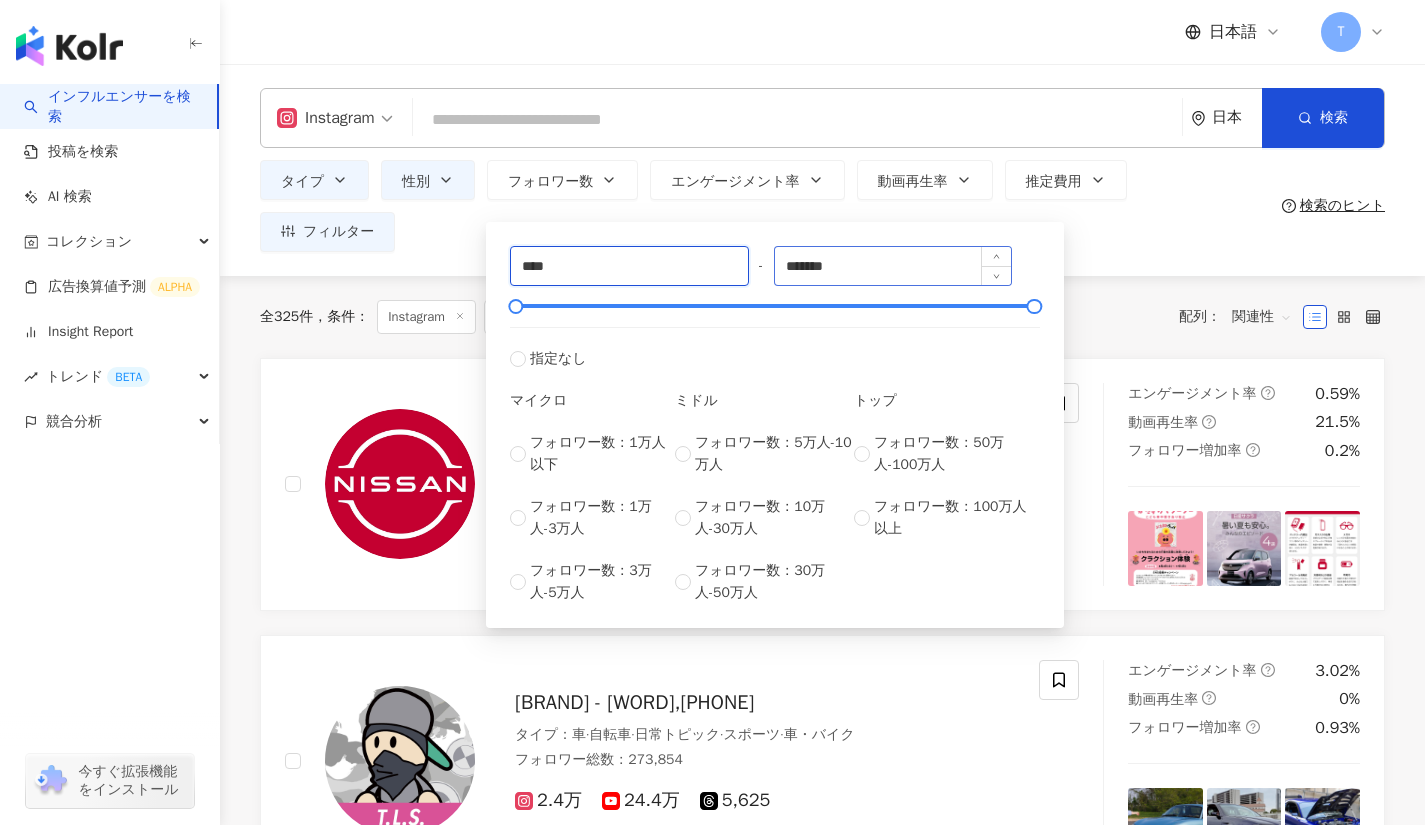 type on "****" 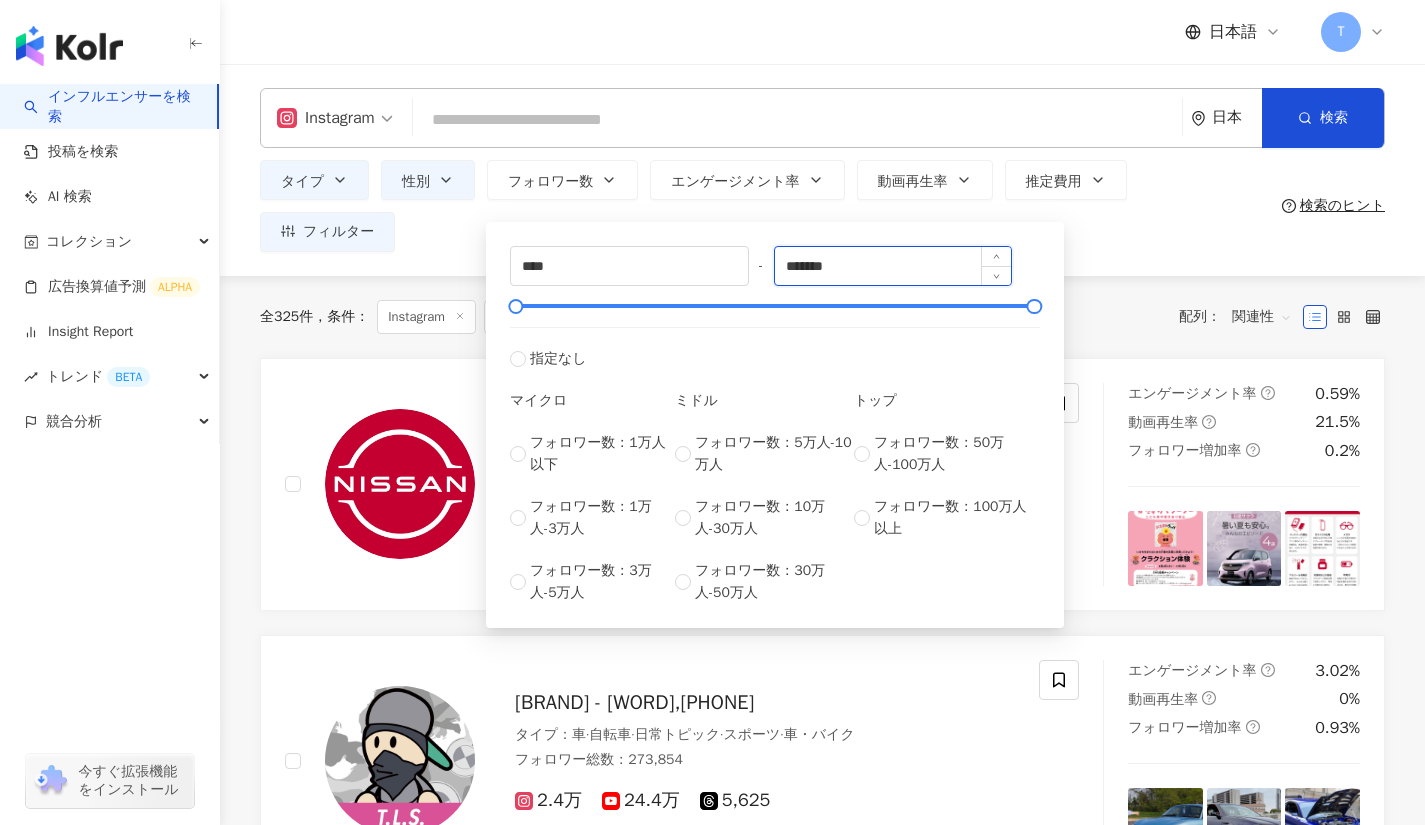 click on "*******" at bounding box center (893, 266) 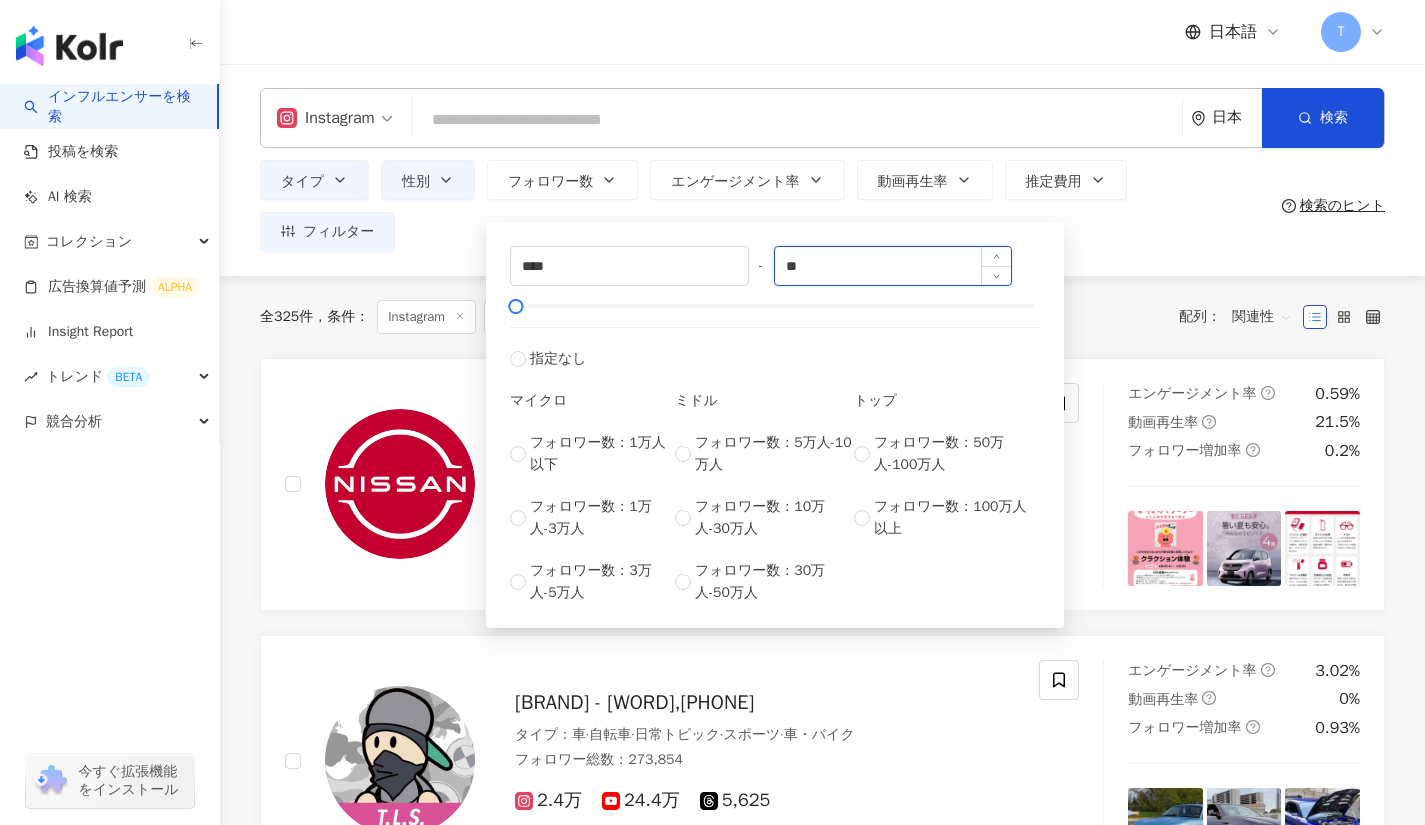 type on "*" 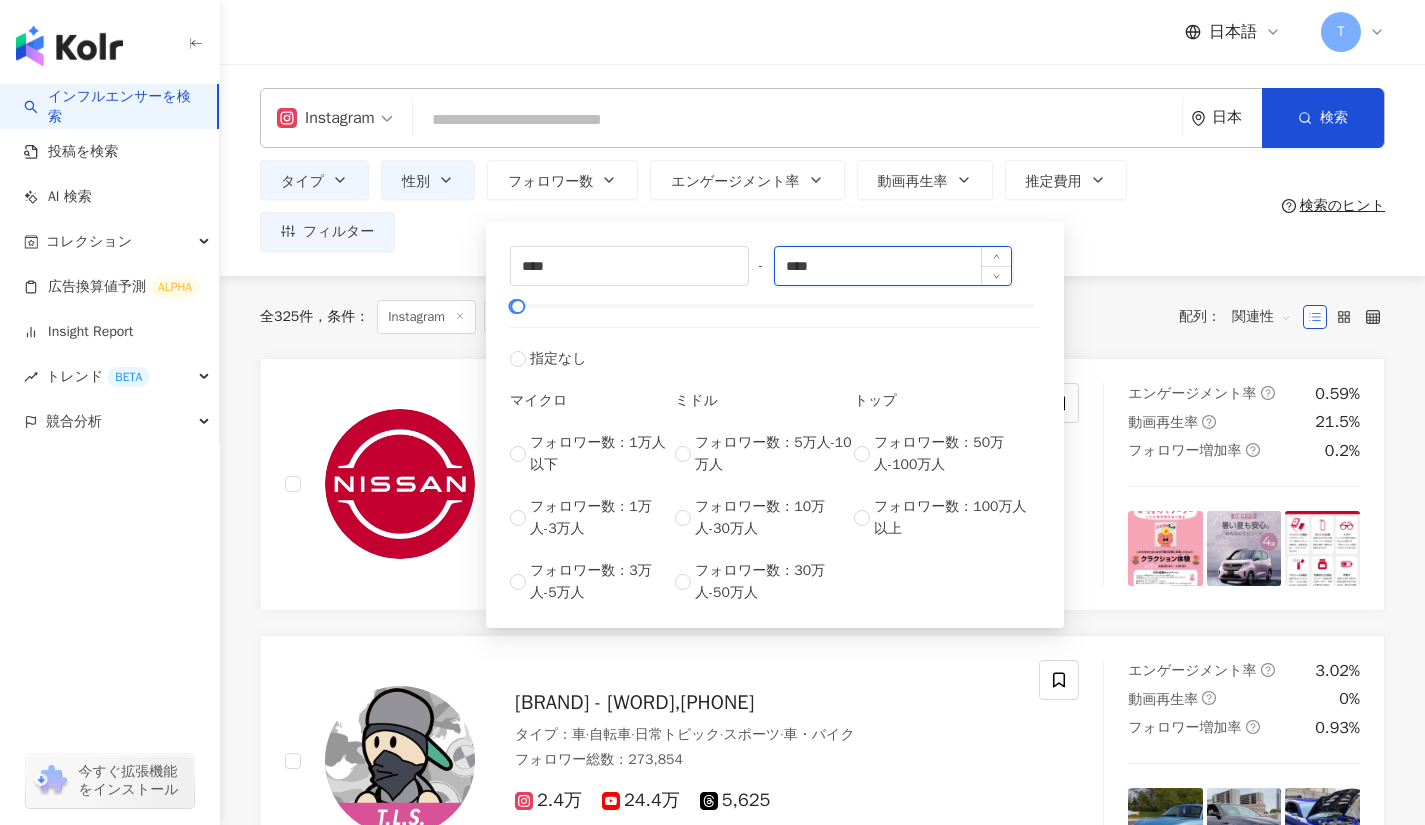 type on "****" 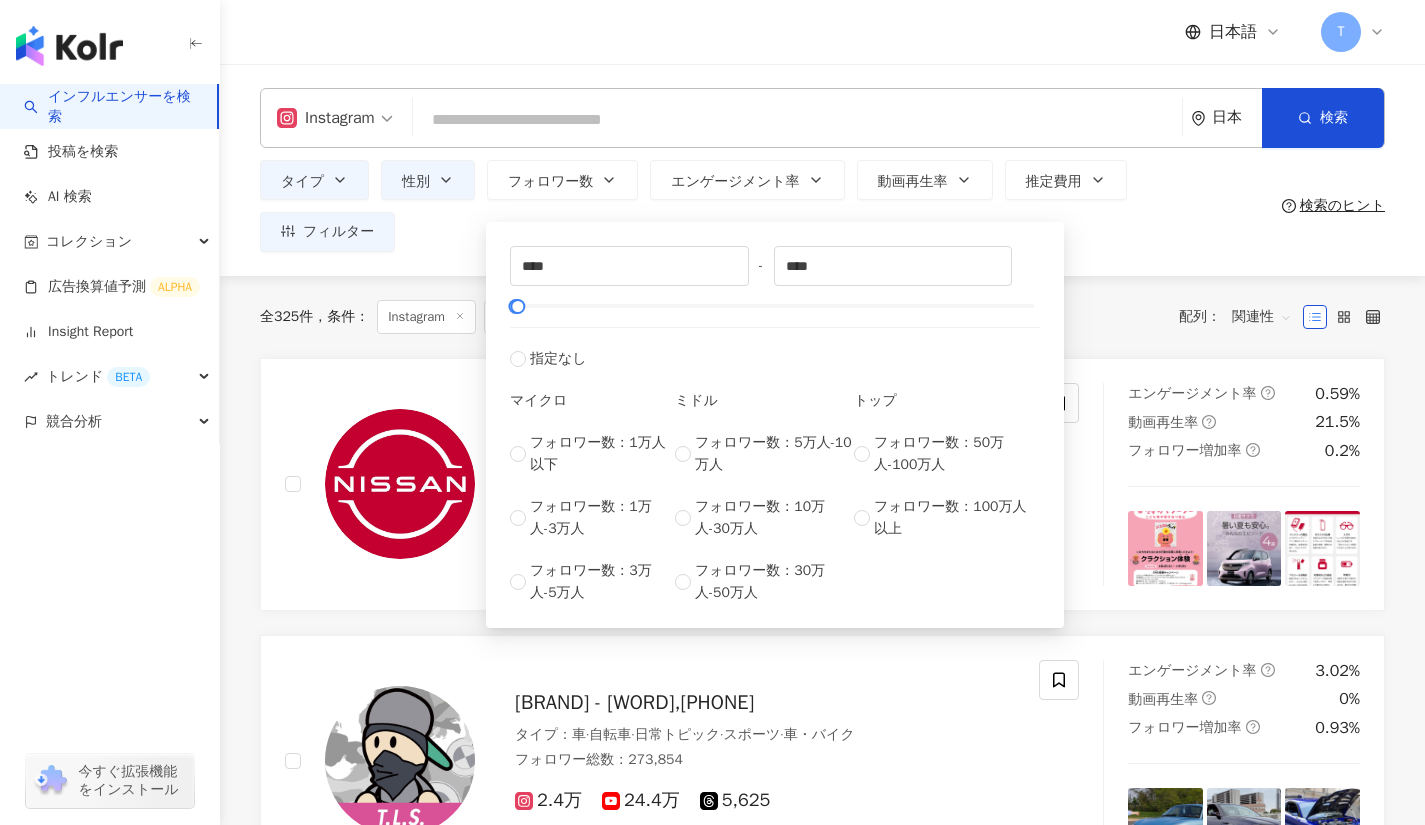 click on "全  325  件 条件 ： Instagram 車 性別：女性 リセット 配列： 関連性" at bounding box center (822, 317) 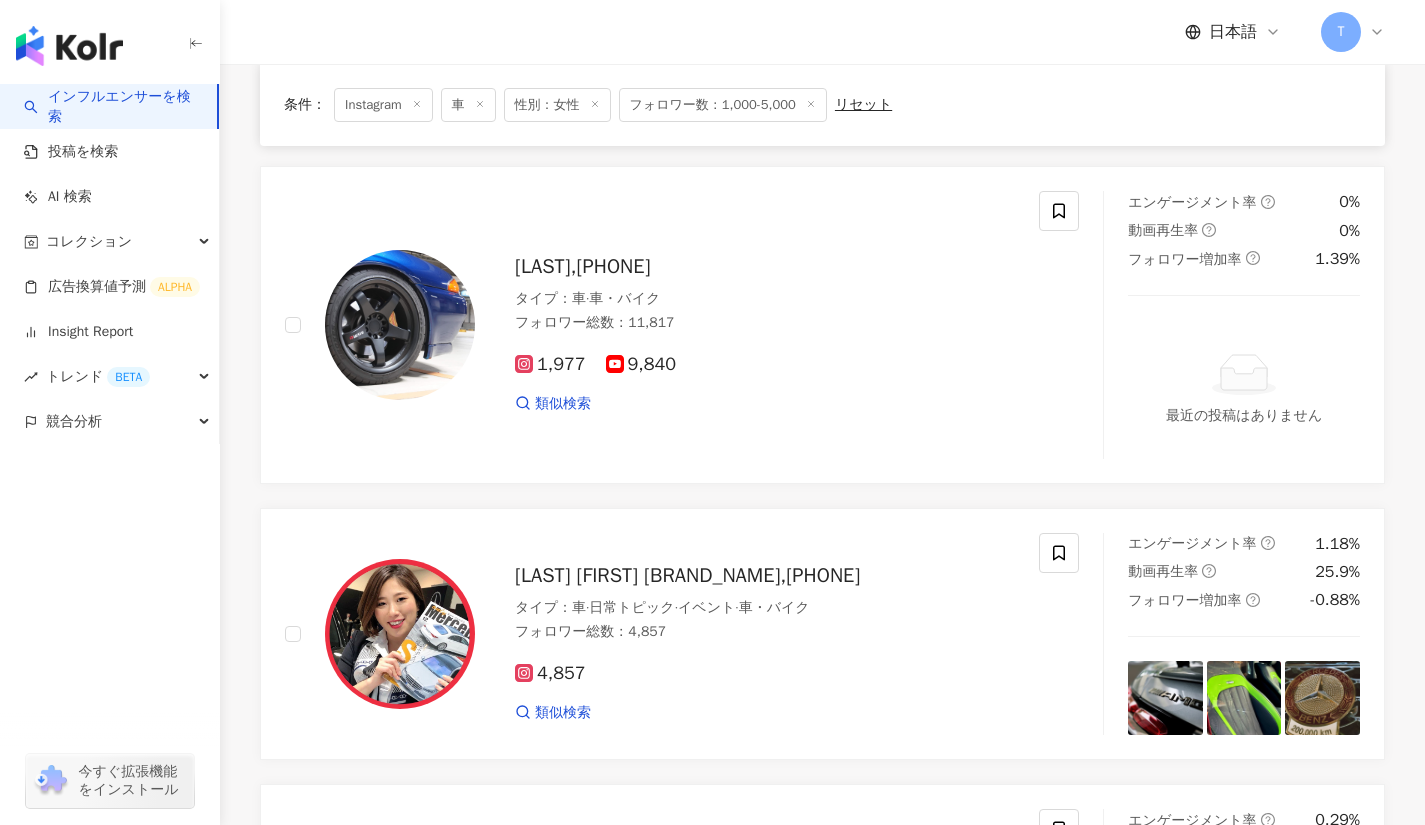 scroll, scrollTop: 1089, scrollLeft: 0, axis: vertical 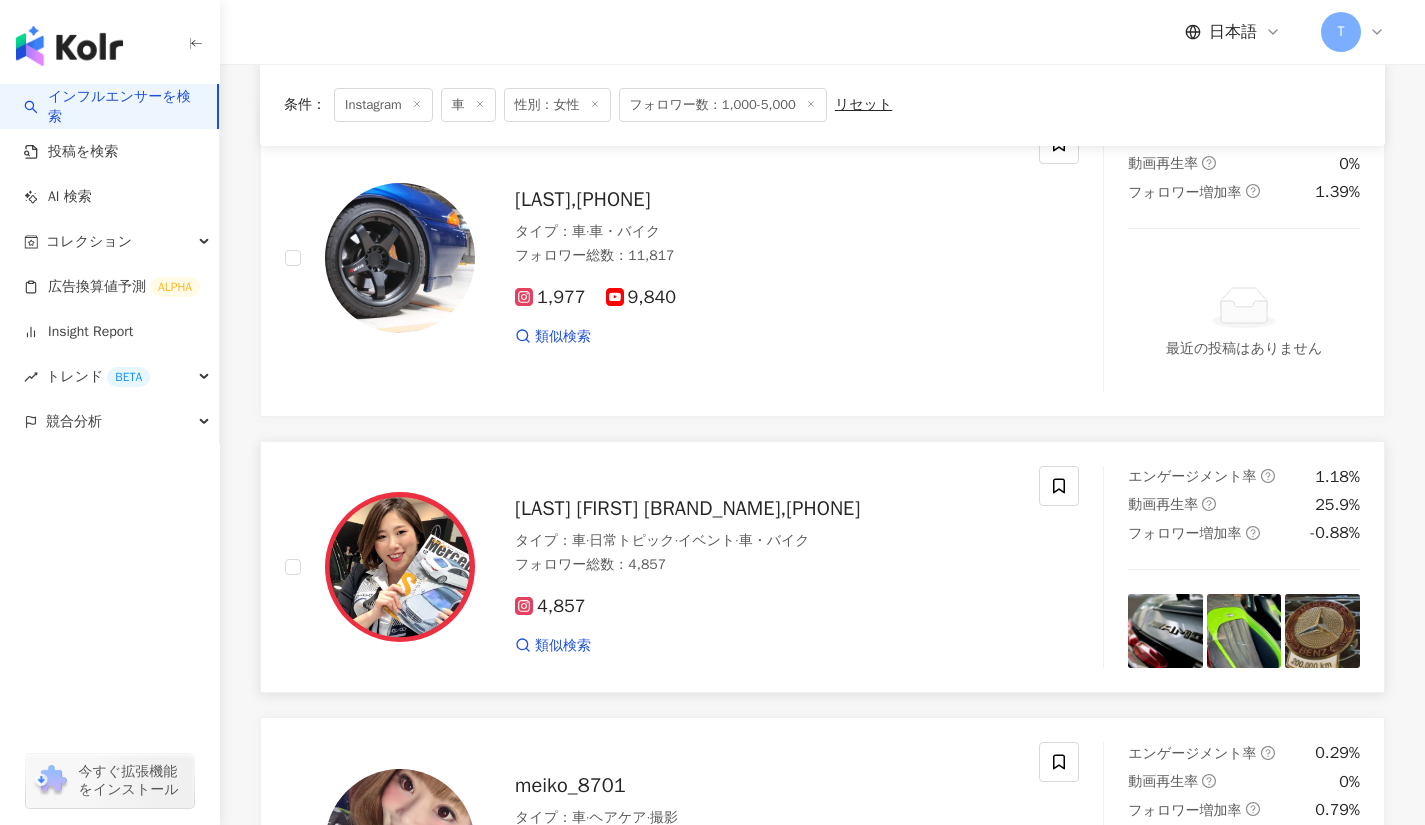 click on "鈴木絵美子 メルセデス・ベンツ国際認定セールス,3563599952" at bounding box center (687, 508) 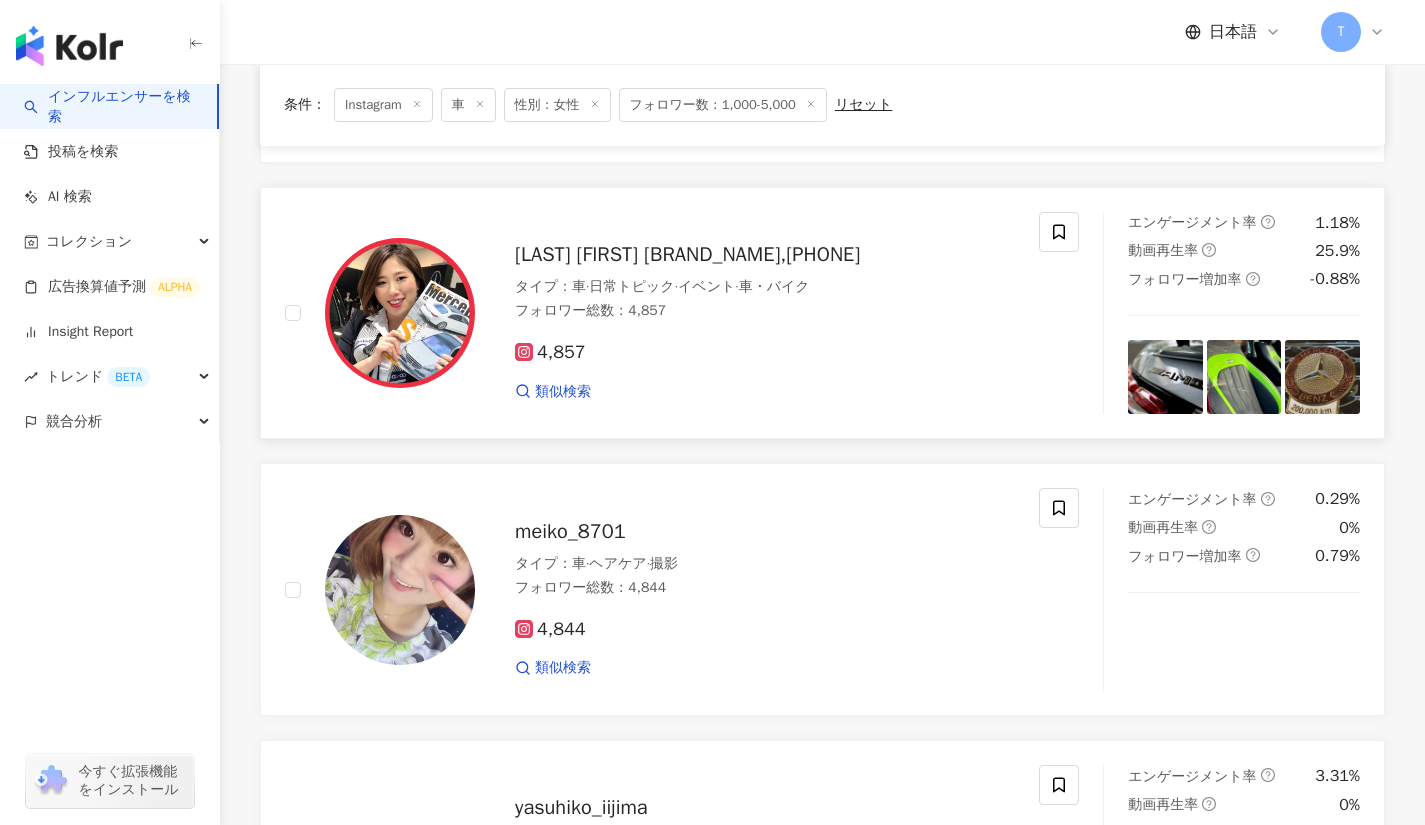 scroll, scrollTop: 1345, scrollLeft: 0, axis: vertical 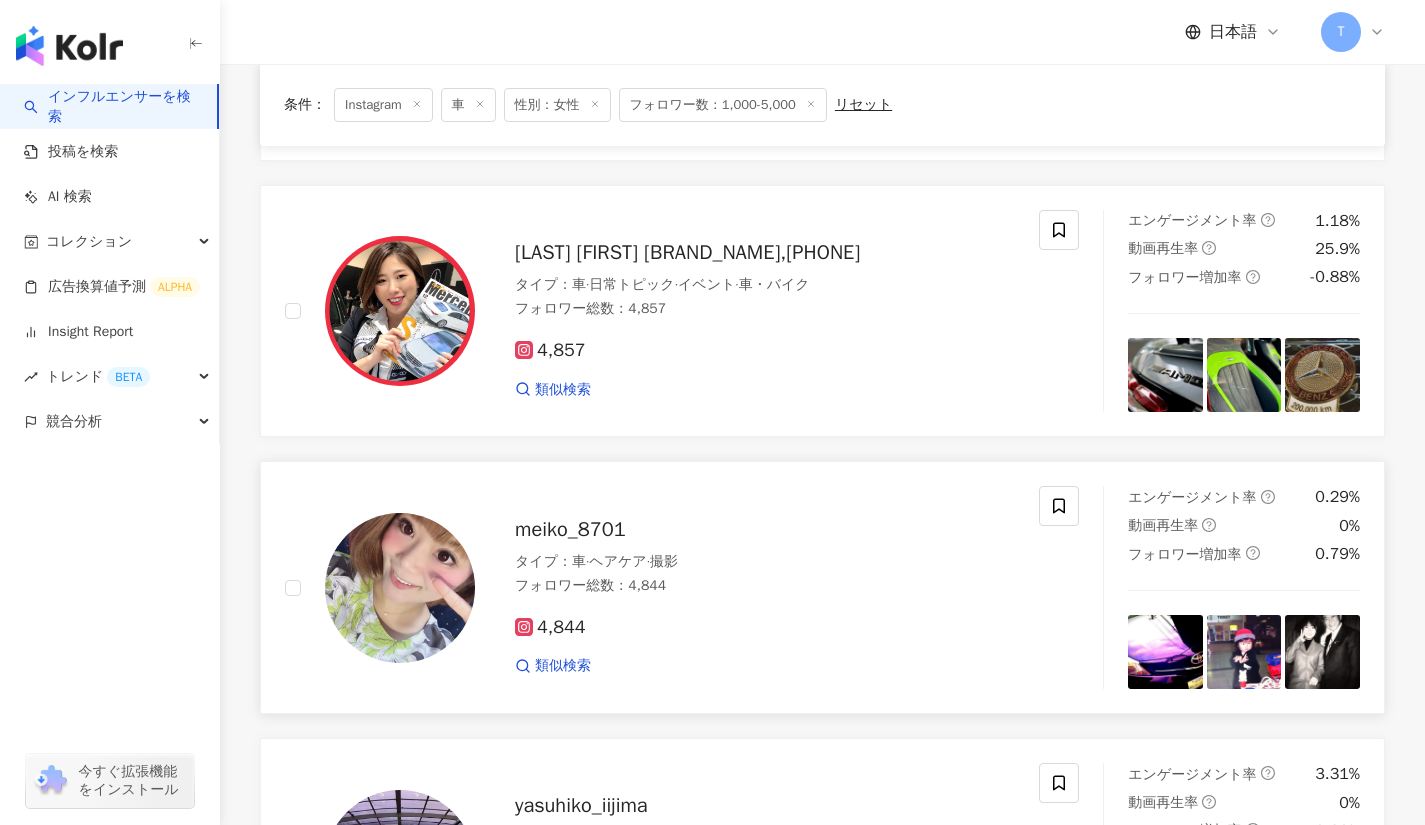 click on "meiko_8701" at bounding box center (570, 529) 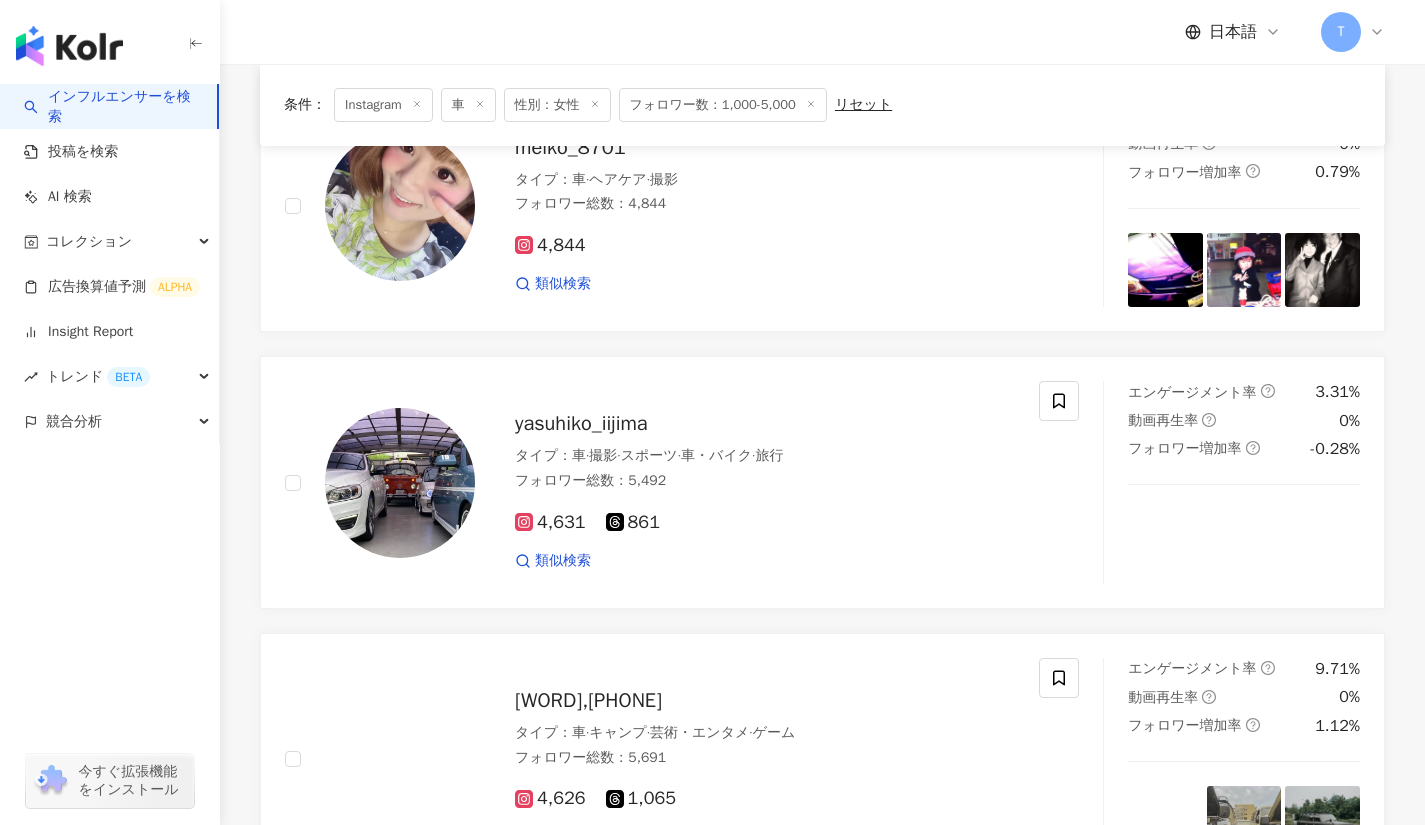 scroll, scrollTop: 1729, scrollLeft: 0, axis: vertical 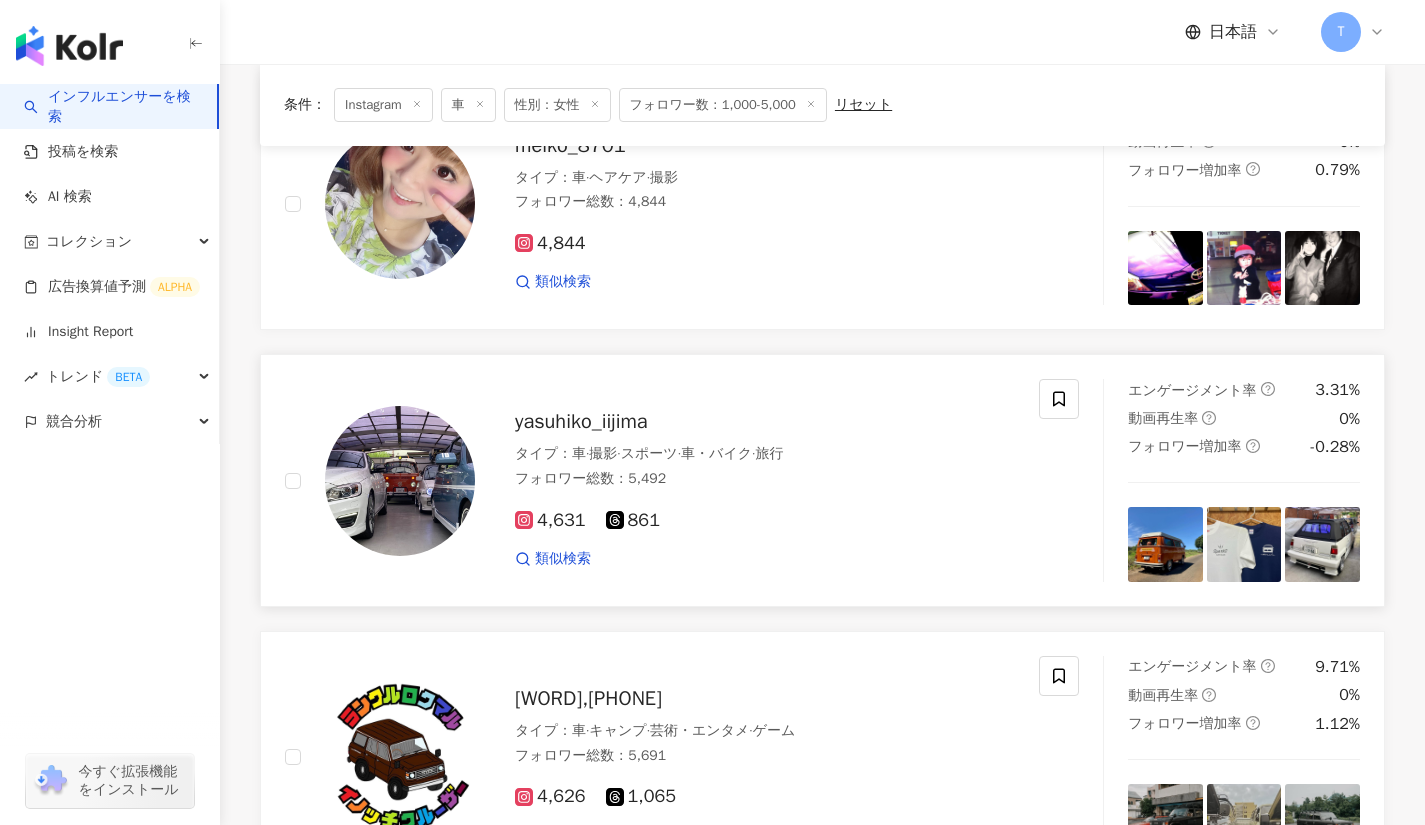 click on "yasuhiko_iijima" at bounding box center [581, 421] 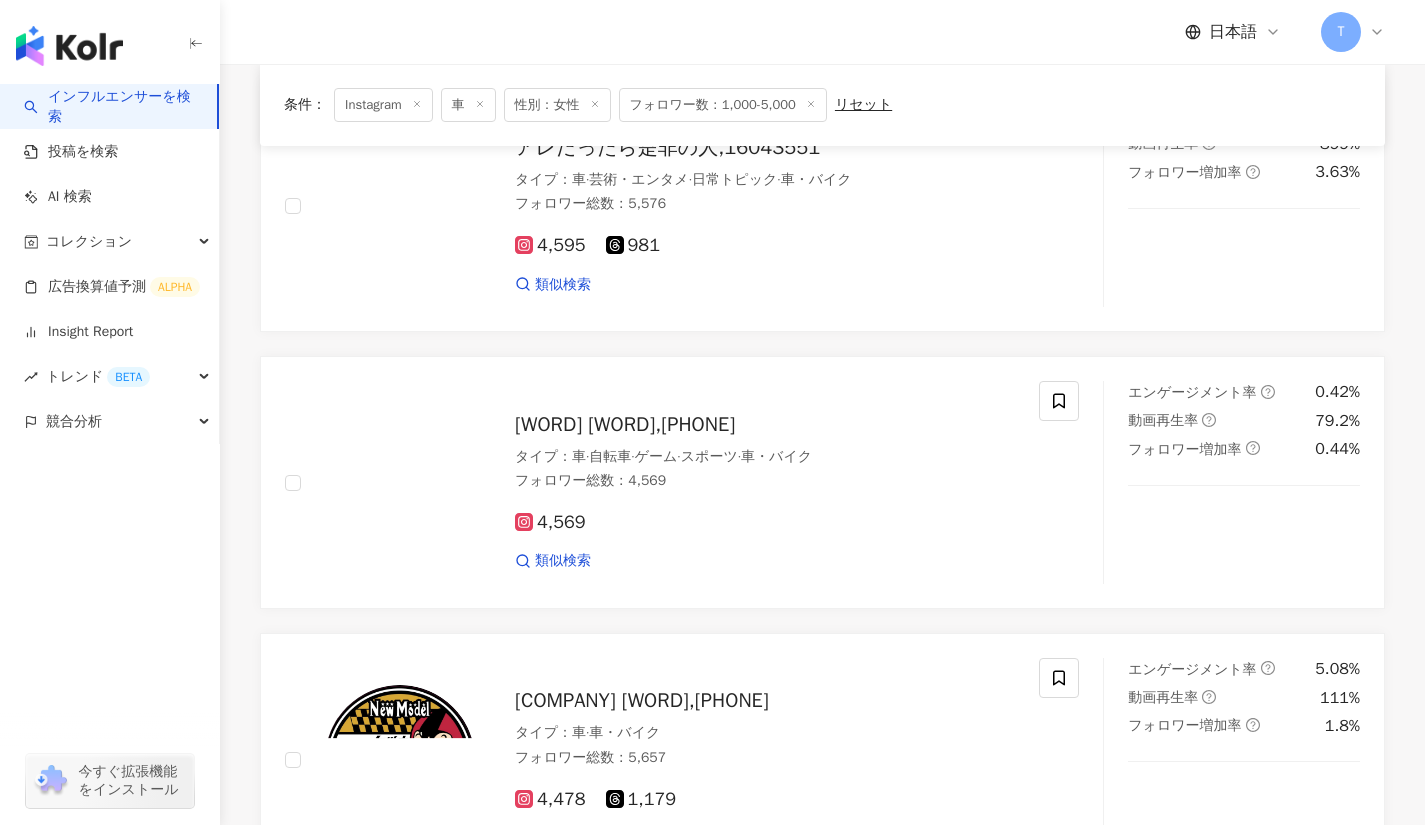 scroll, scrollTop: 2901, scrollLeft: 0, axis: vertical 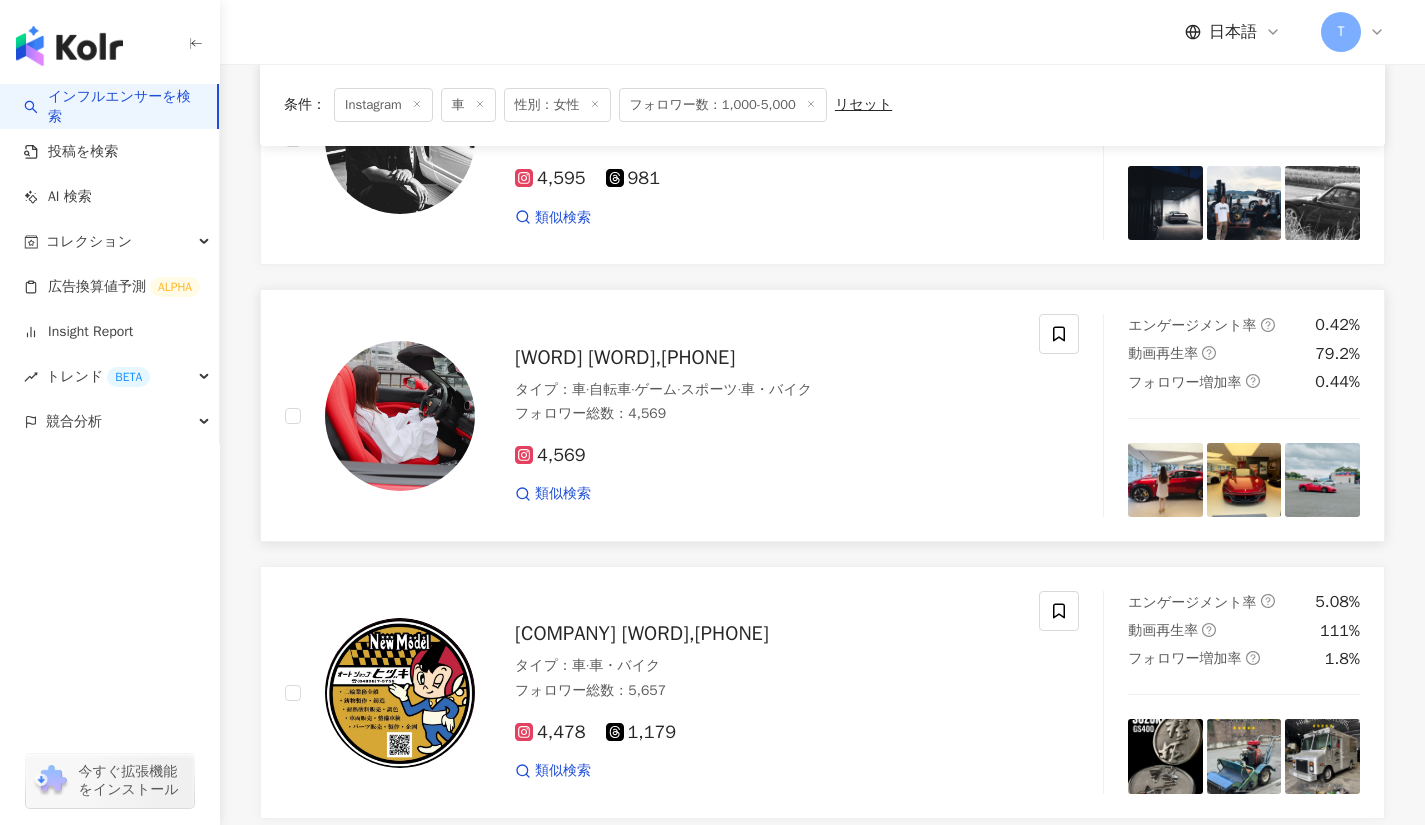 click on "usa usa,6294241821" at bounding box center [625, 357] 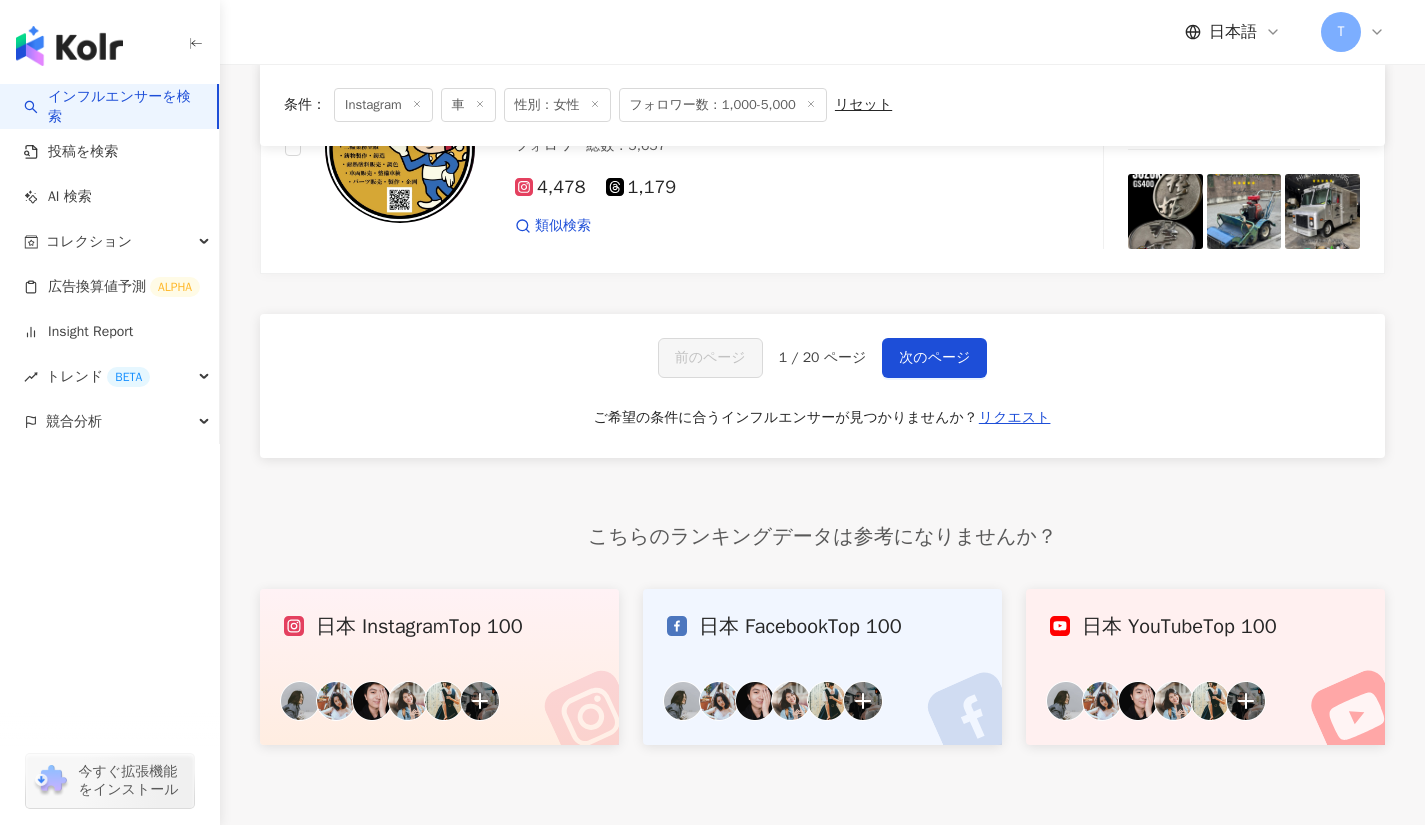 scroll, scrollTop: 3447, scrollLeft: 0, axis: vertical 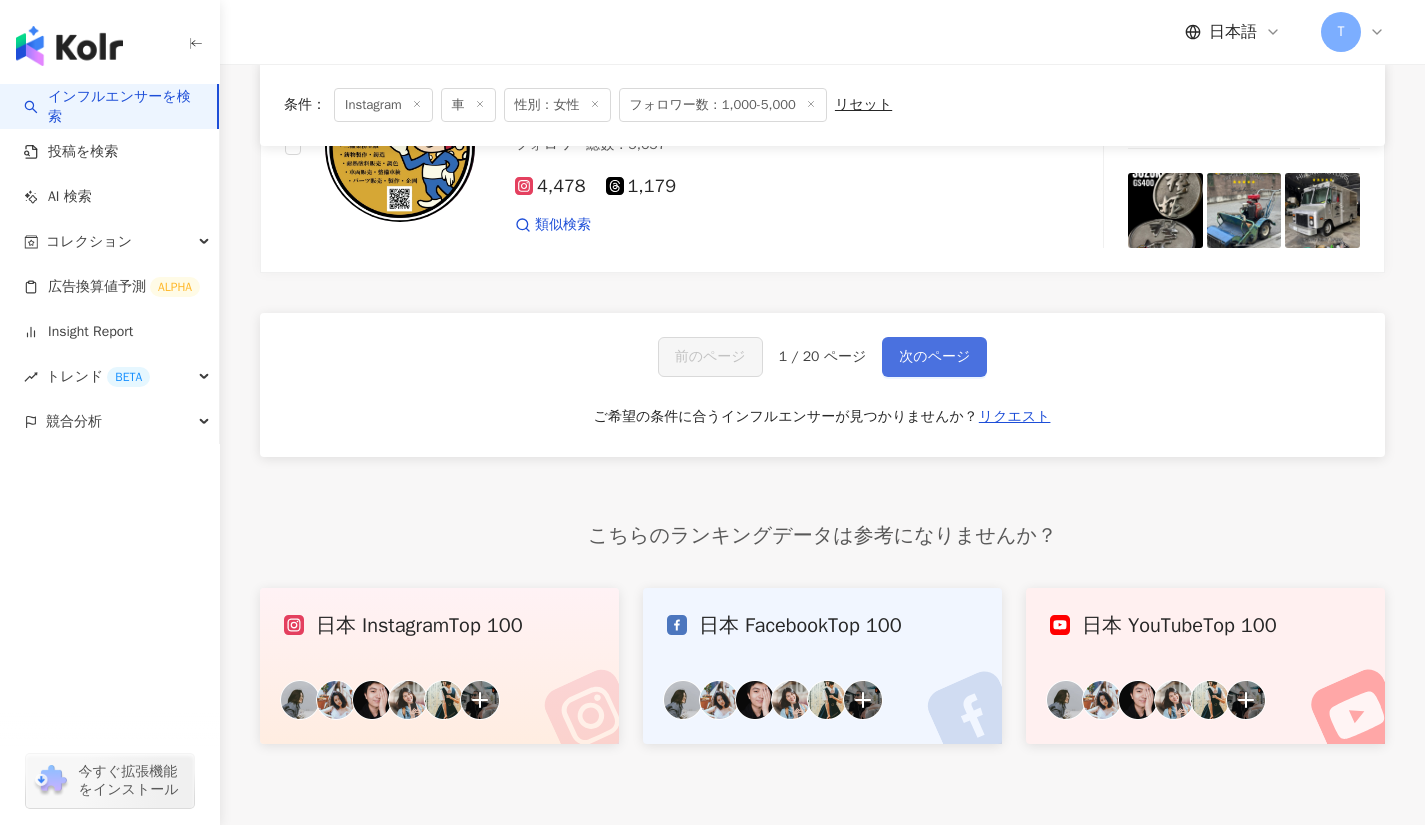 click on "次のページ" at bounding box center (934, 357) 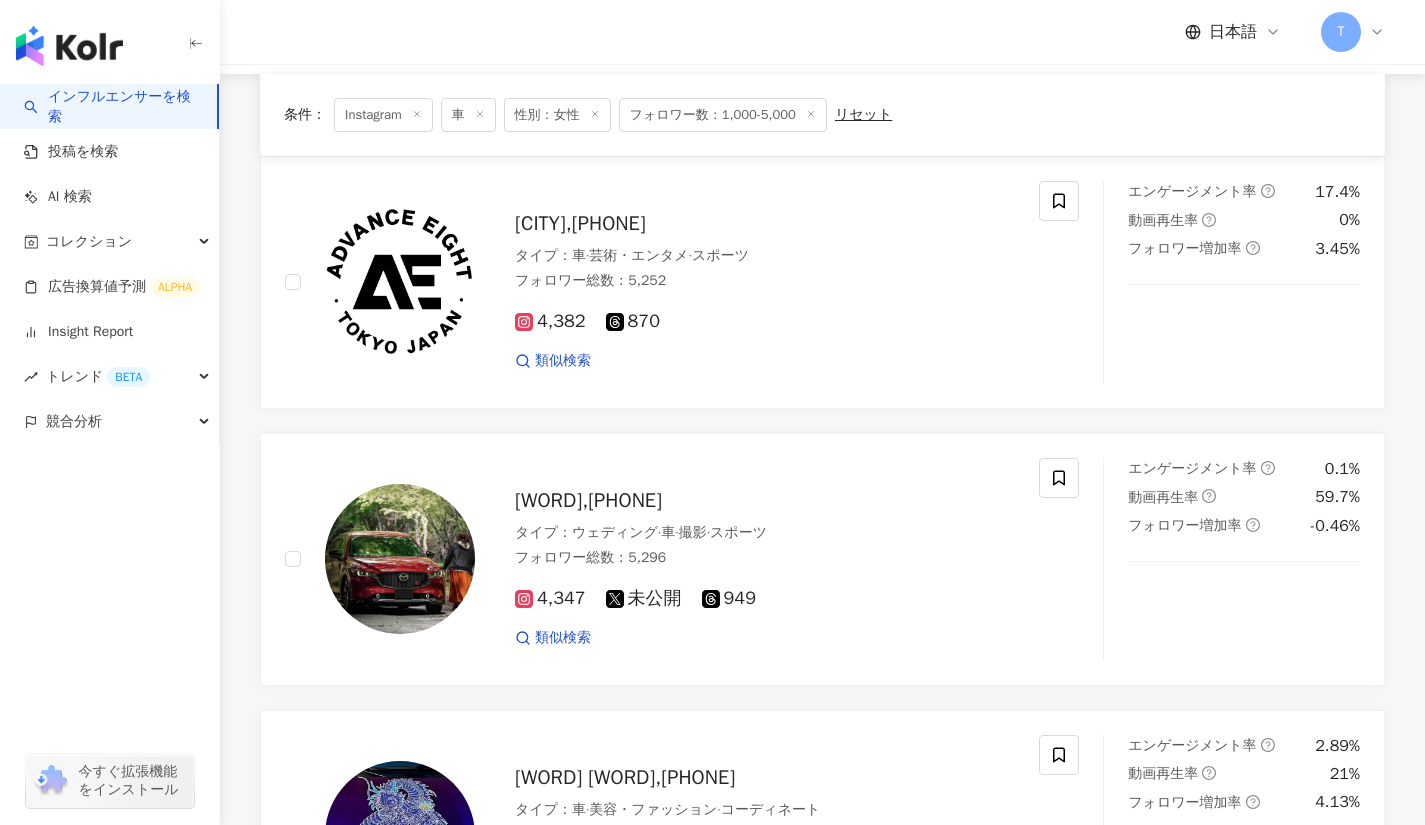 scroll, scrollTop: 206, scrollLeft: 0, axis: vertical 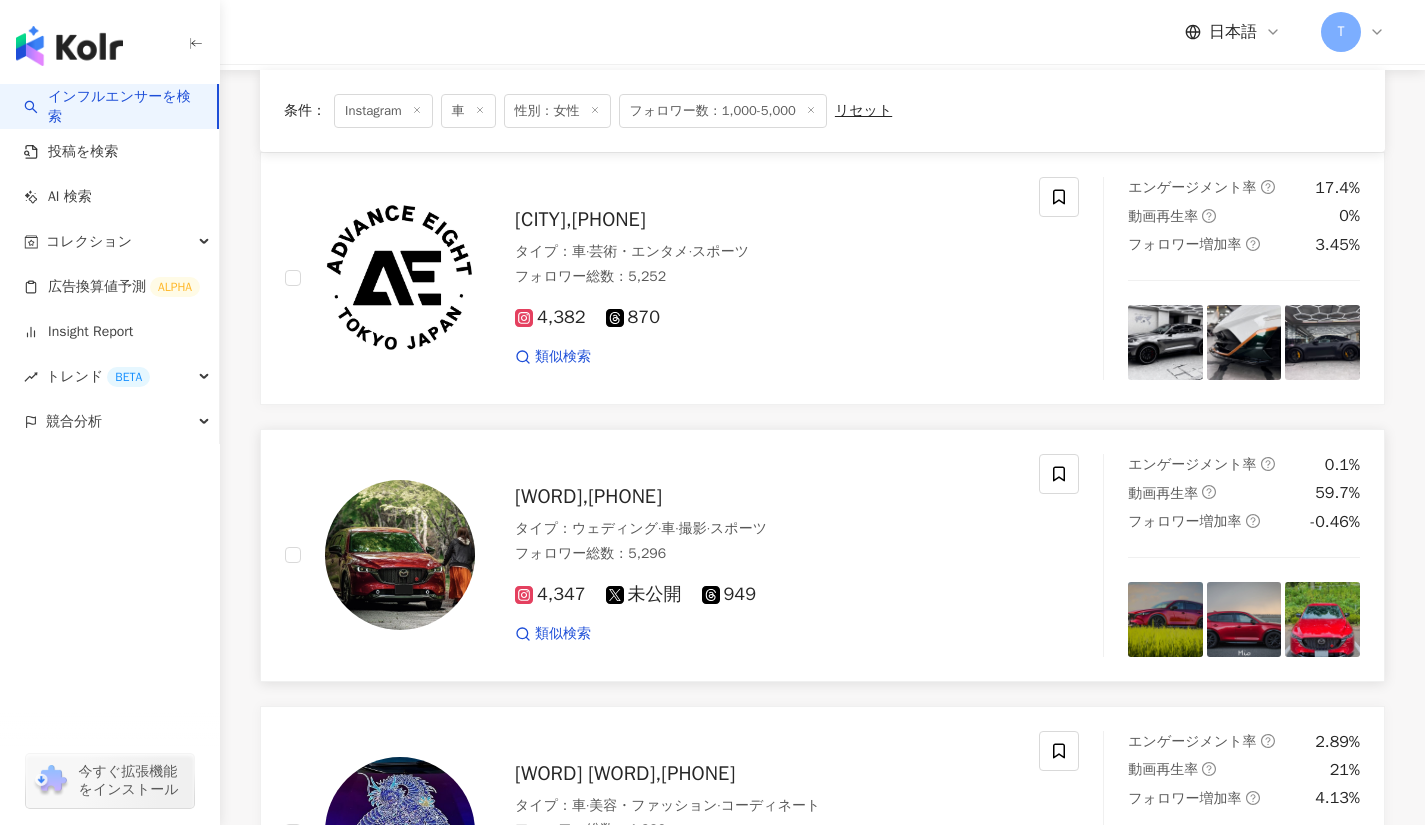 click on "みo,8782047267" at bounding box center (588, 496) 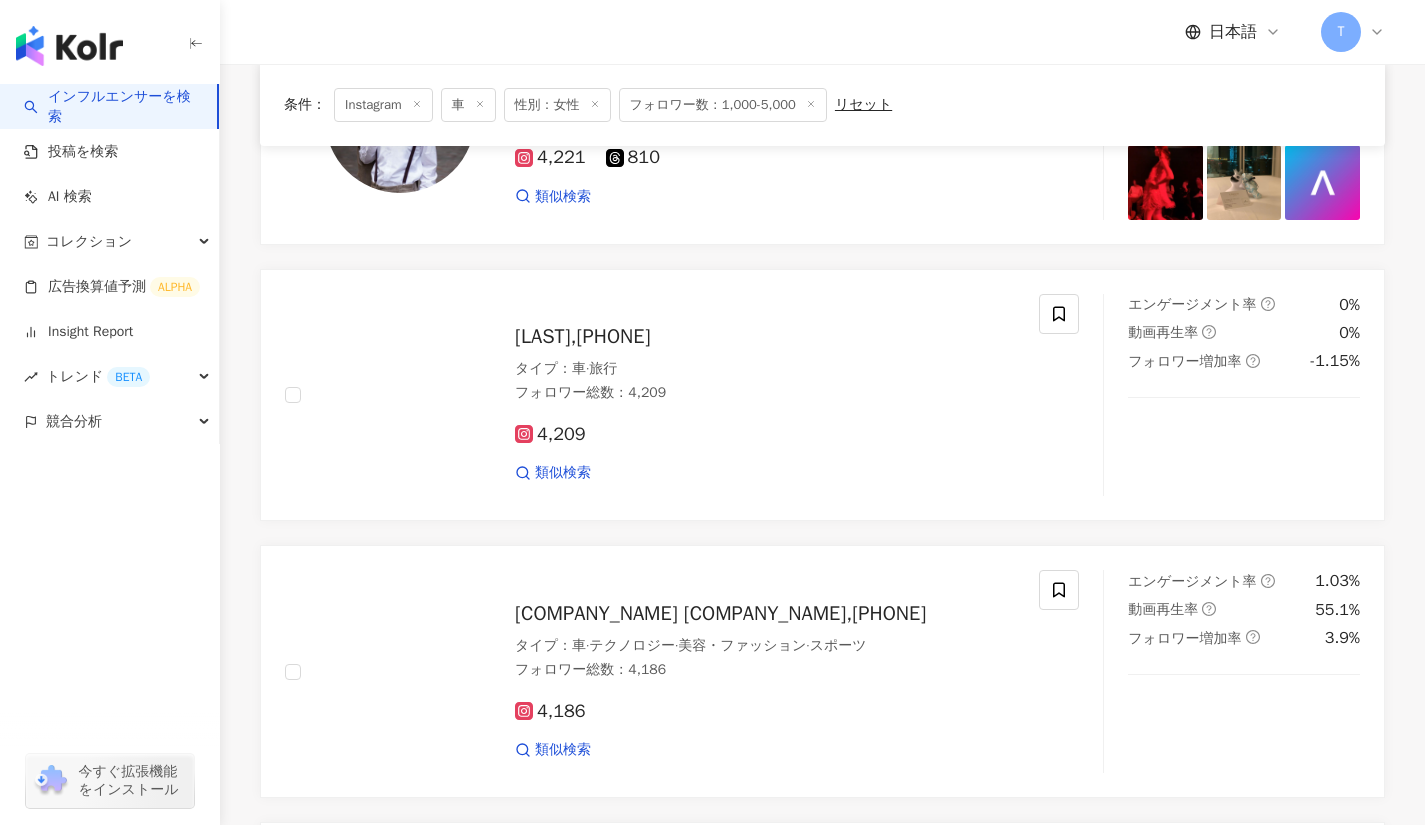 scroll, scrollTop: 2025, scrollLeft: 0, axis: vertical 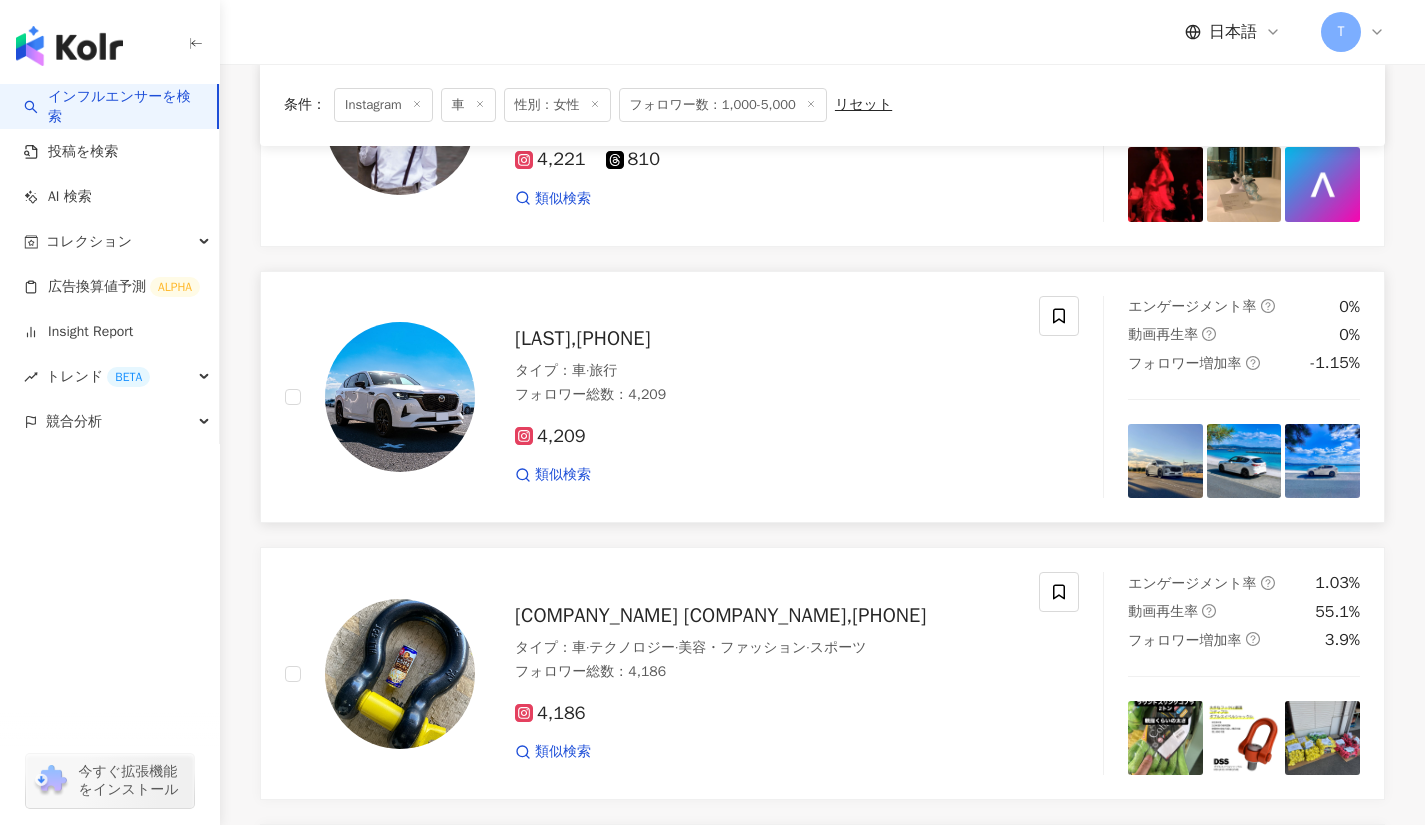 click on "りょーたのはりあー,3979167606" at bounding box center [583, 338] 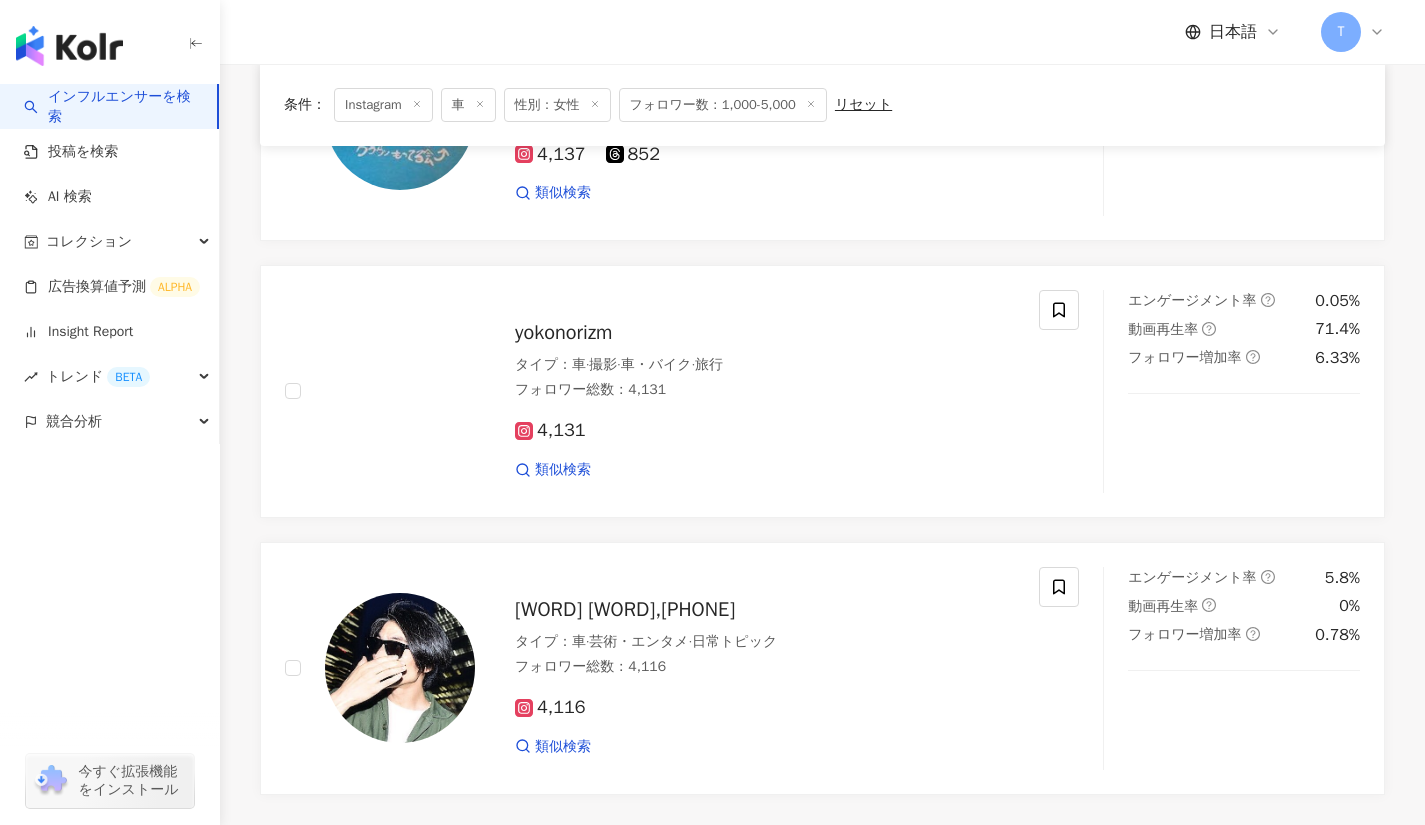 scroll, scrollTop: 2974, scrollLeft: 0, axis: vertical 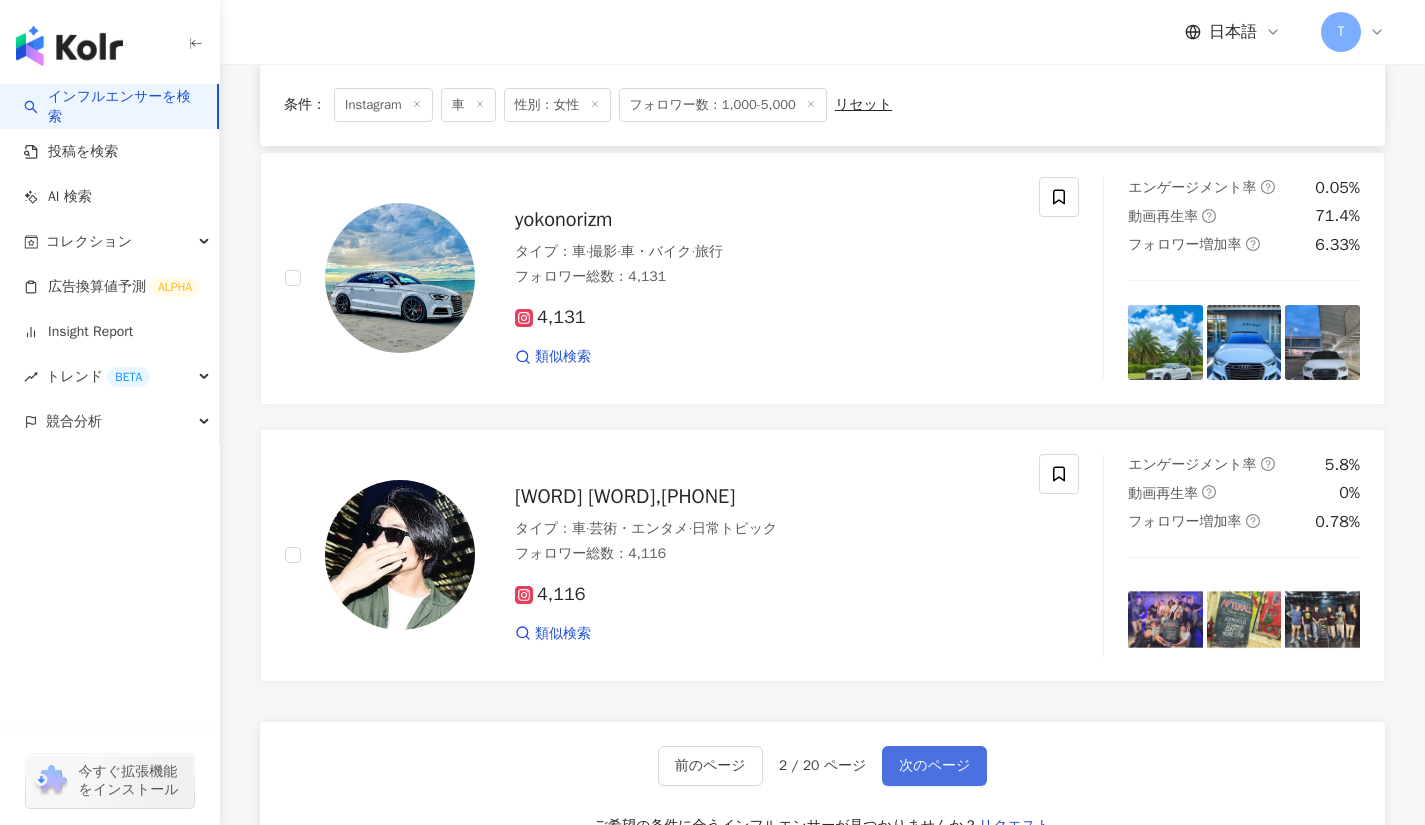 click on "次のページ" at bounding box center [934, 766] 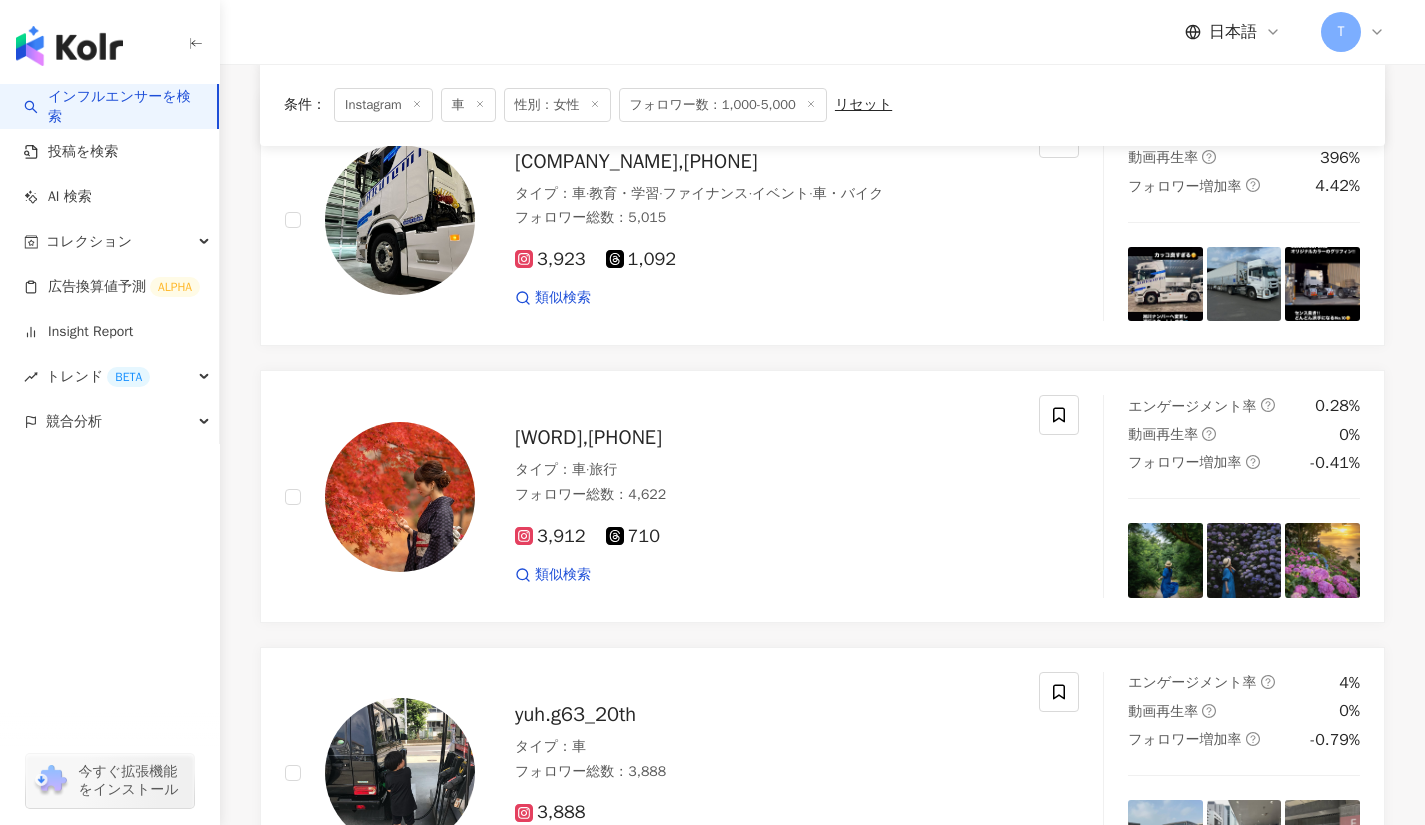 scroll, scrollTop: 1100, scrollLeft: 0, axis: vertical 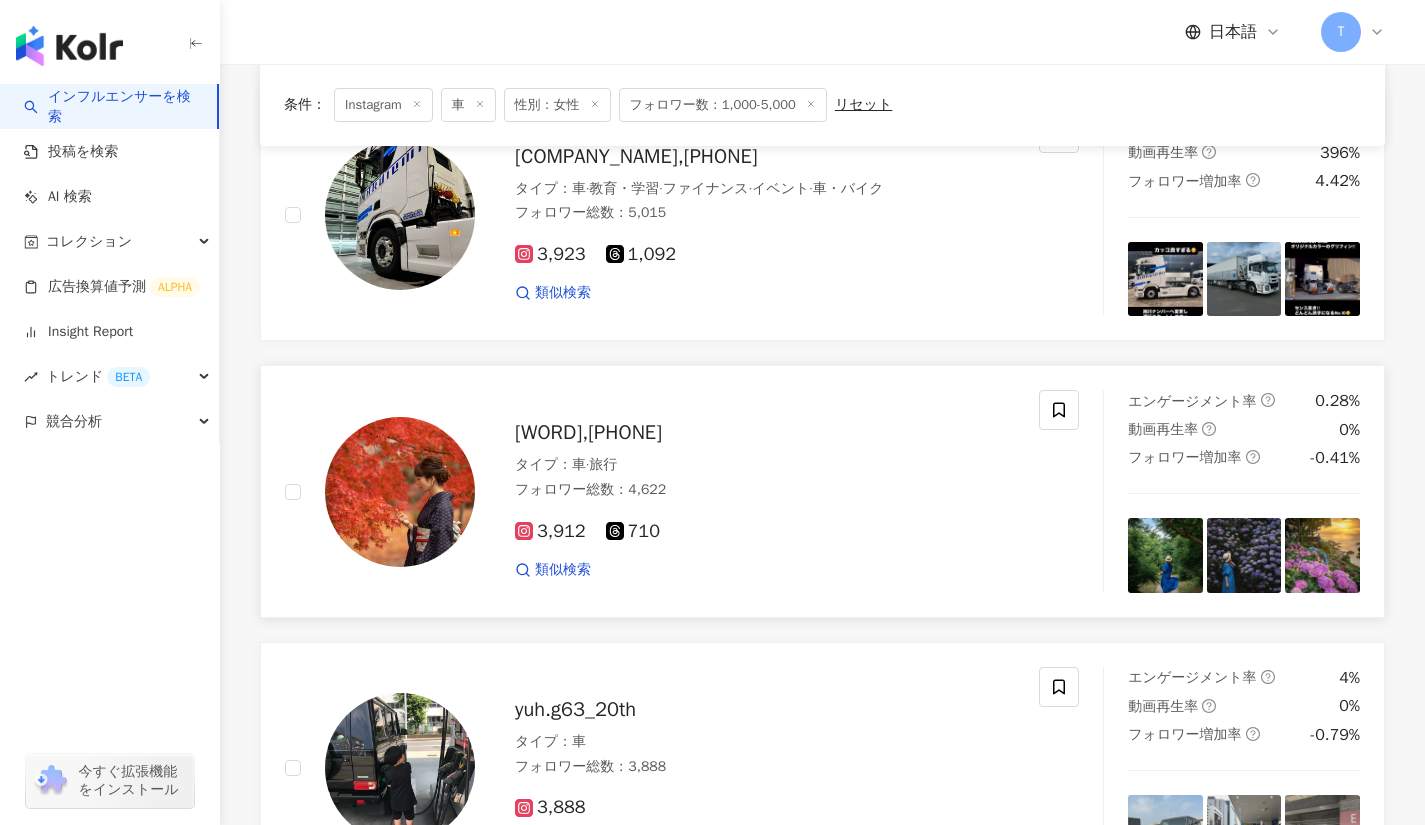 click on "sakura,3993433551" at bounding box center [588, 432] 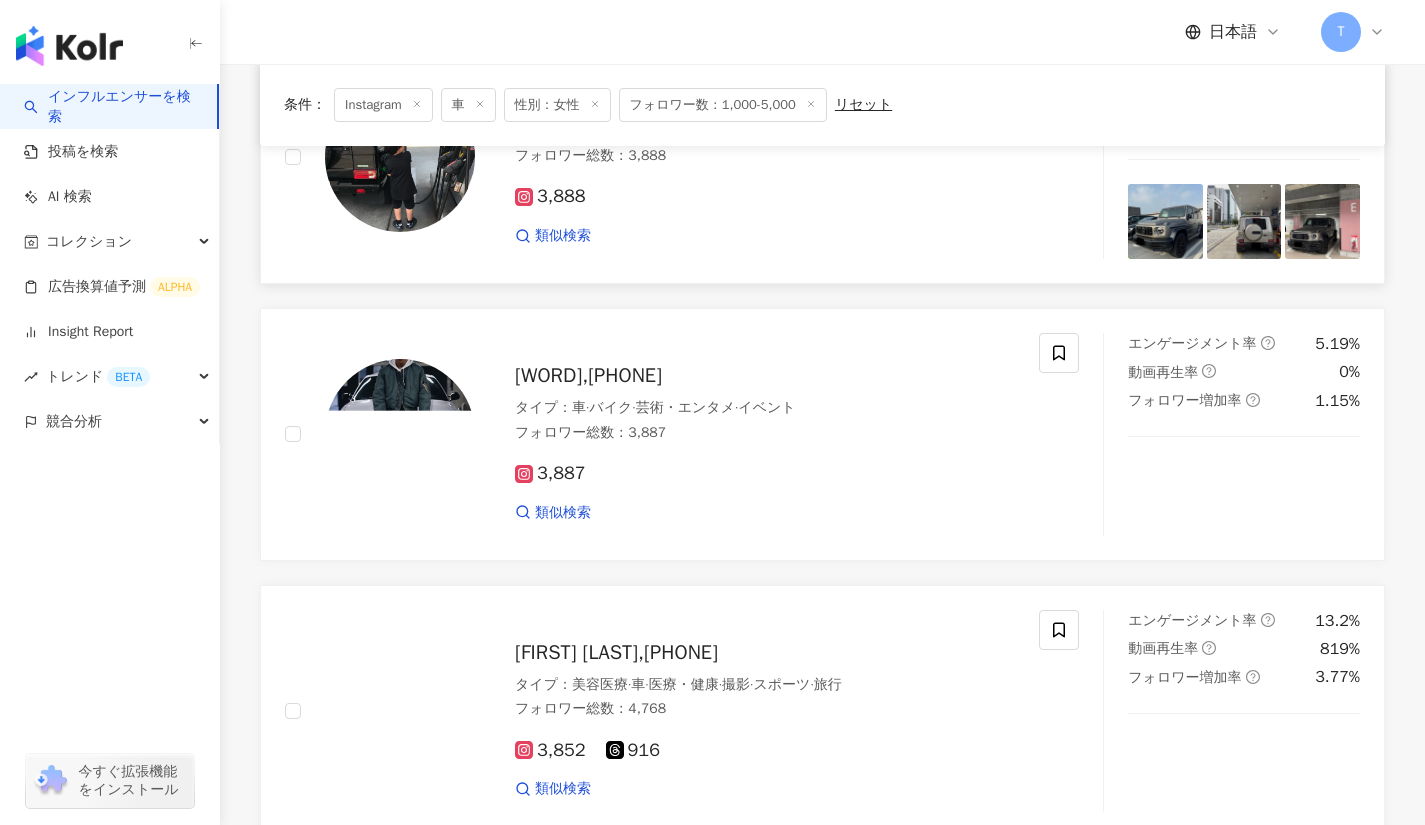 scroll, scrollTop: 1740, scrollLeft: 0, axis: vertical 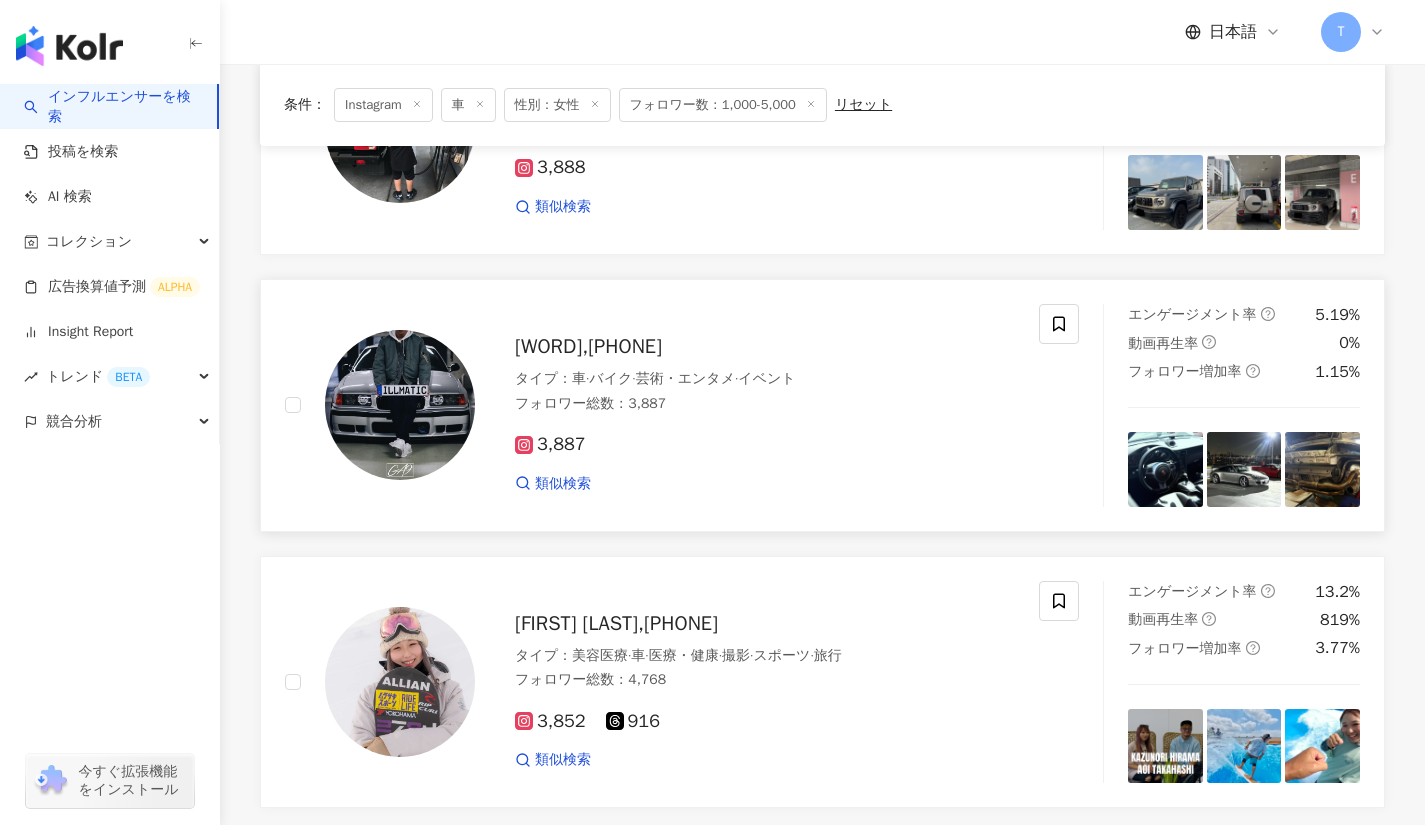click on "Keita,1496932153" at bounding box center [588, 346] 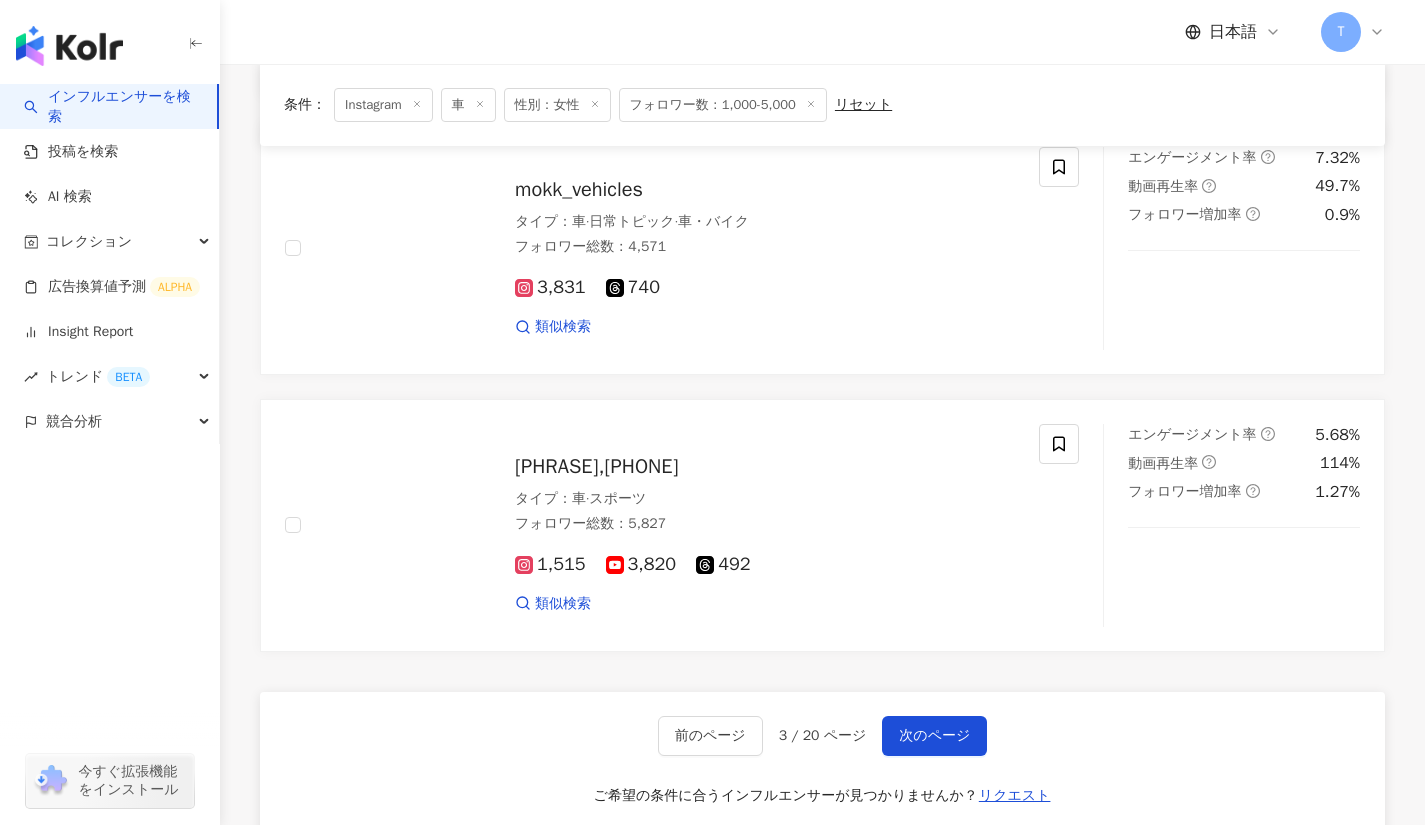 scroll, scrollTop: 3005, scrollLeft: 0, axis: vertical 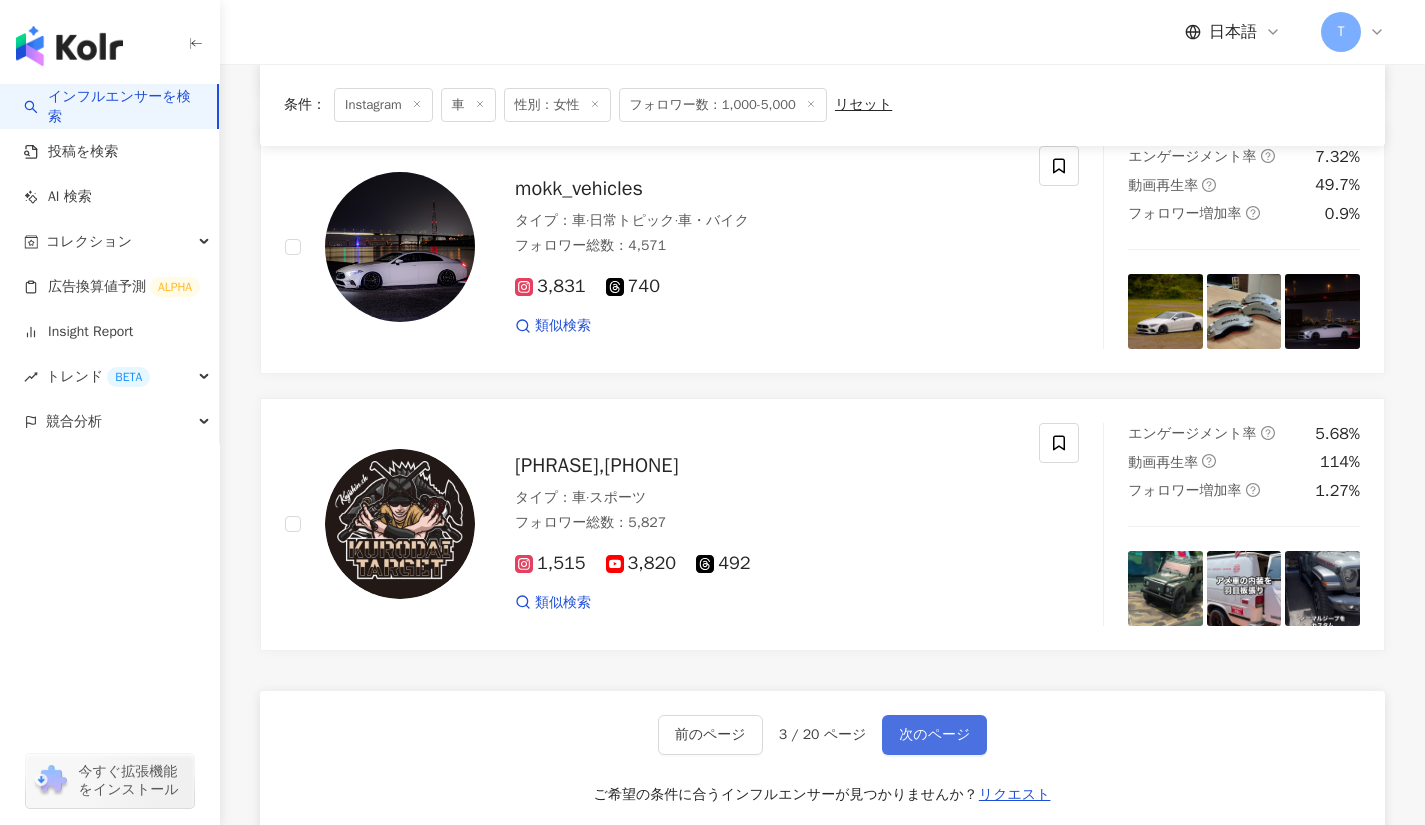 click on "次のページ" at bounding box center [934, 735] 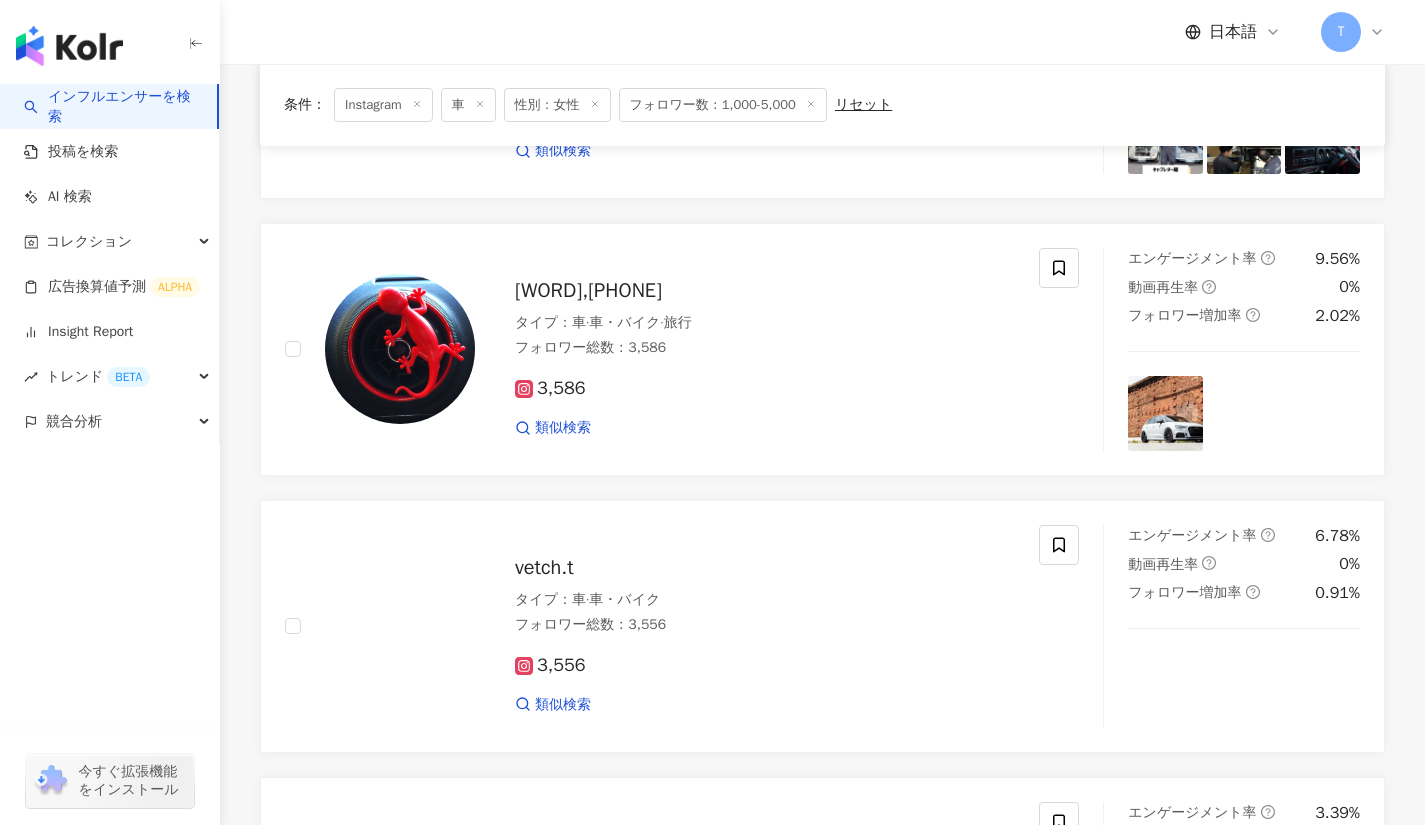 scroll, scrollTop: 1489, scrollLeft: 0, axis: vertical 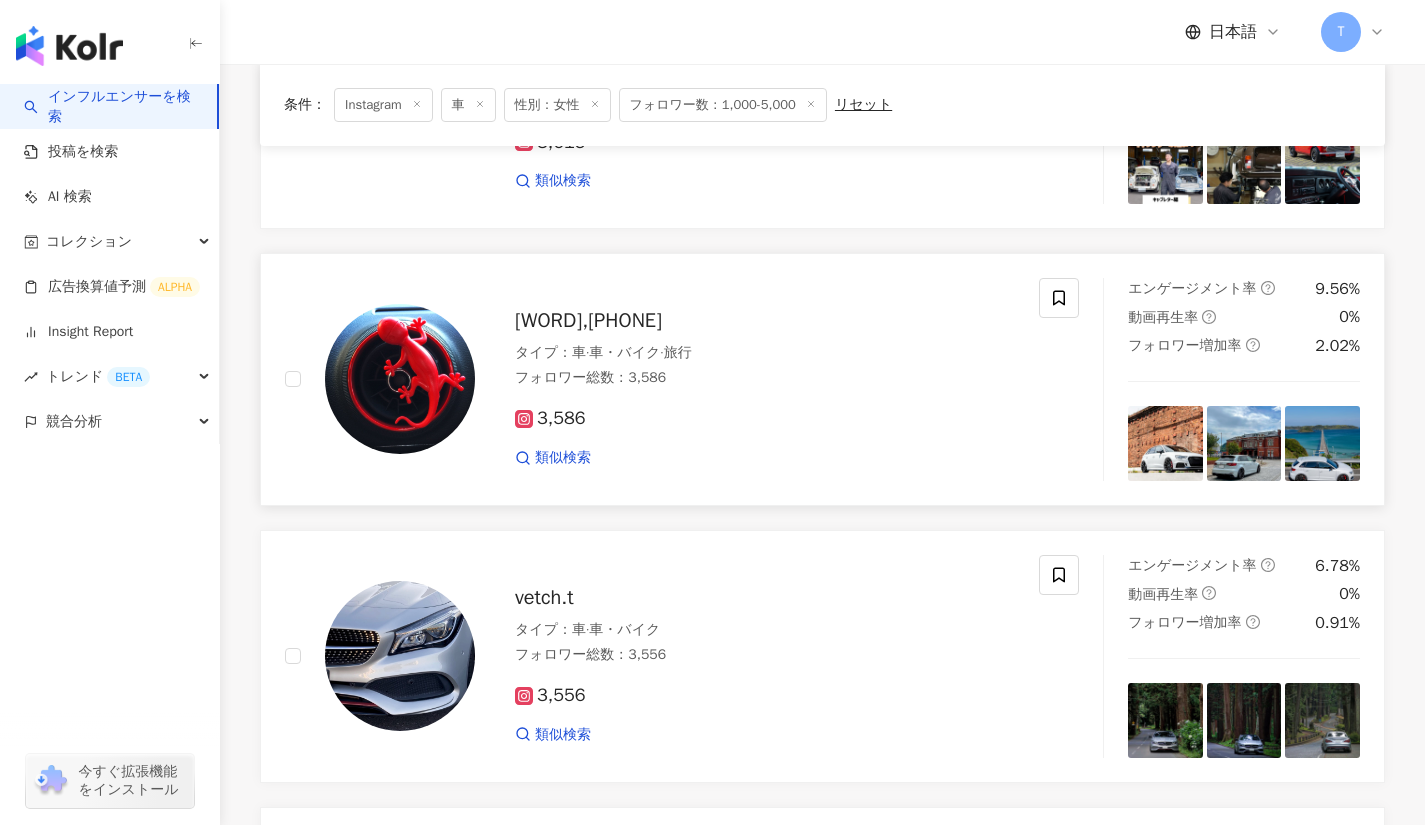 click on "のいさん,4369124482" at bounding box center (588, 320) 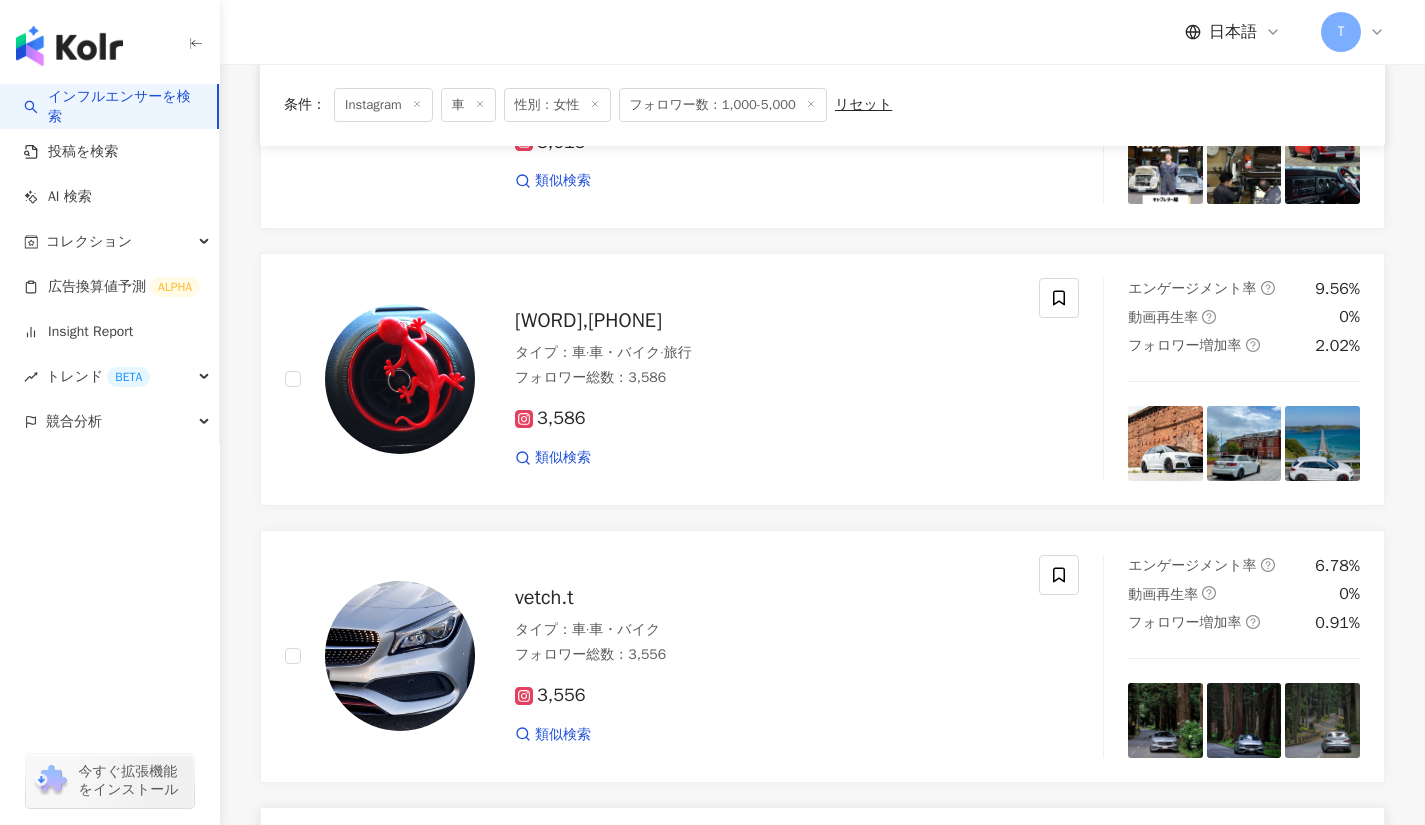scroll, scrollTop: 1809, scrollLeft: 0, axis: vertical 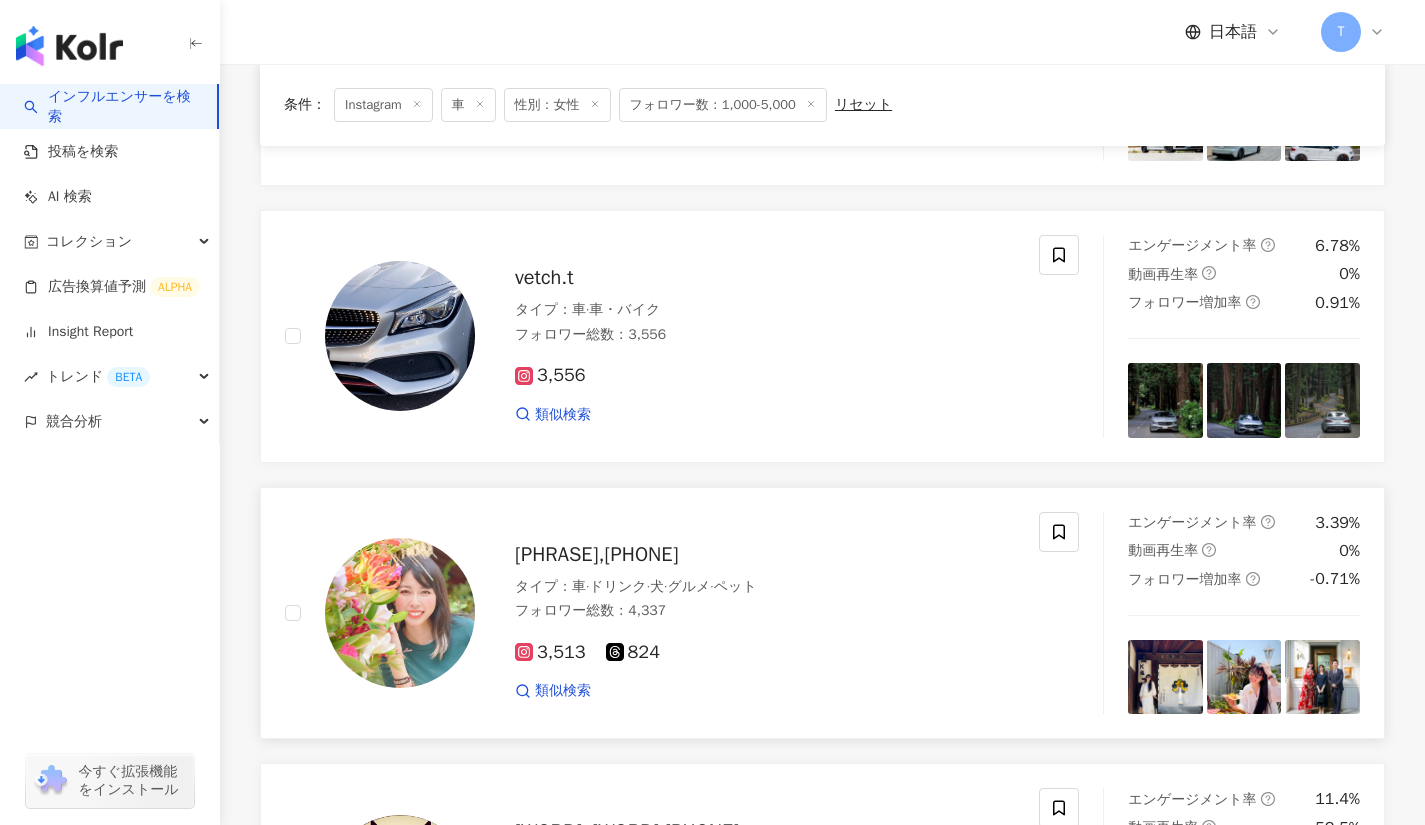 click on "𝓐𝓼𝓪𝓶𝓲𓇼｡ﾟ✶.・,430716746" at bounding box center [596, 554] 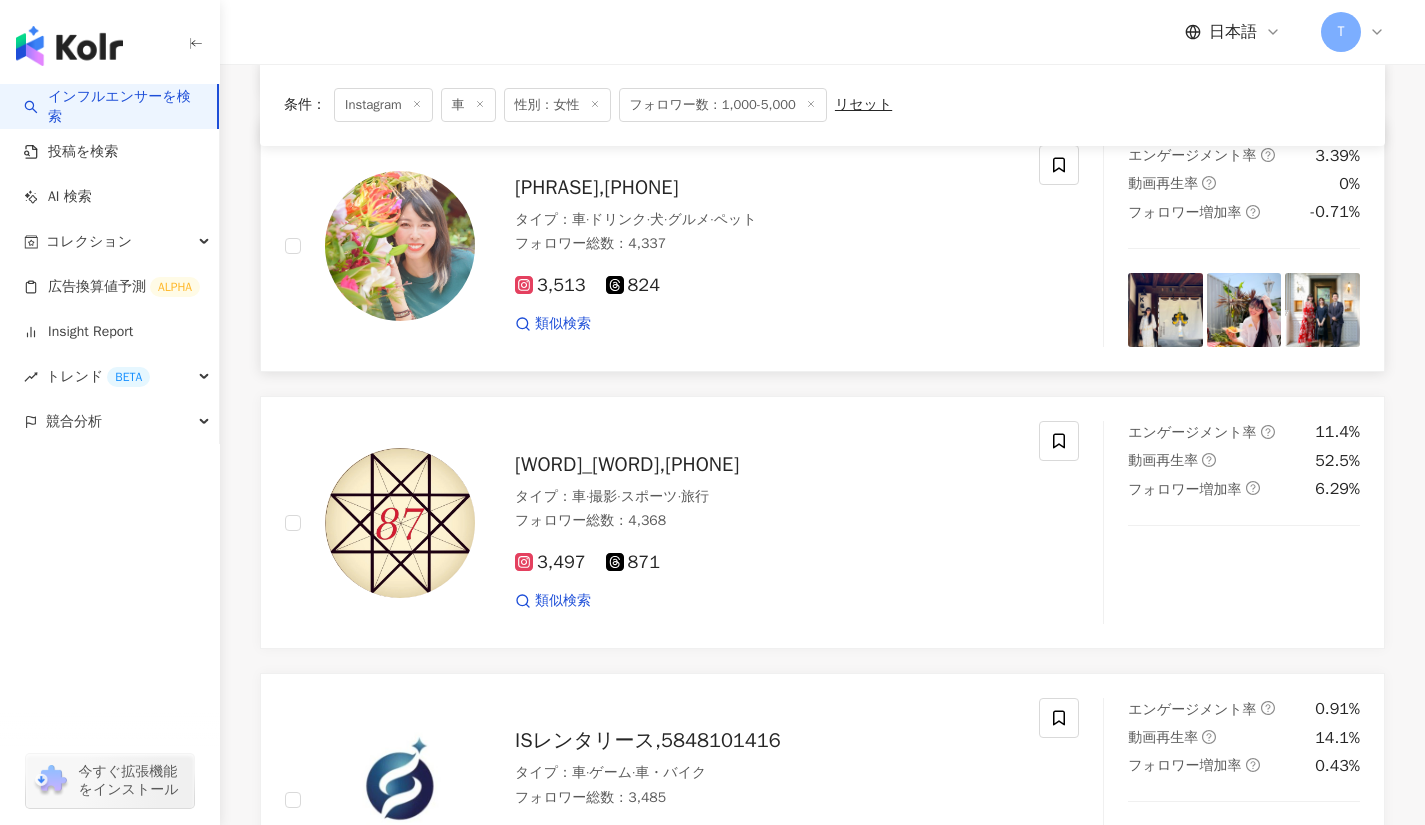 scroll, scrollTop: 2177, scrollLeft: 0, axis: vertical 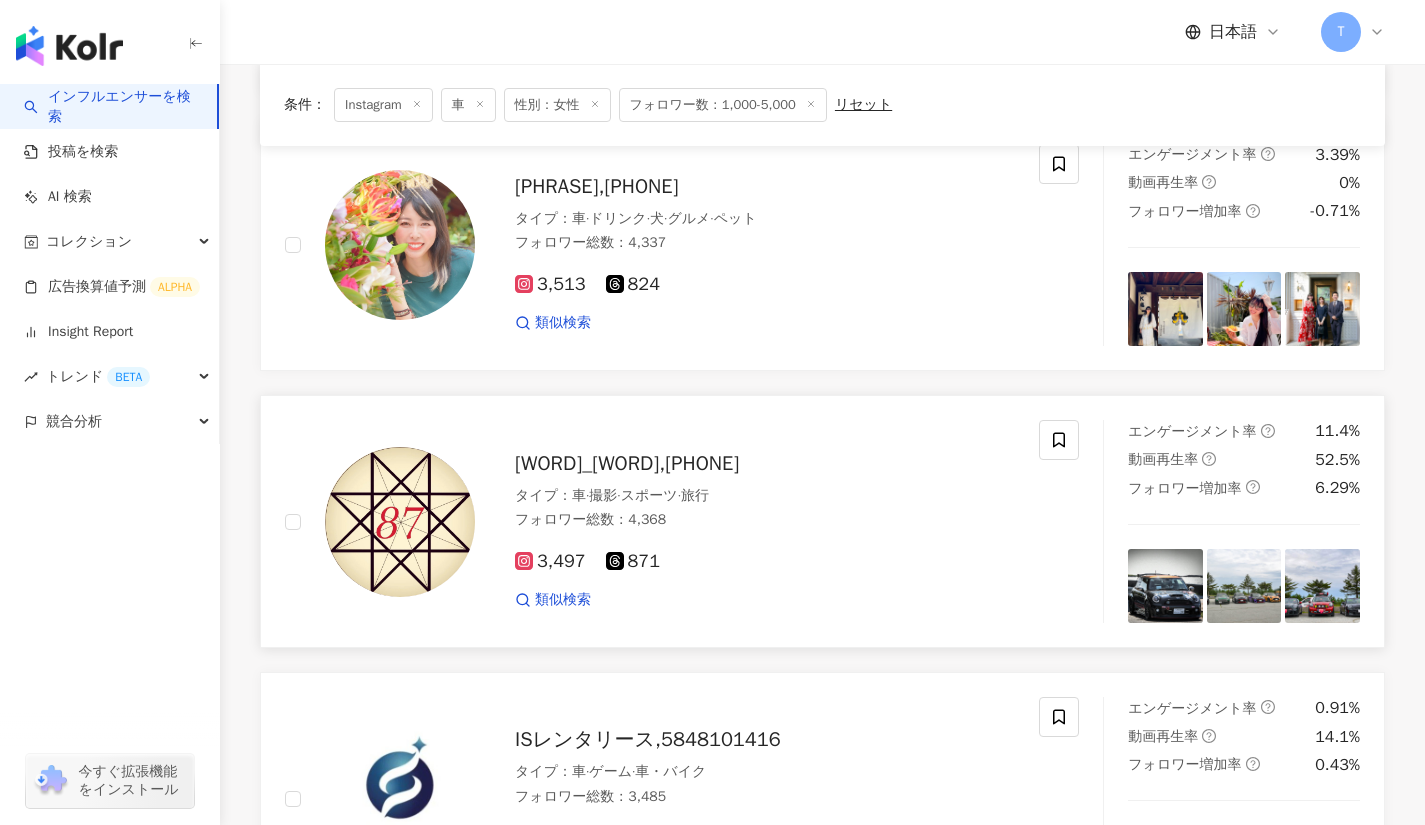 click on "hana_san,2132272747" at bounding box center [627, 463] 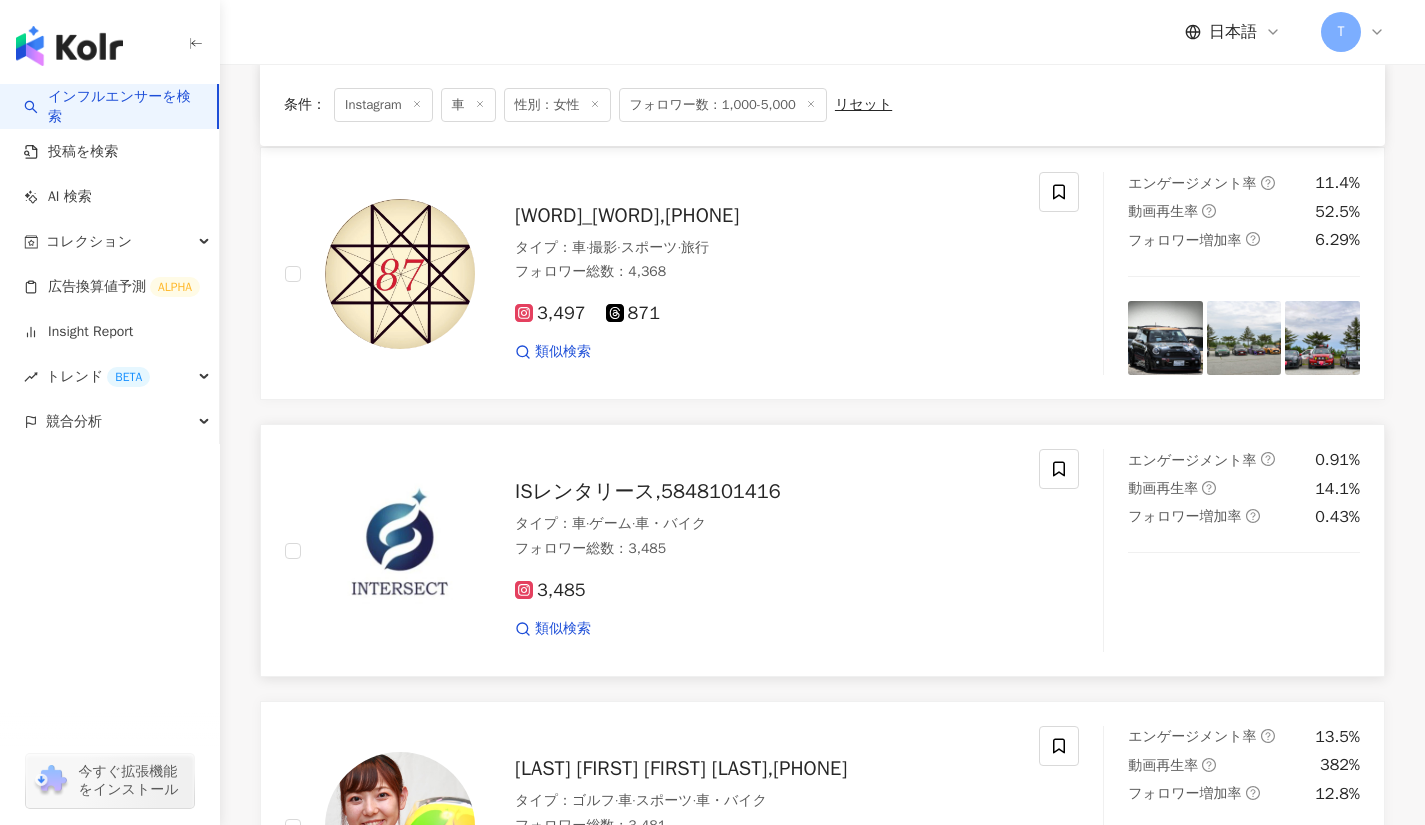 scroll, scrollTop: 2746, scrollLeft: 0, axis: vertical 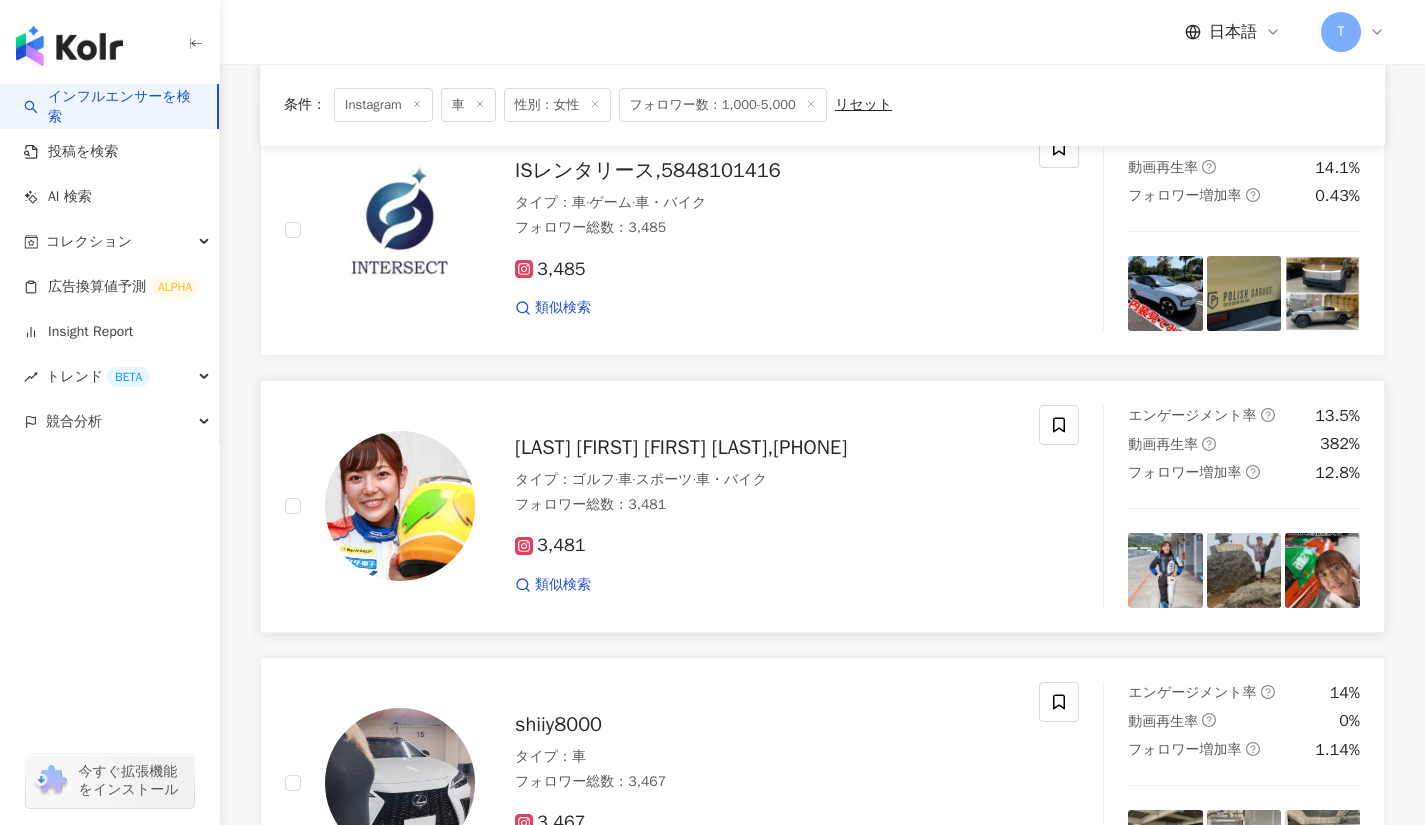 click on "岩岡 万梨恵 Marie Iwaoka,7537748841" at bounding box center [681, 447] 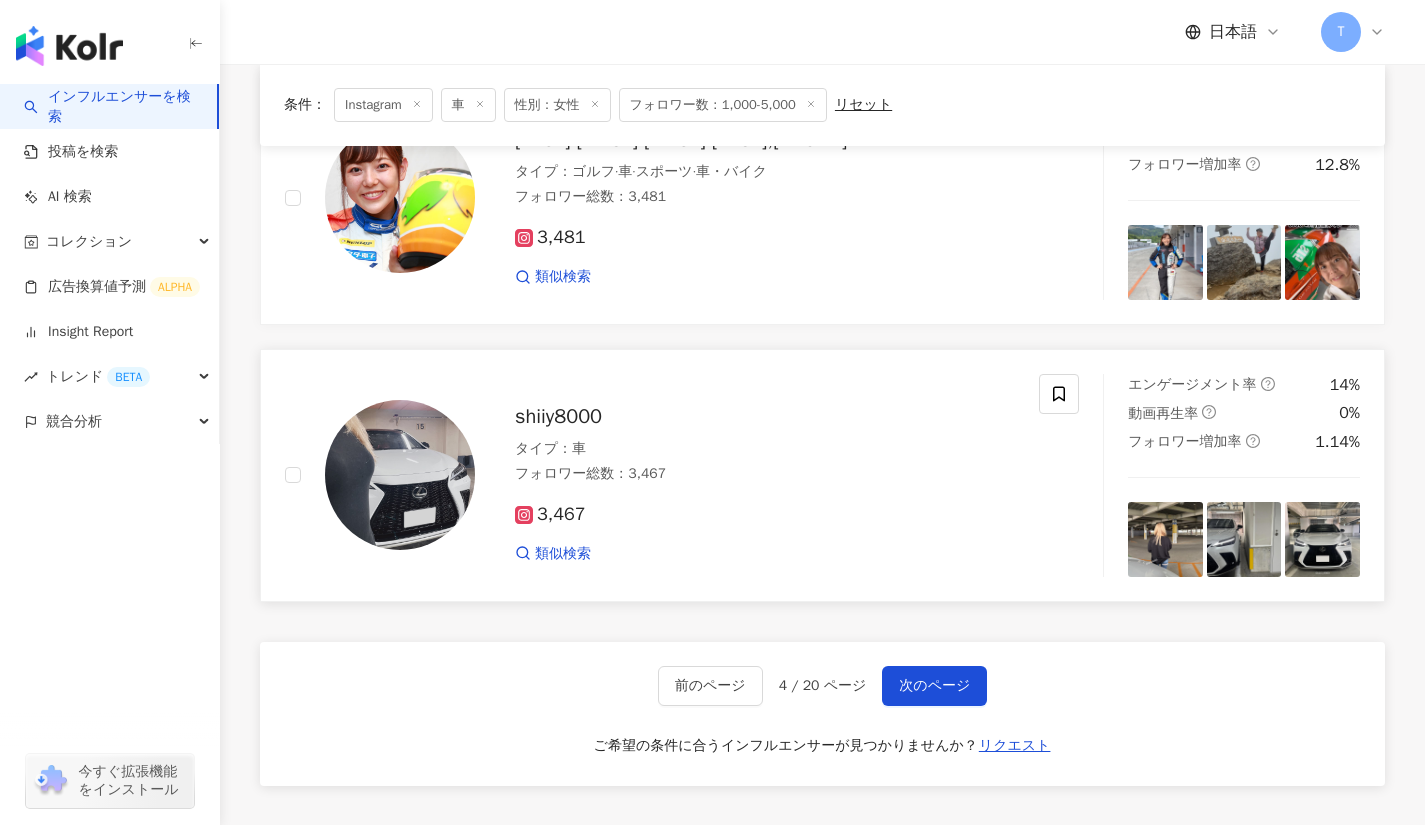 click on "shiiy8000" at bounding box center [558, 416] 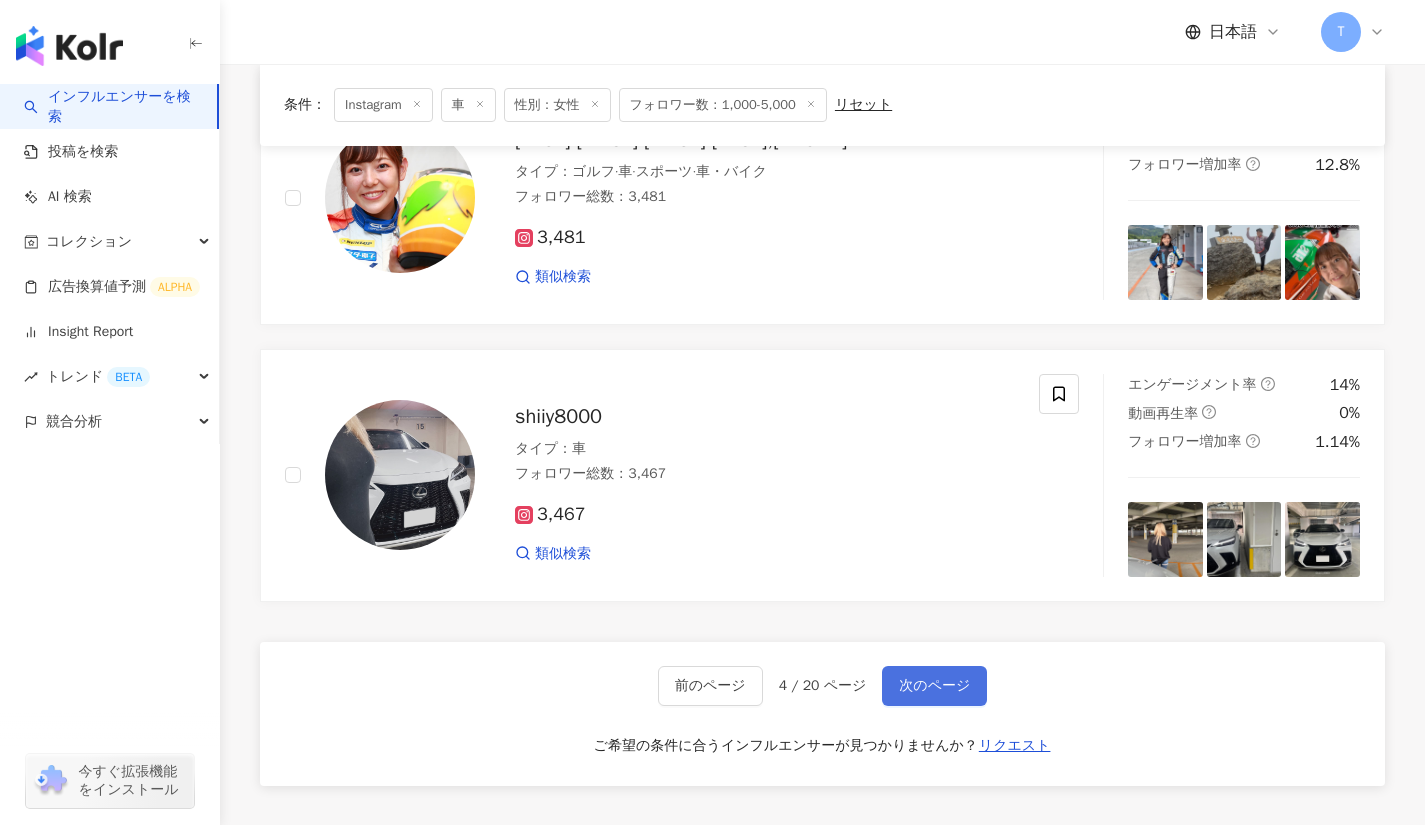 click on "次のページ" at bounding box center [934, 686] 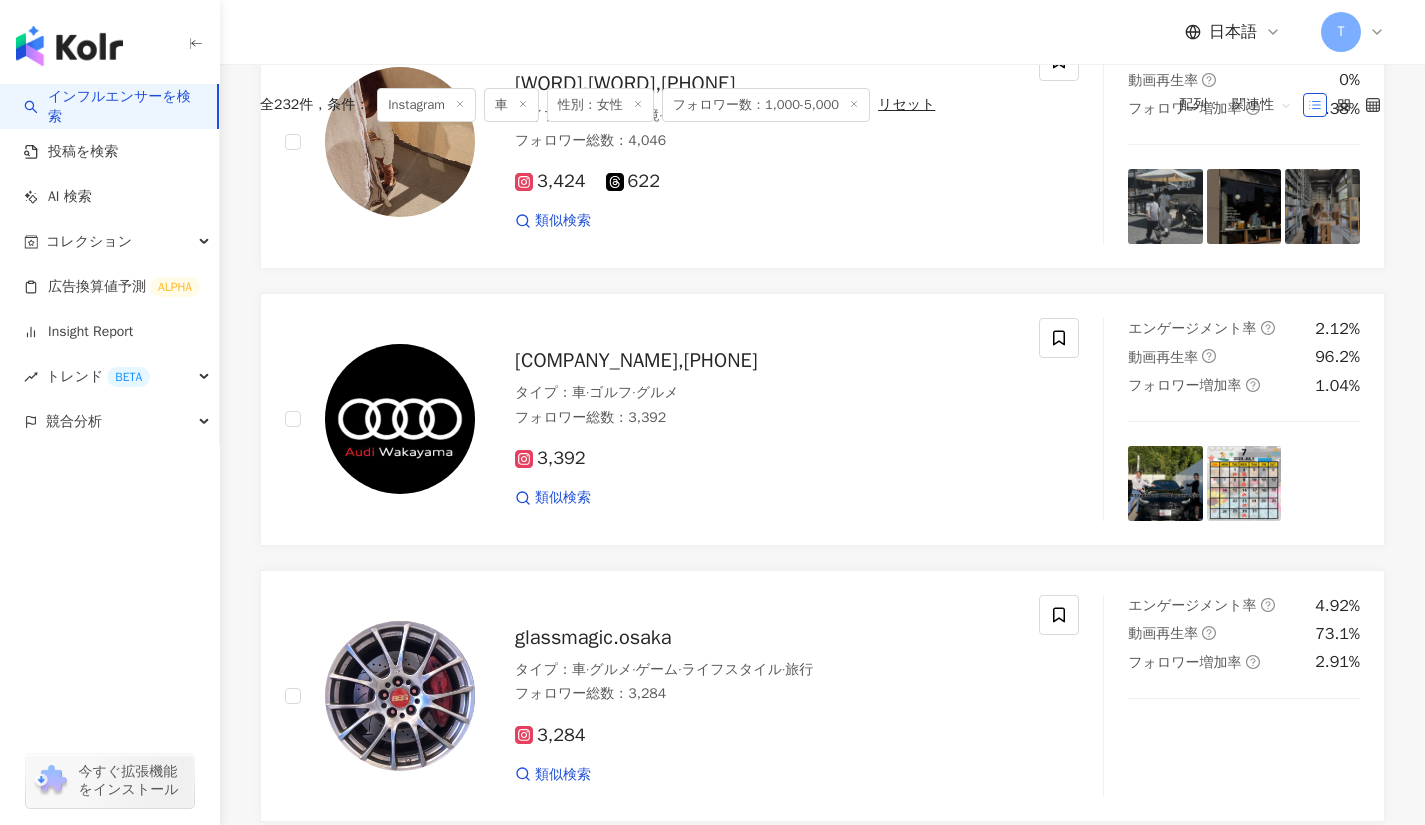 scroll, scrollTop: 0, scrollLeft: 0, axis: both 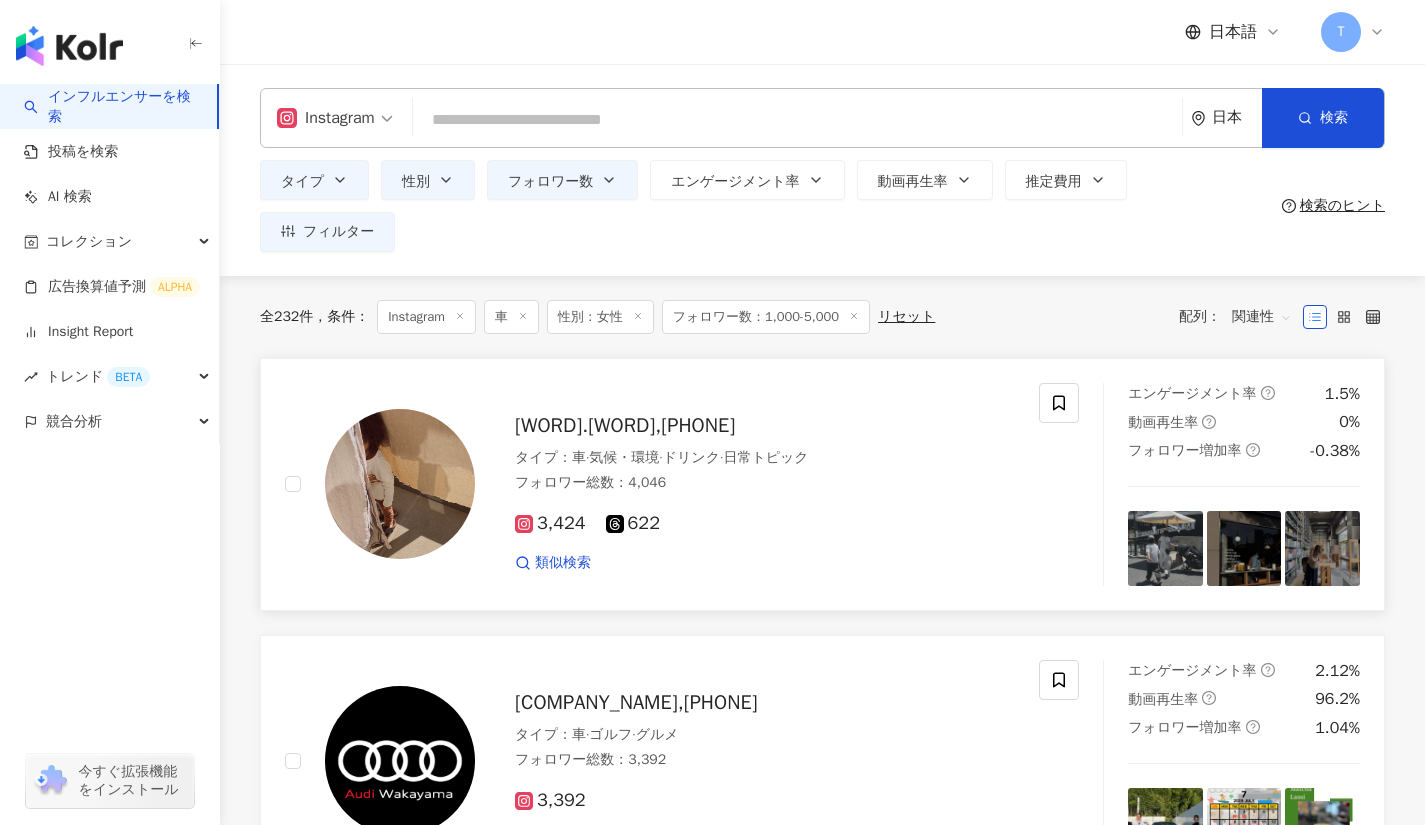 click on "Miho.m,1833554222" at bounding box center [625, 425] 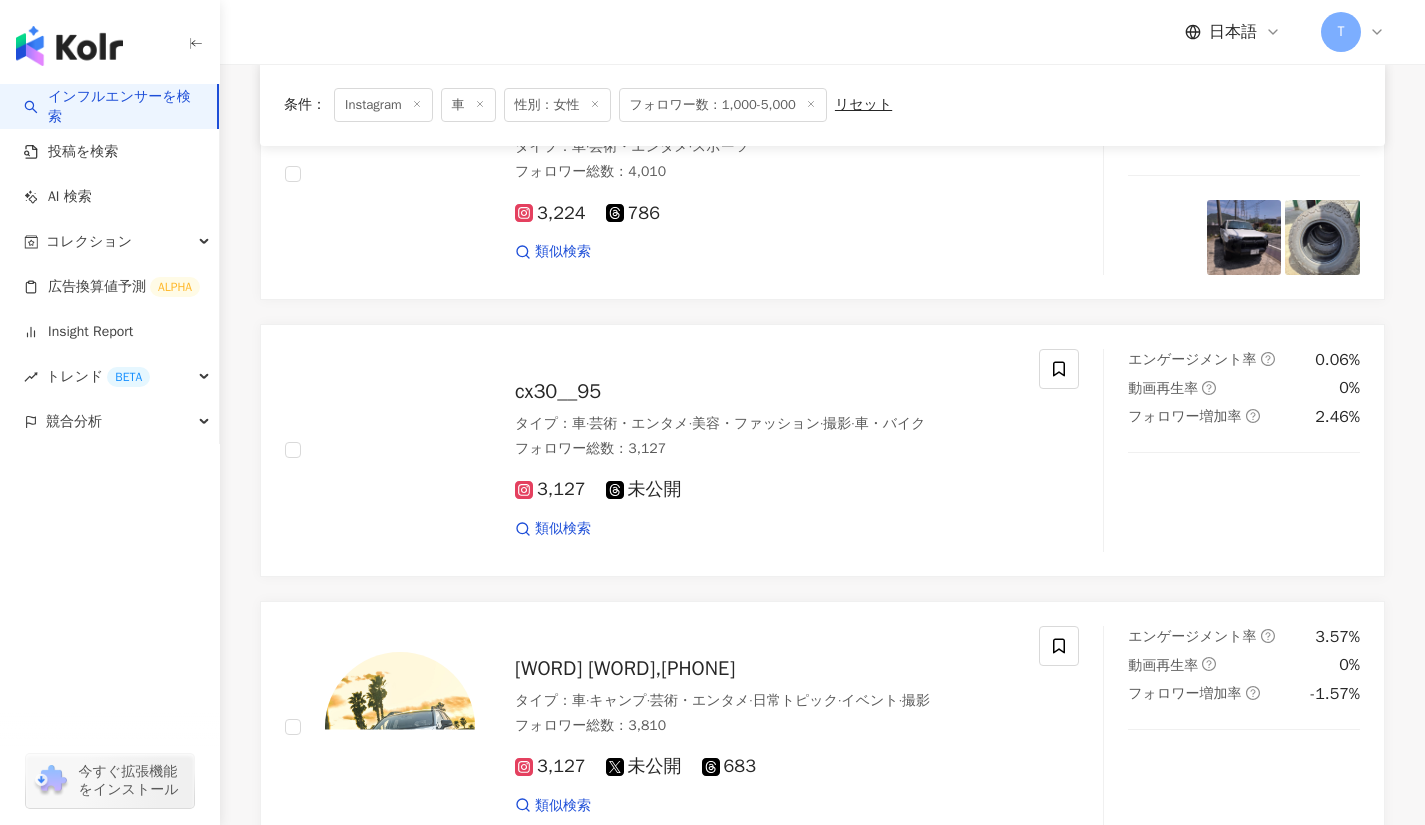 scroll, scrollTop: 1490, scrollLeft: 0, axis: vertical 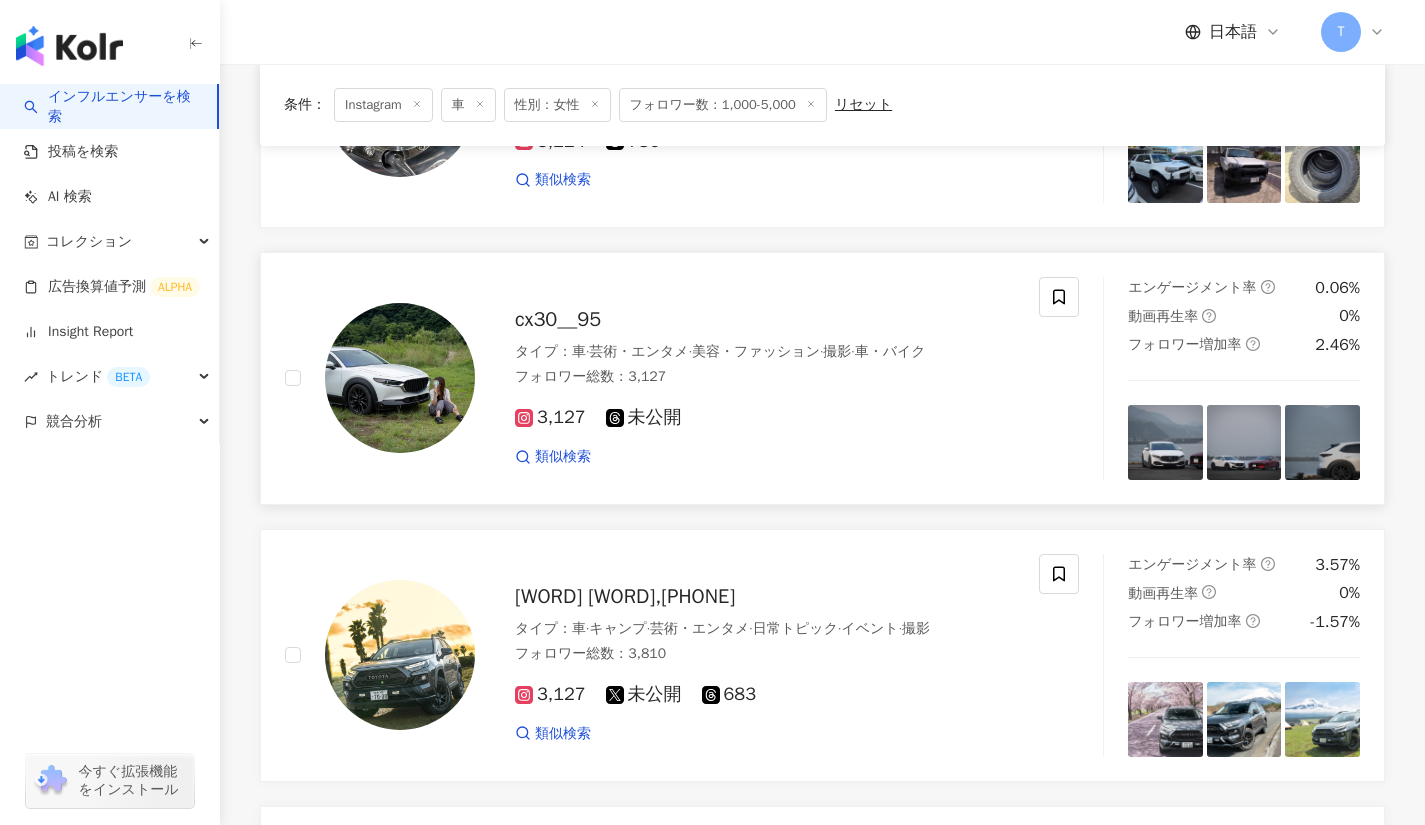click on "cx30__95 タイプ ： 車  ·  芸術・エンタメ  ·  美容・ファッション  ·  撮影  ·  車・バイク フォロワー総数 ： 3,127 3,127 未公開 類似検索" at bounding box center (745, 378) 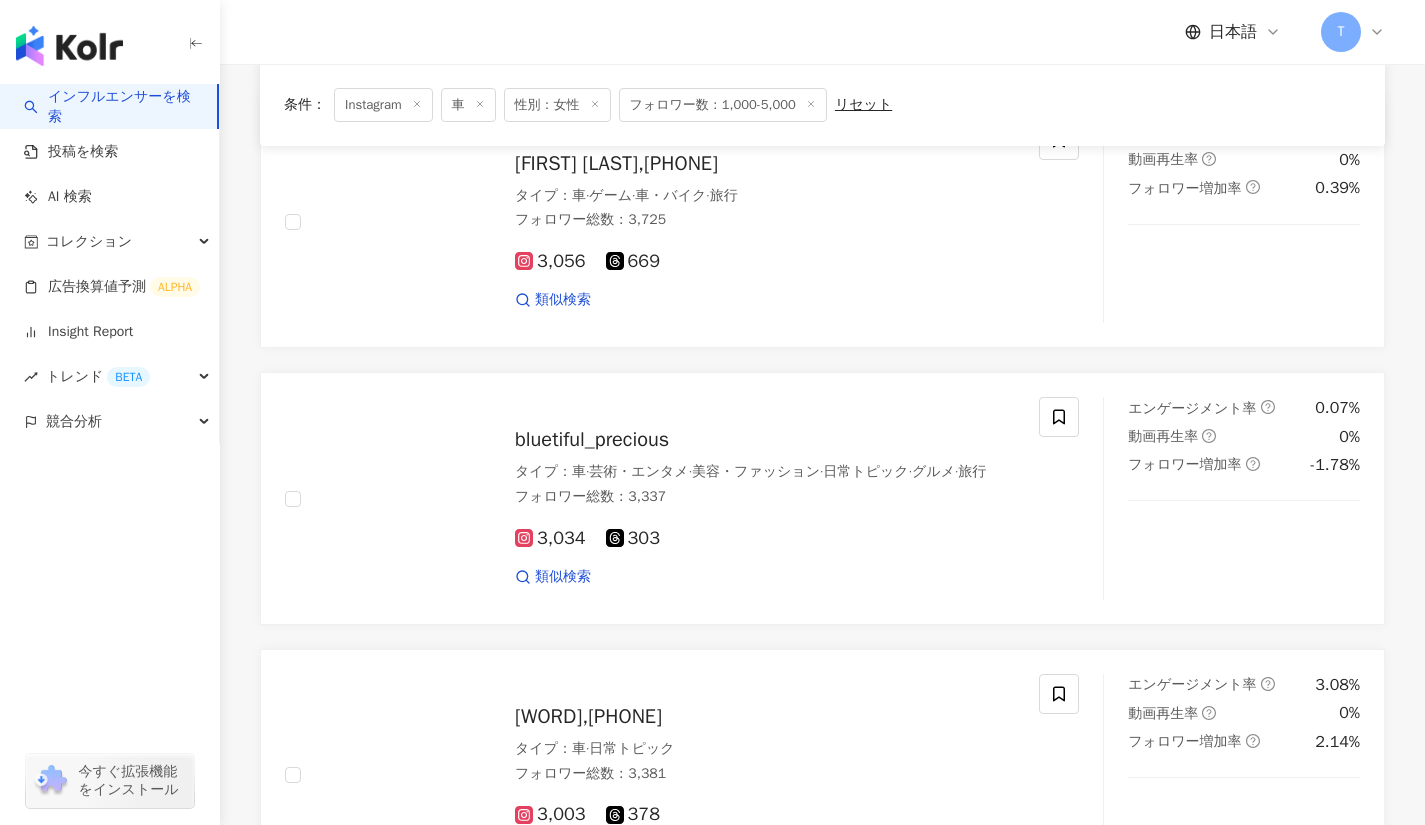 scroll, scrollTop: 2478, scrollLeft: 0, axis: vertical 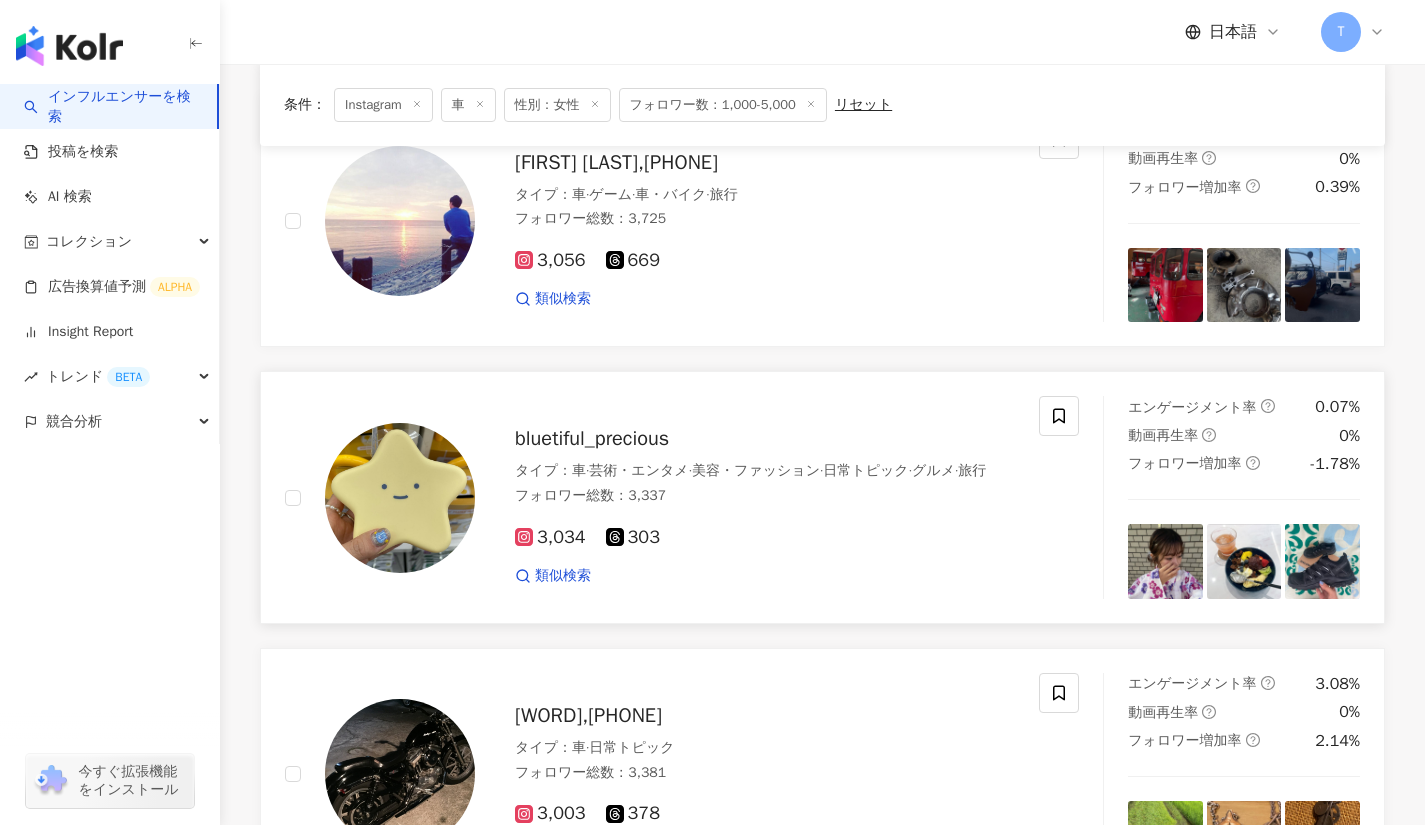 click on "bluetiful_precious" at bounding box center [592, 438] 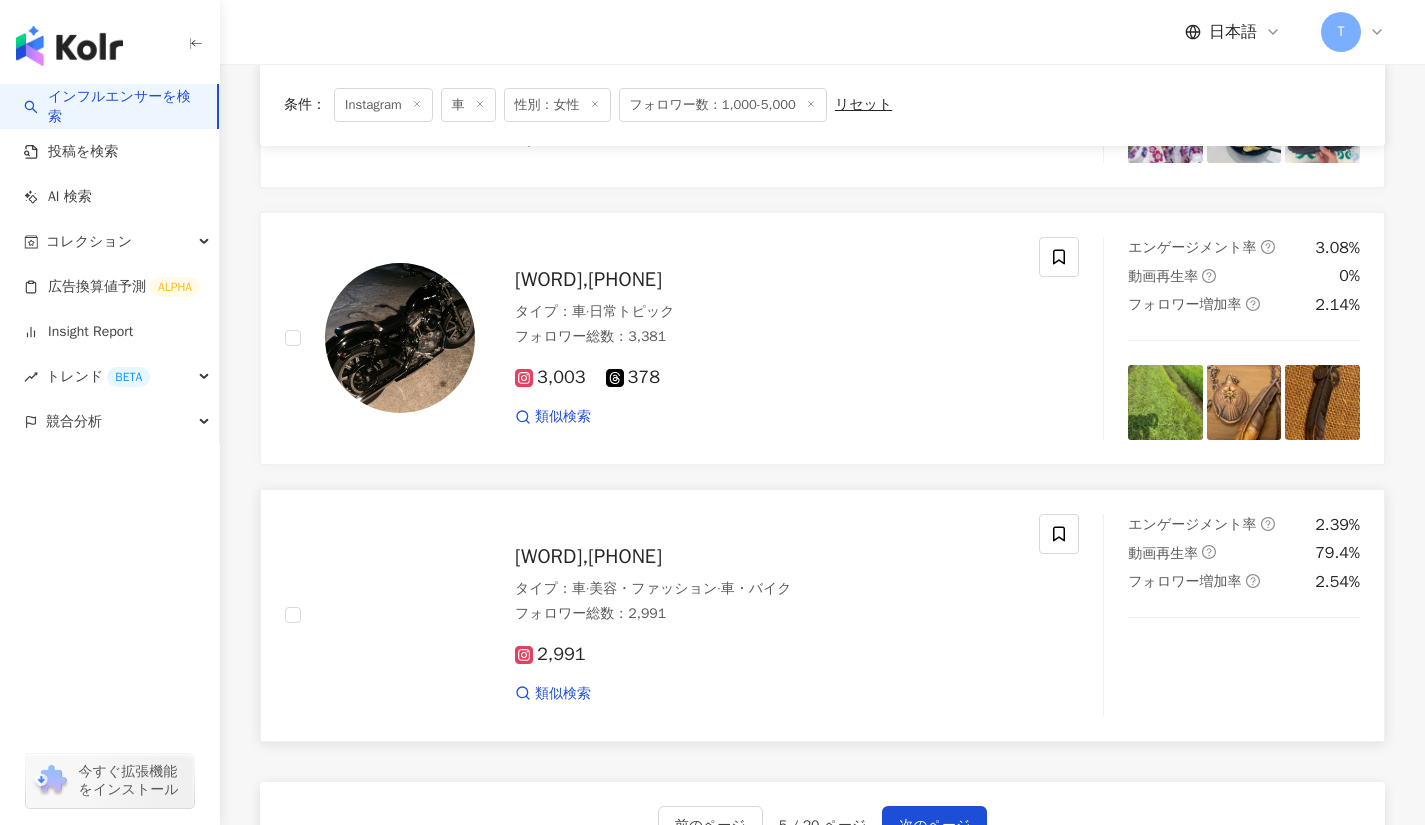 scroll, scrollTop: 2915, scrollLeft: 0, axis: vertical 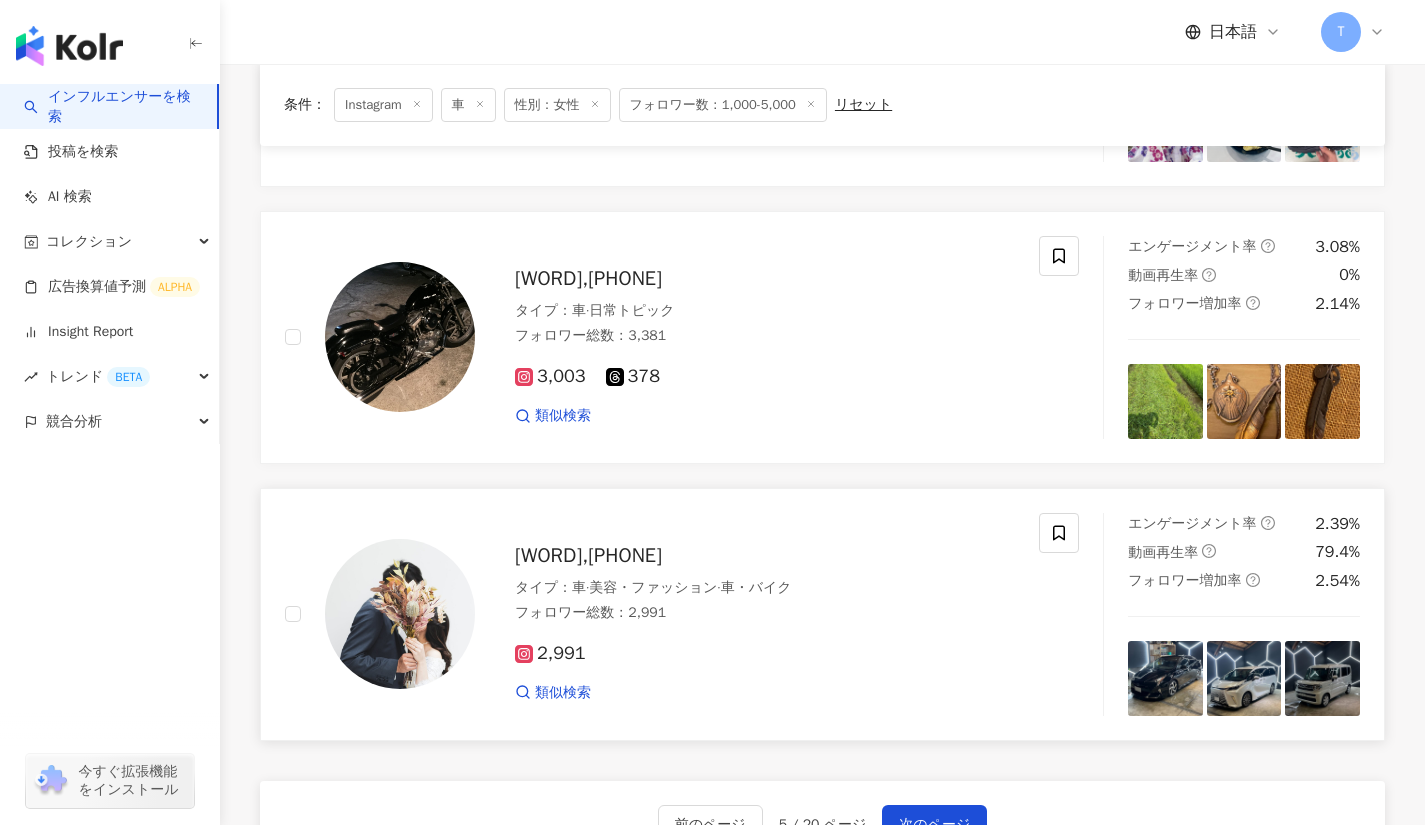 click on "[NAME],[PHONE]" at bounding box center [588, 555] 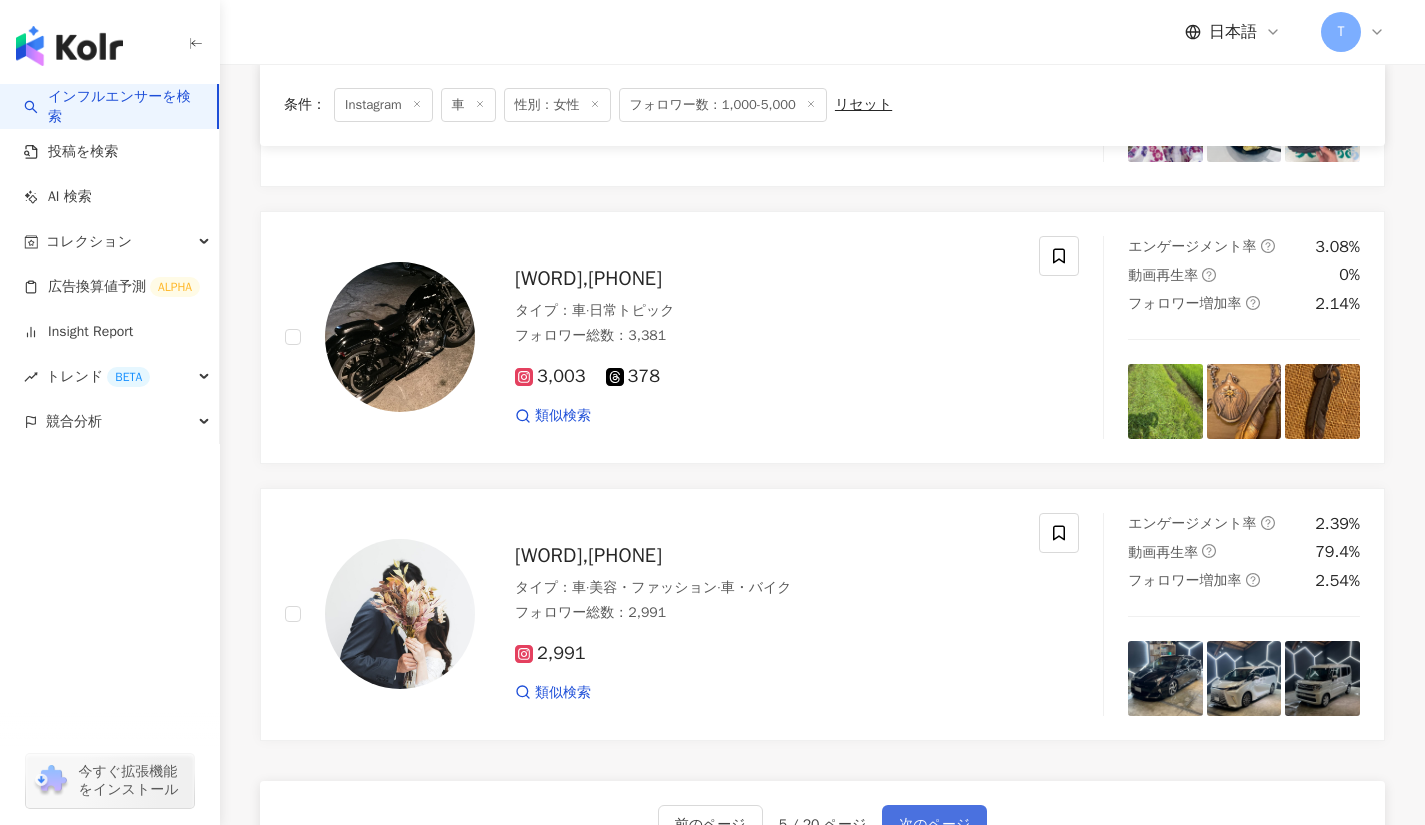 click on "次のページ" at bounding box center (934, 825) 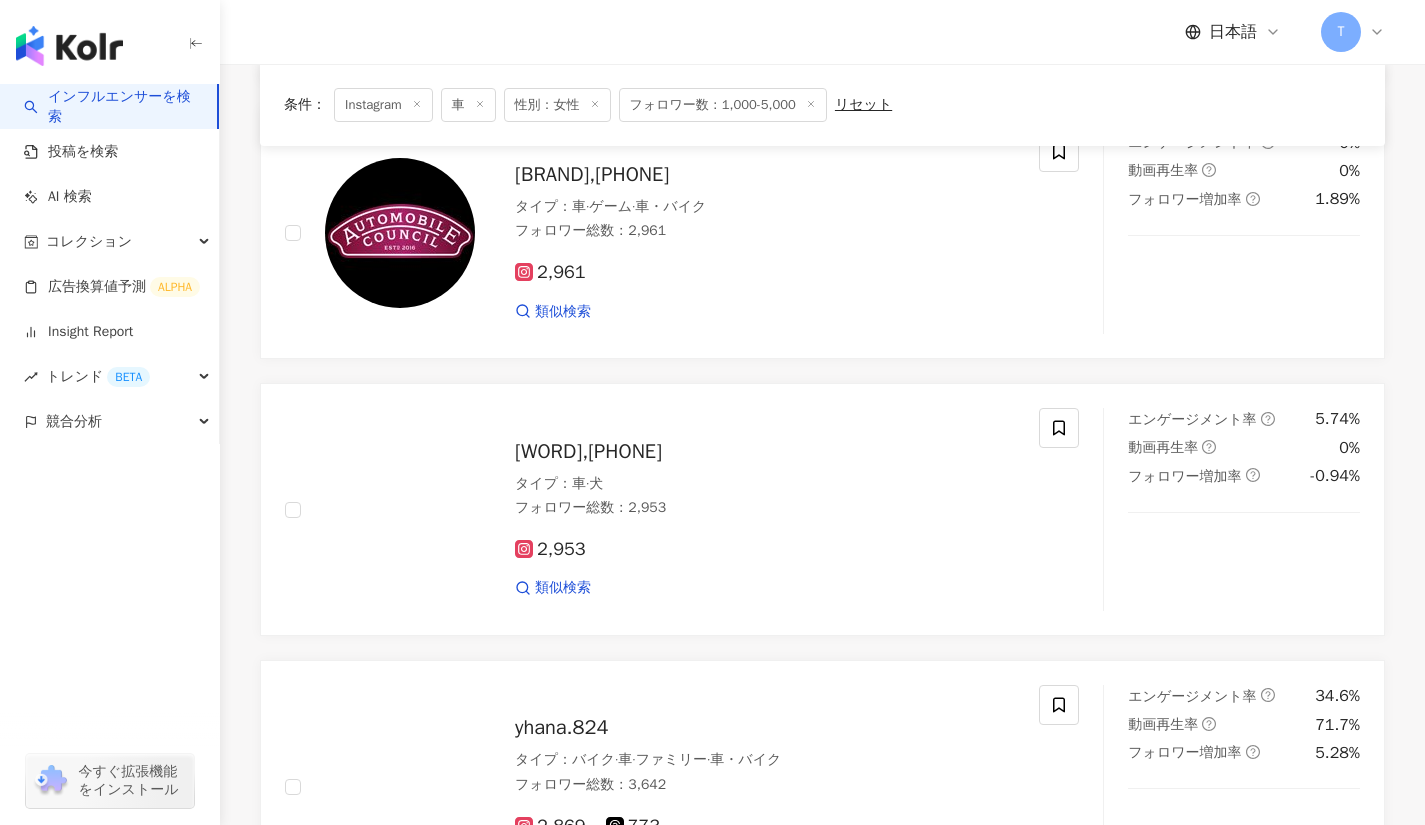 scroll, scrollTop: 2954, scrollLeft: 0, axis: vertical 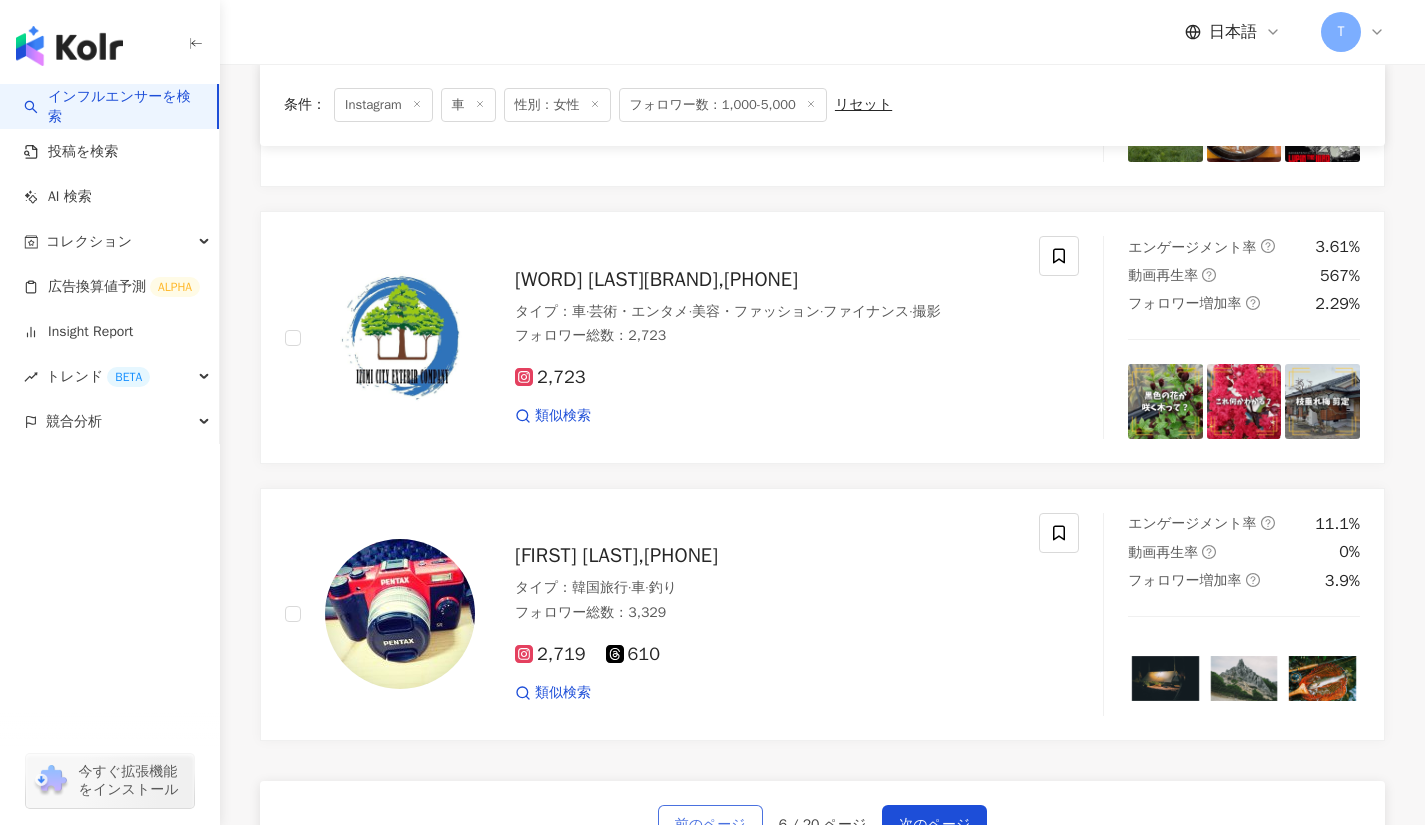 click on "前のページ" at bounding box center (710, 825) 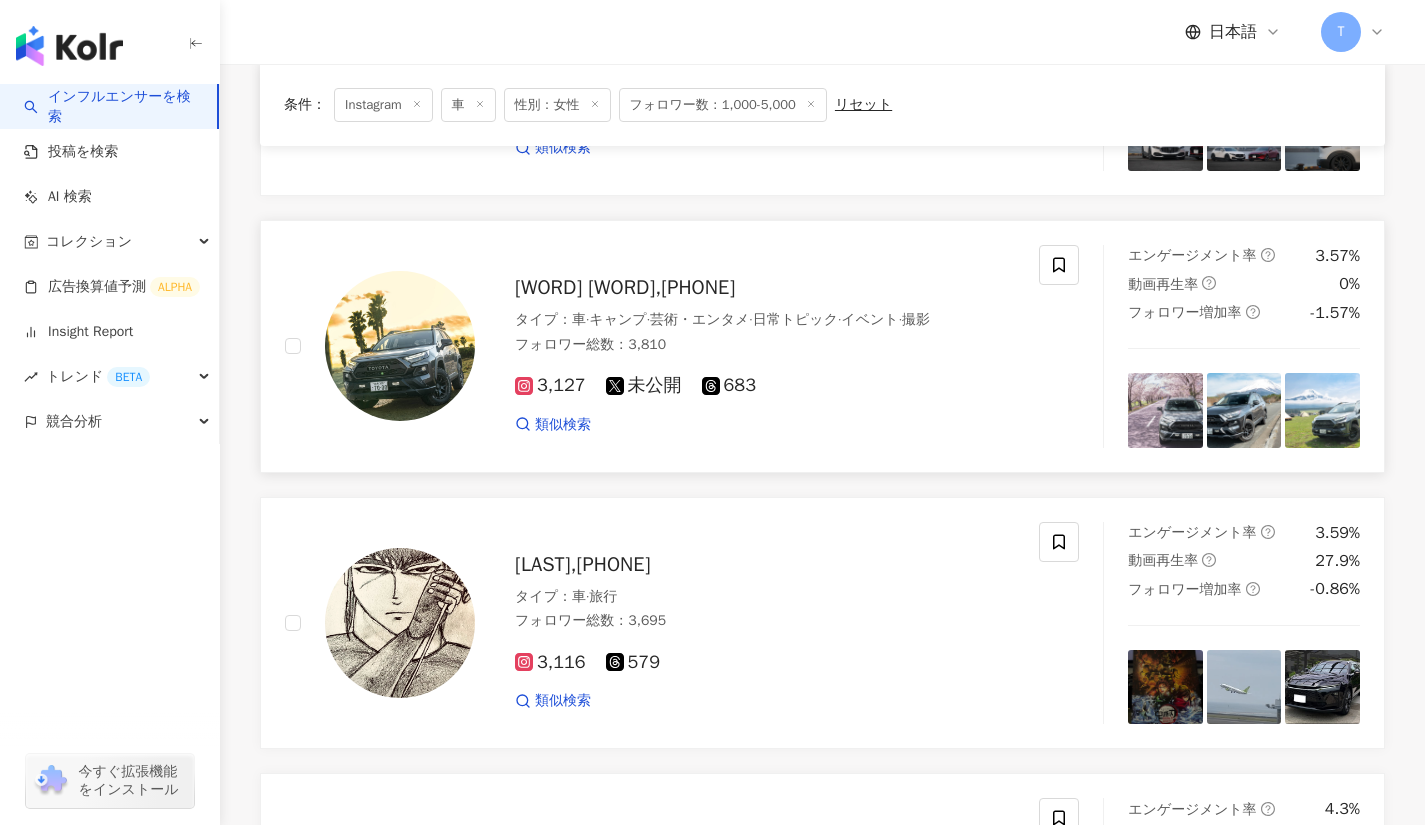 scroll, scrollTop: 1798, scrollLeft: 0, axis: vertical 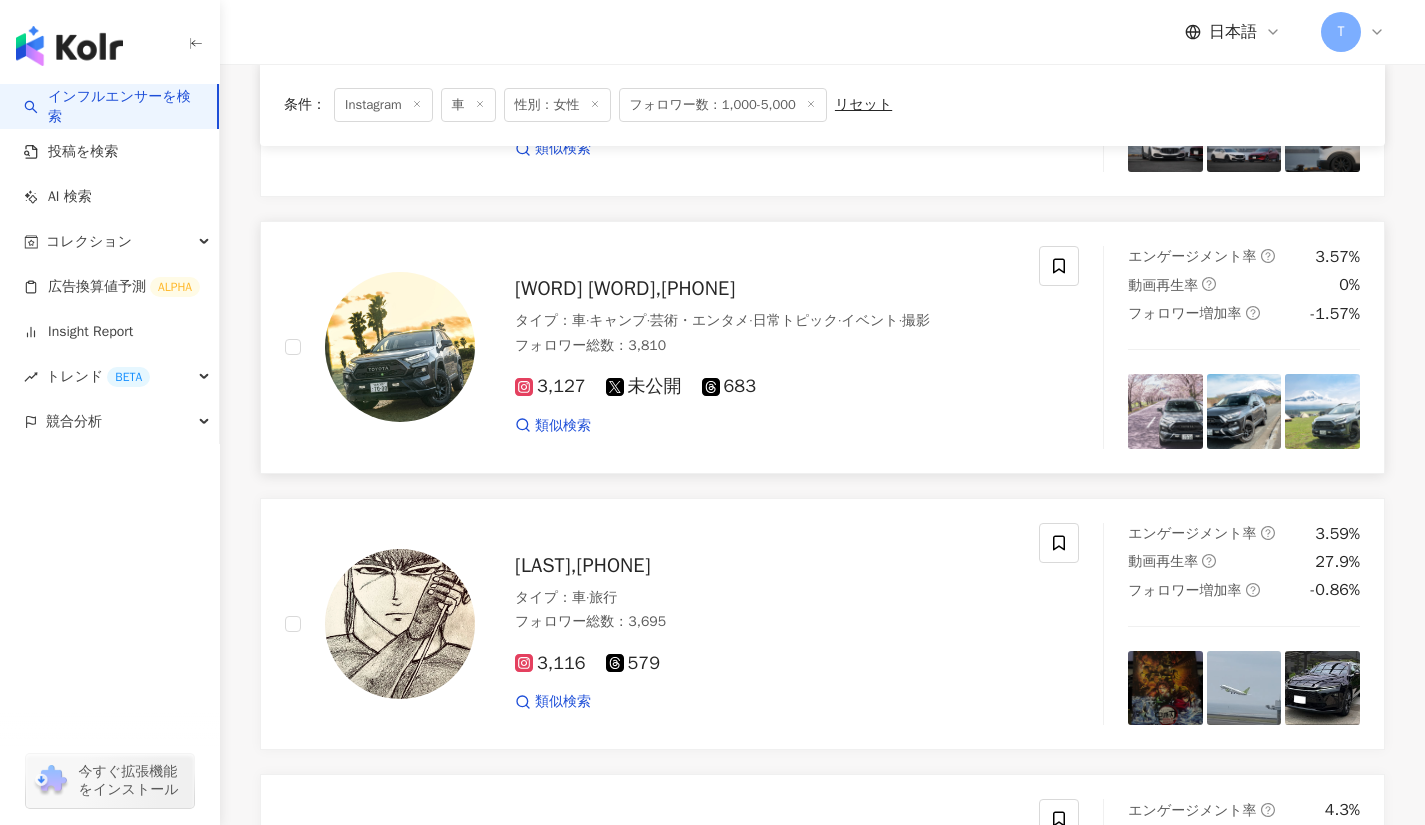 click on "S y u n t i,5934092323" at bounding box center [625, 288] 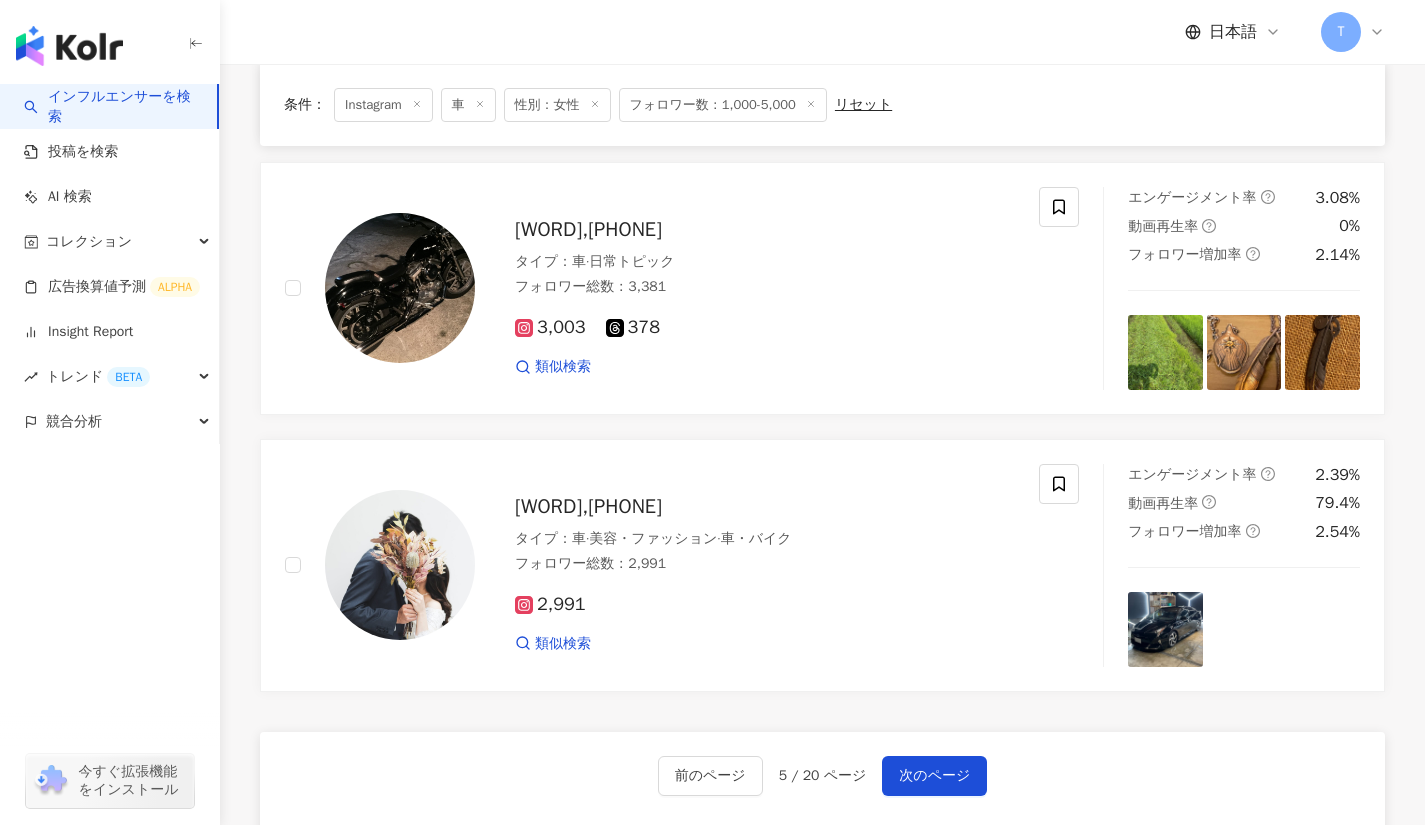 scroll, scrollTop: 3024, scrollLeft: 0, axis: vertical 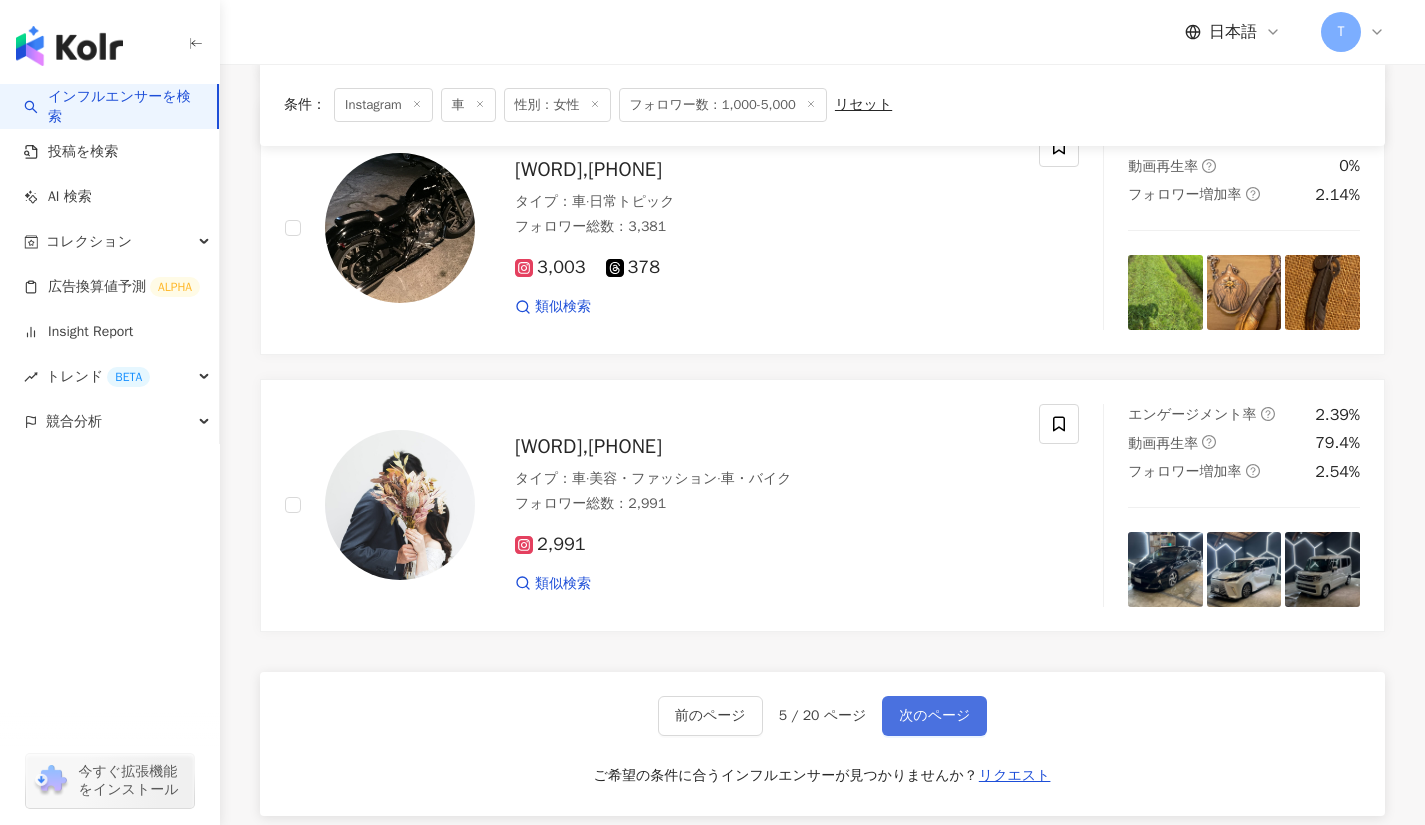 click on "次のページ" at bounding box center (934, 716) 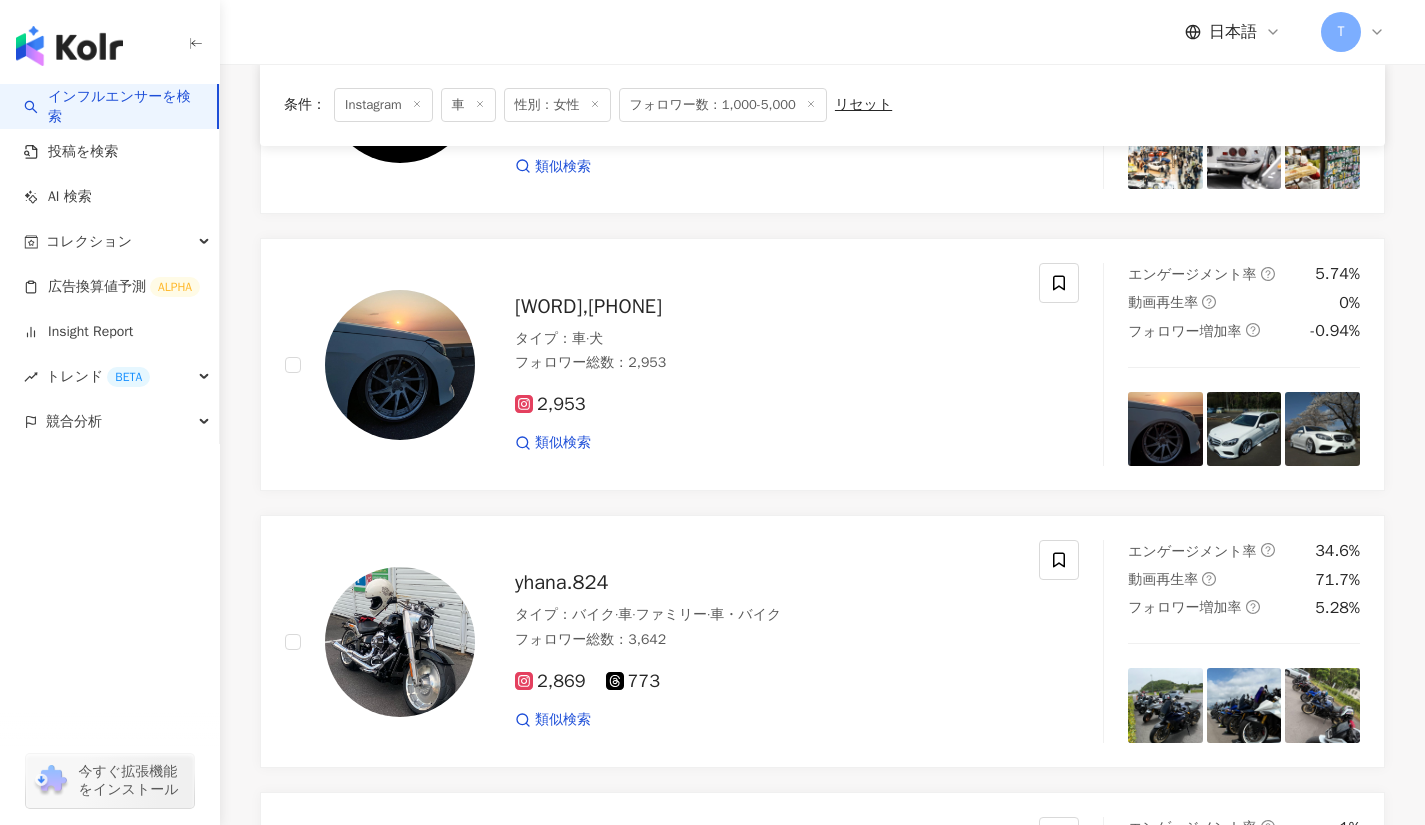 scroll, scrollTop: 949, scrollLeft: 0, axis: vertical 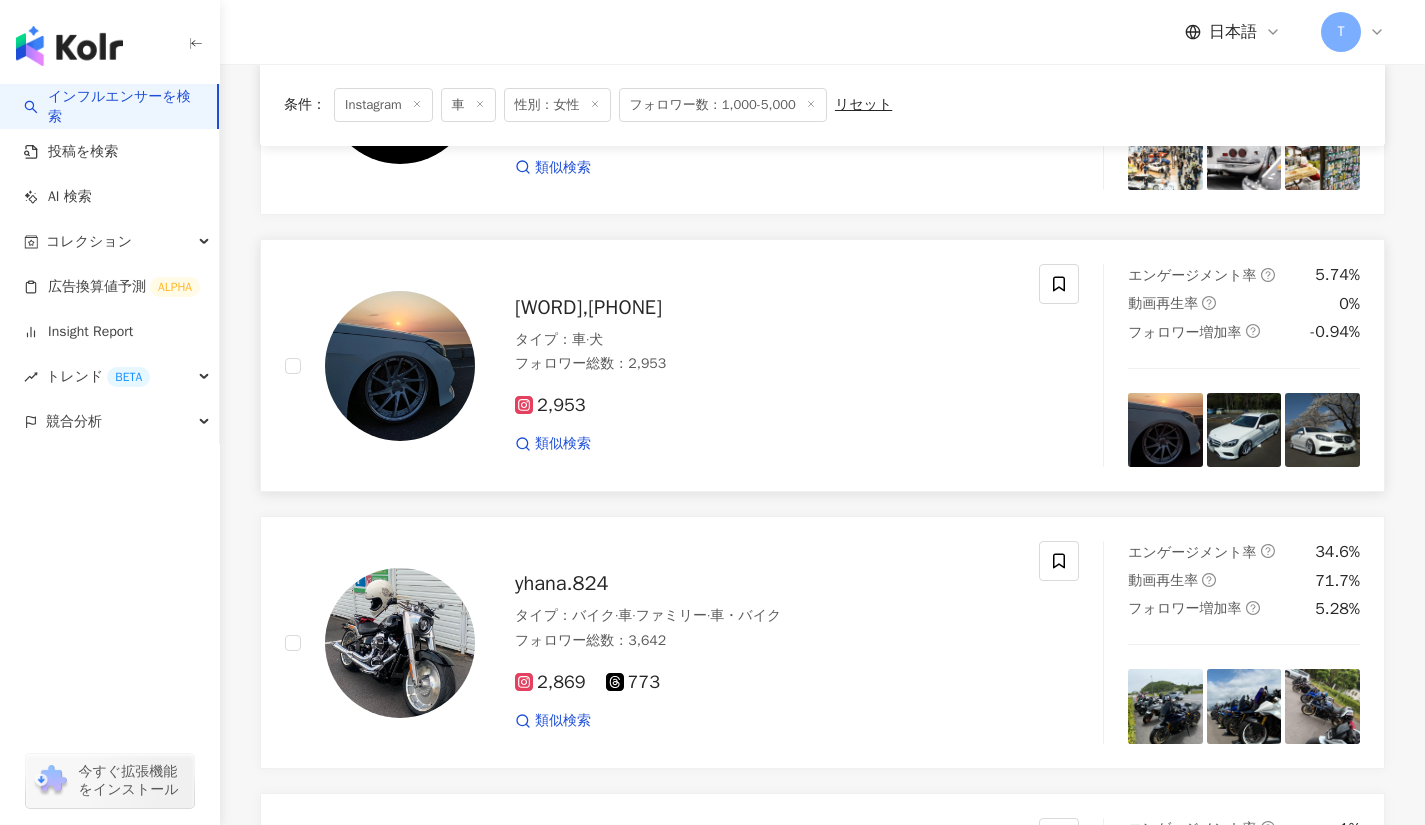 click on "ササヤン,3936686852" at bounding box center (588, 307) 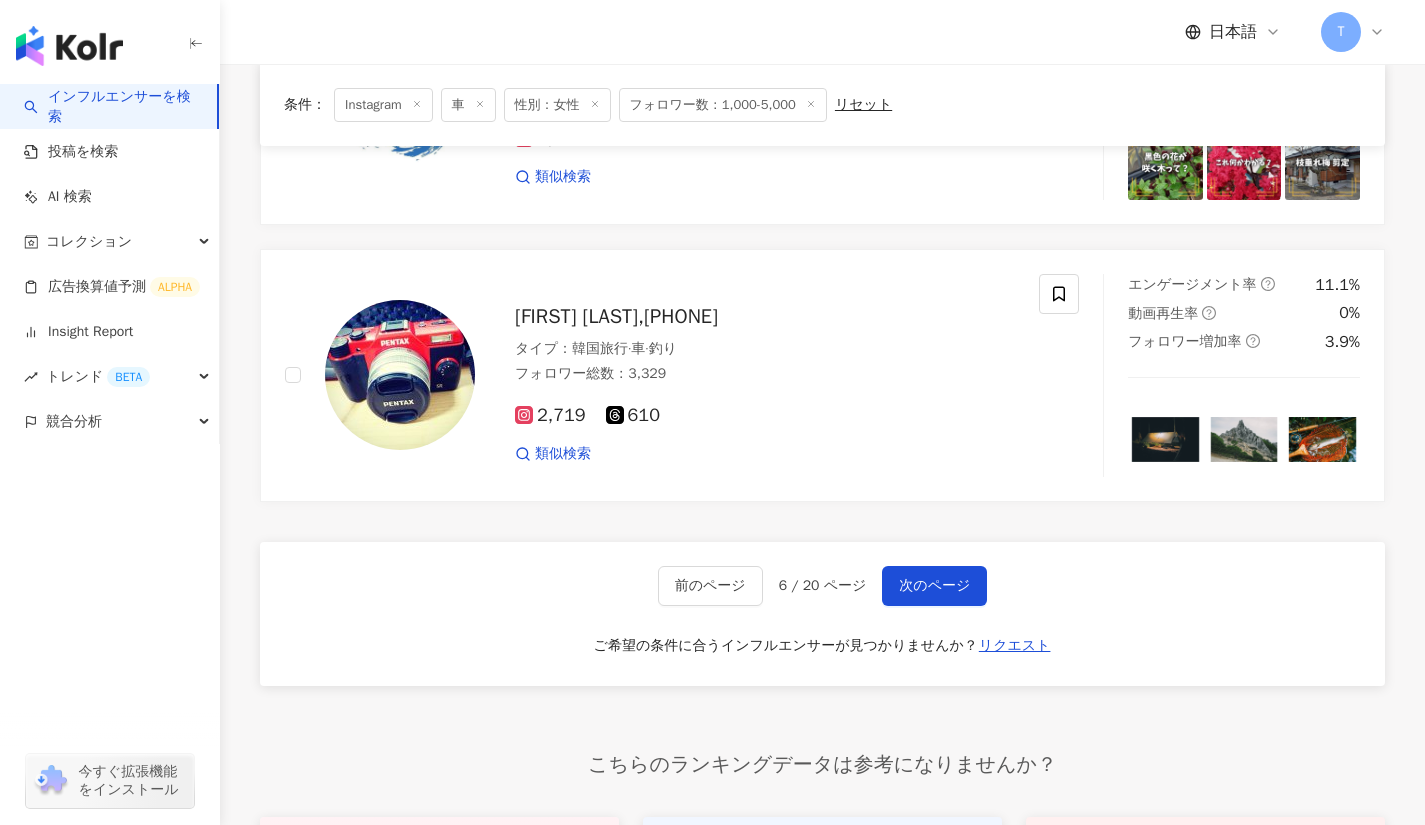 scroll, scrollTop: 3197, scrollLeft: 0, axis: vertical 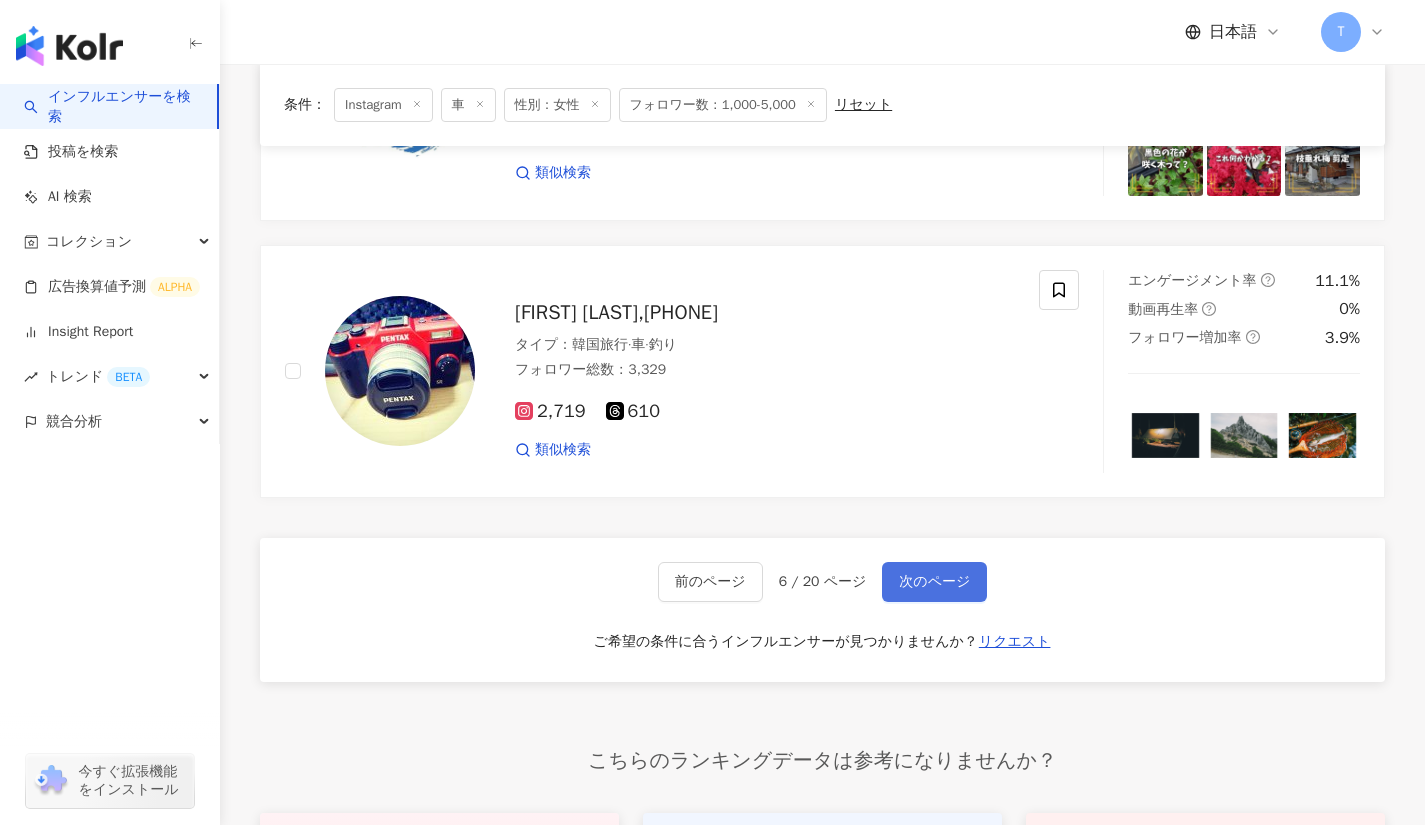click on "次のページ" at bounding box center (934, 582) 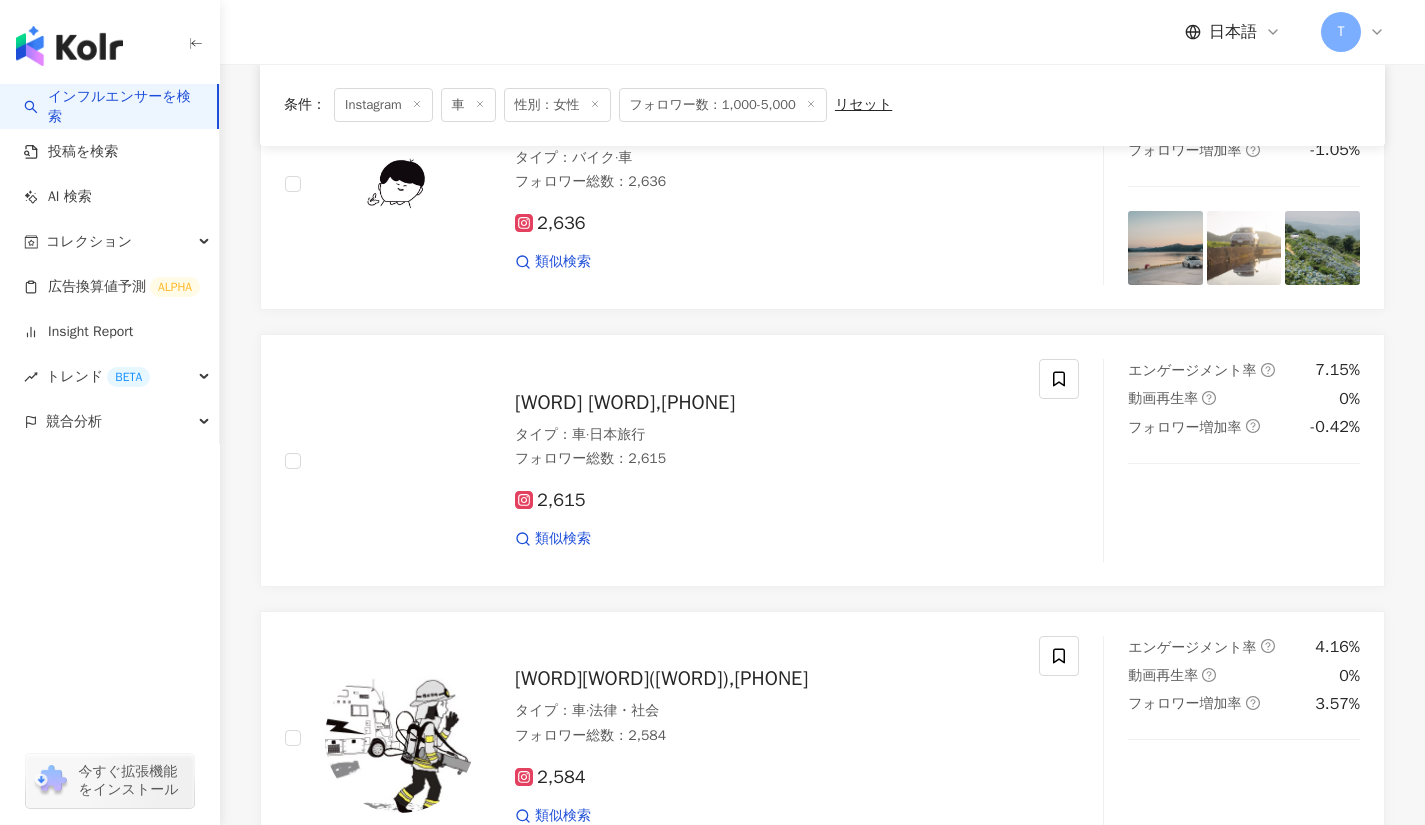 scroll, scrollTop: 1289, scrollLeft: 0, axis: vertical 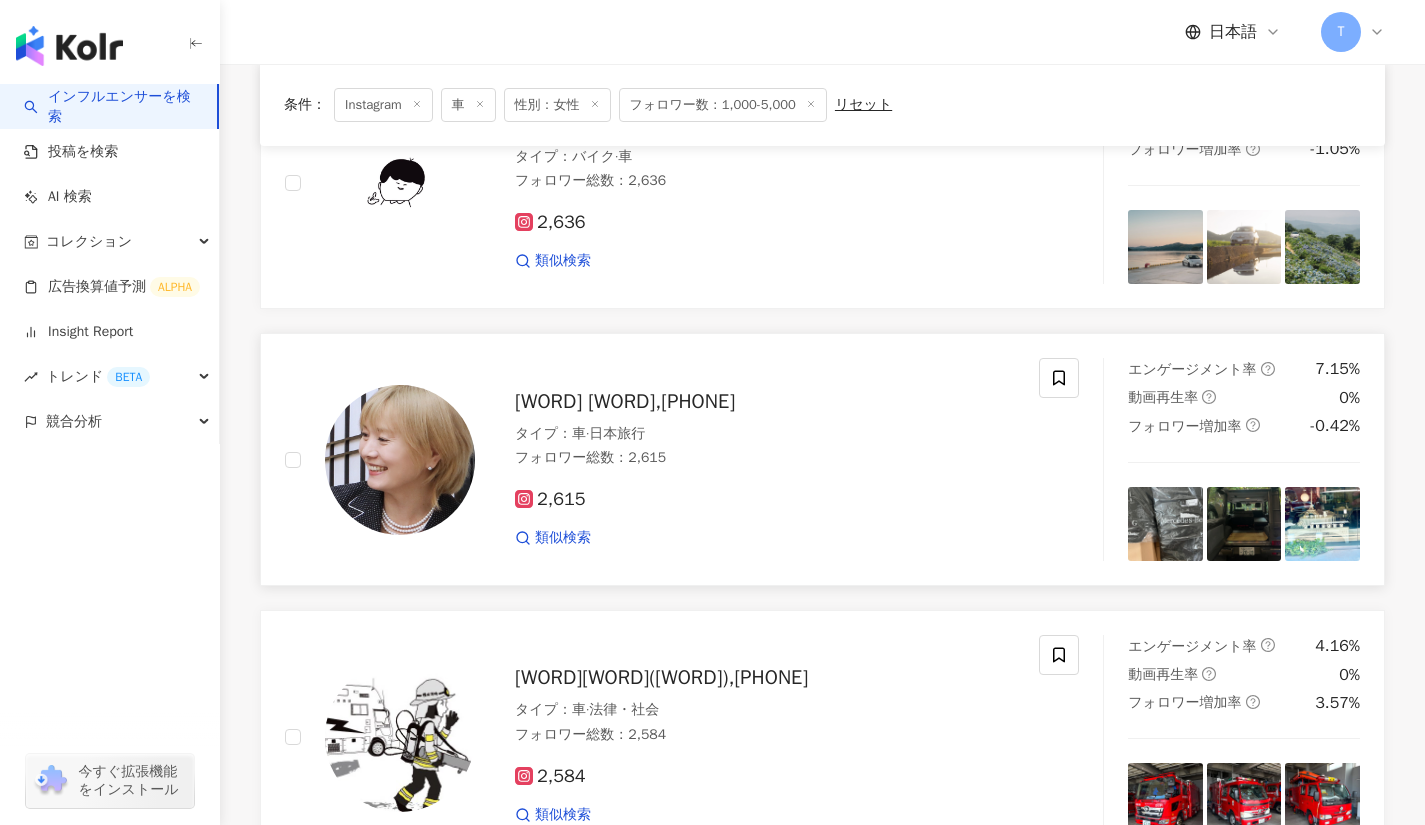 click on "Keiko 🚙💕w463,1779640 タイプ ： 車  ·  日本旅行 フォロワー総数 ： 2,615 2,615 類似検索" at bounding box center [745, 460] 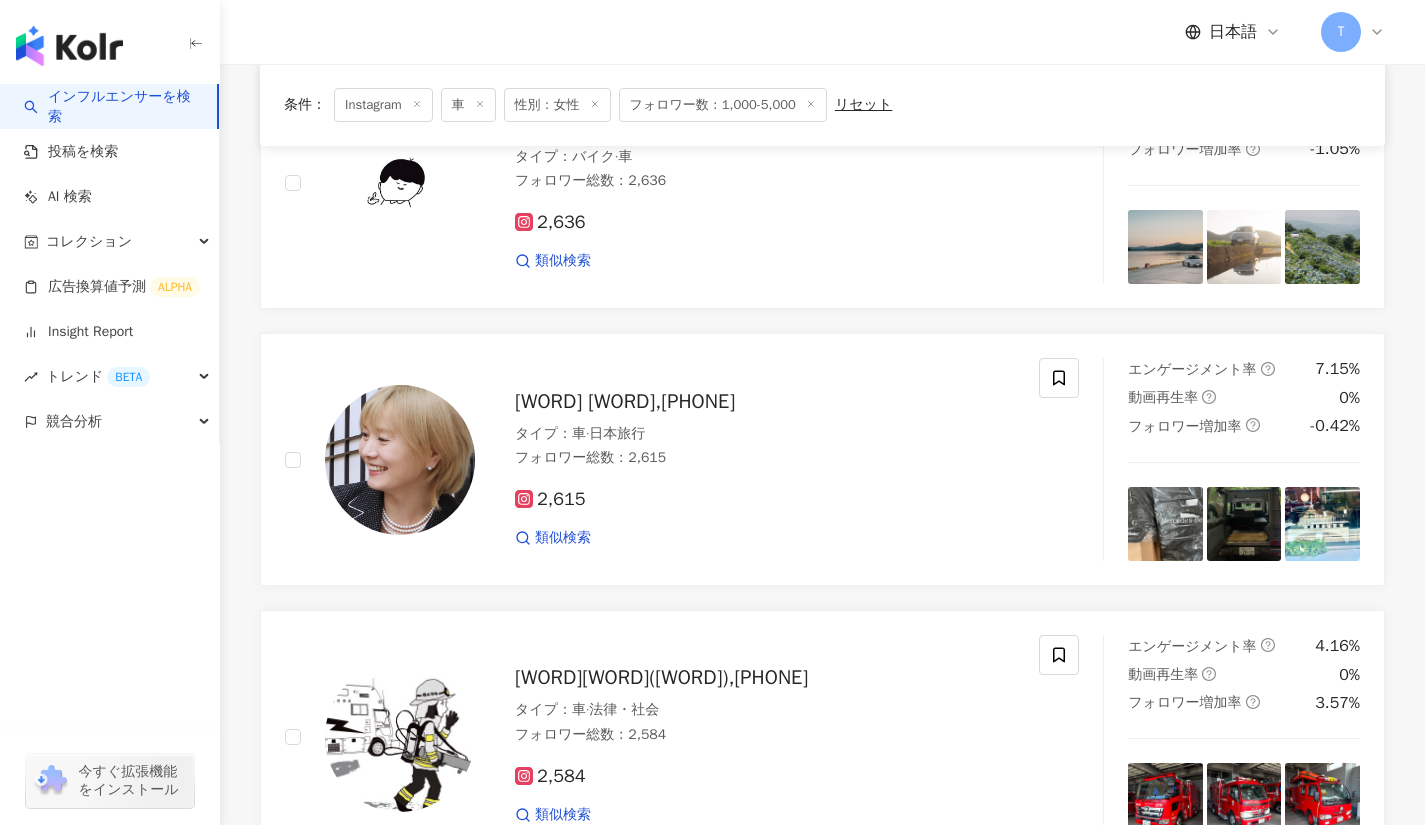 scroll, scrollTop: 2437, scrollLeft: 0, axis: vertical 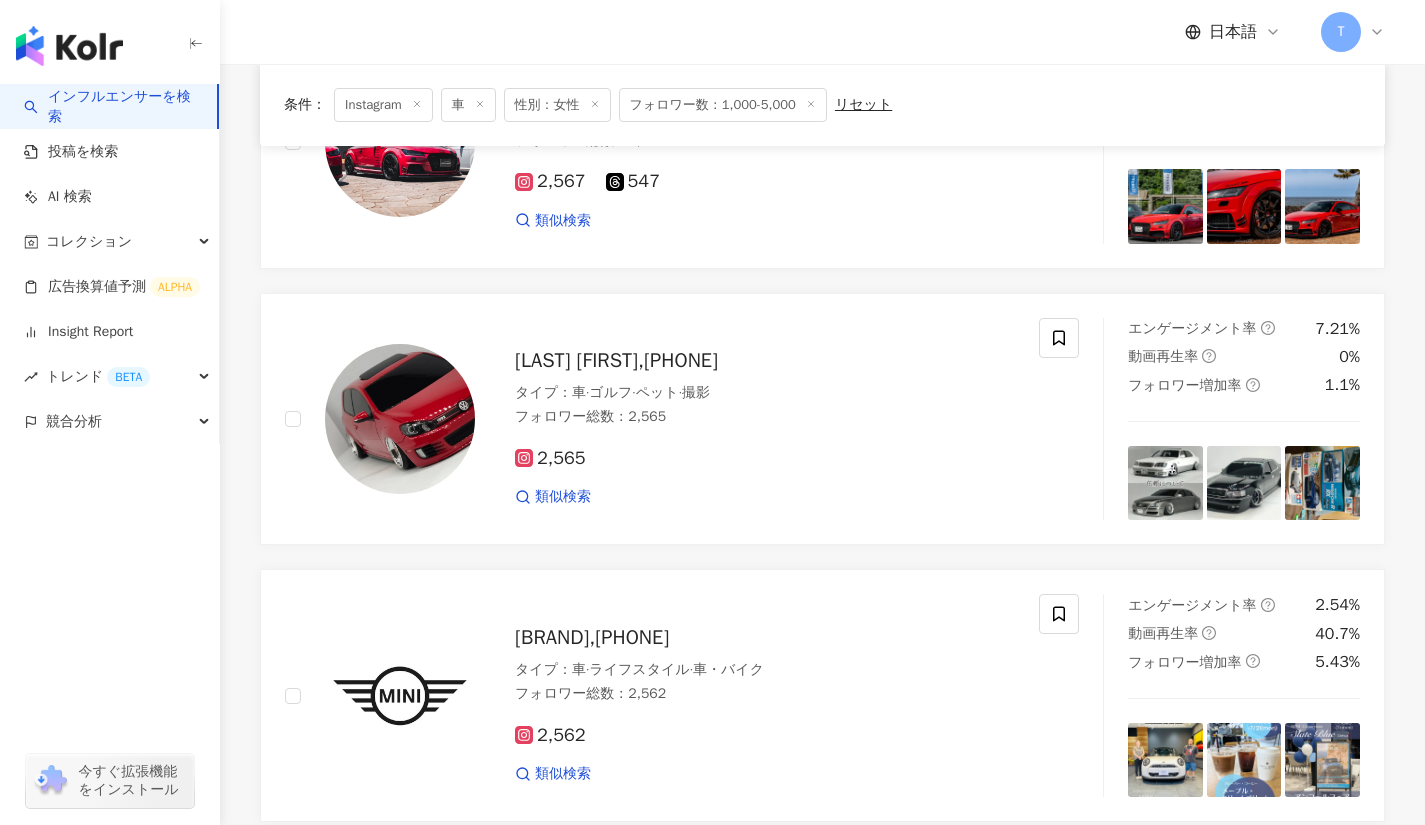 click on "次のページ" at bounding box center (934, 1460) 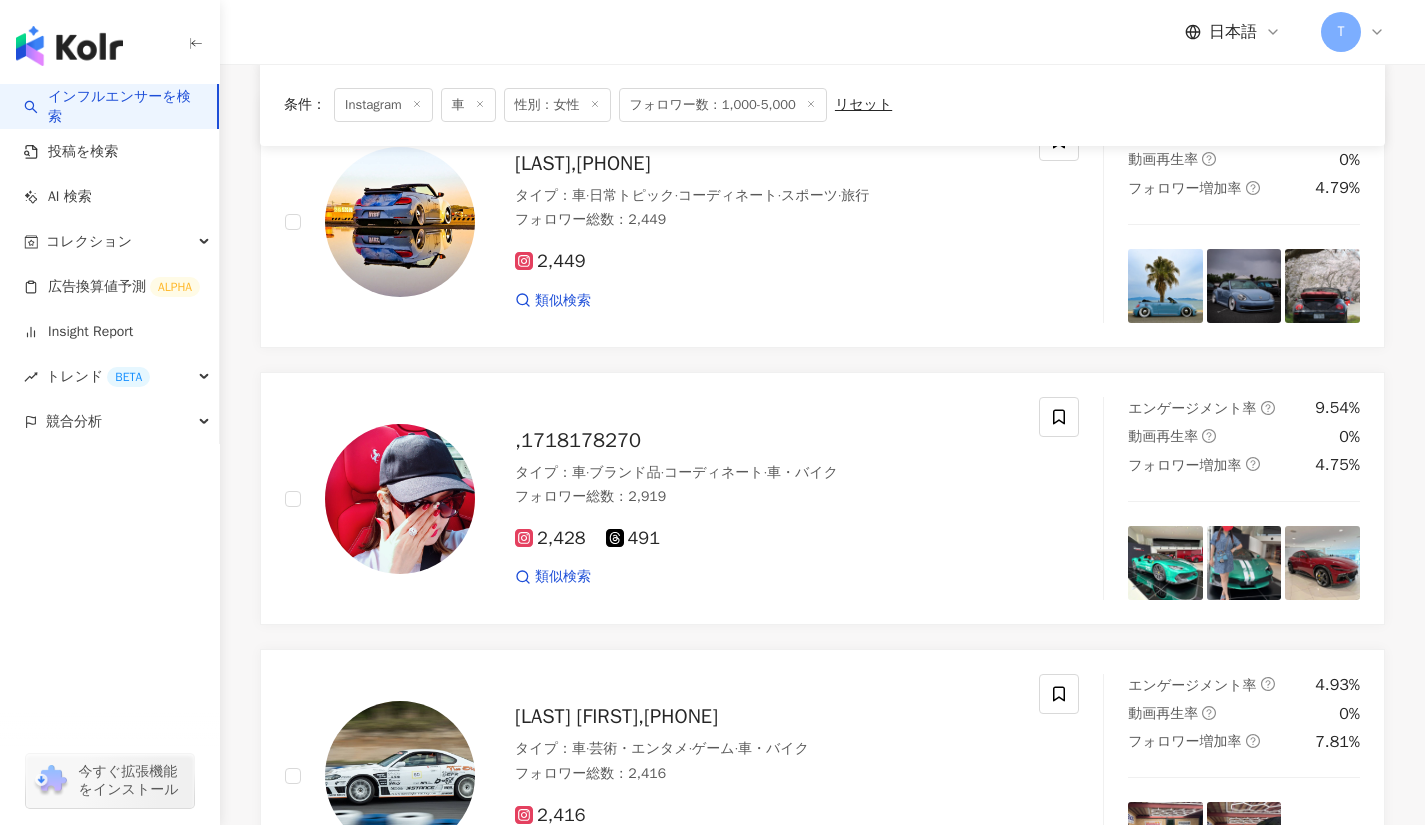 scroll, scrollTop: 823, scrollLeft: 0, axis: vertical 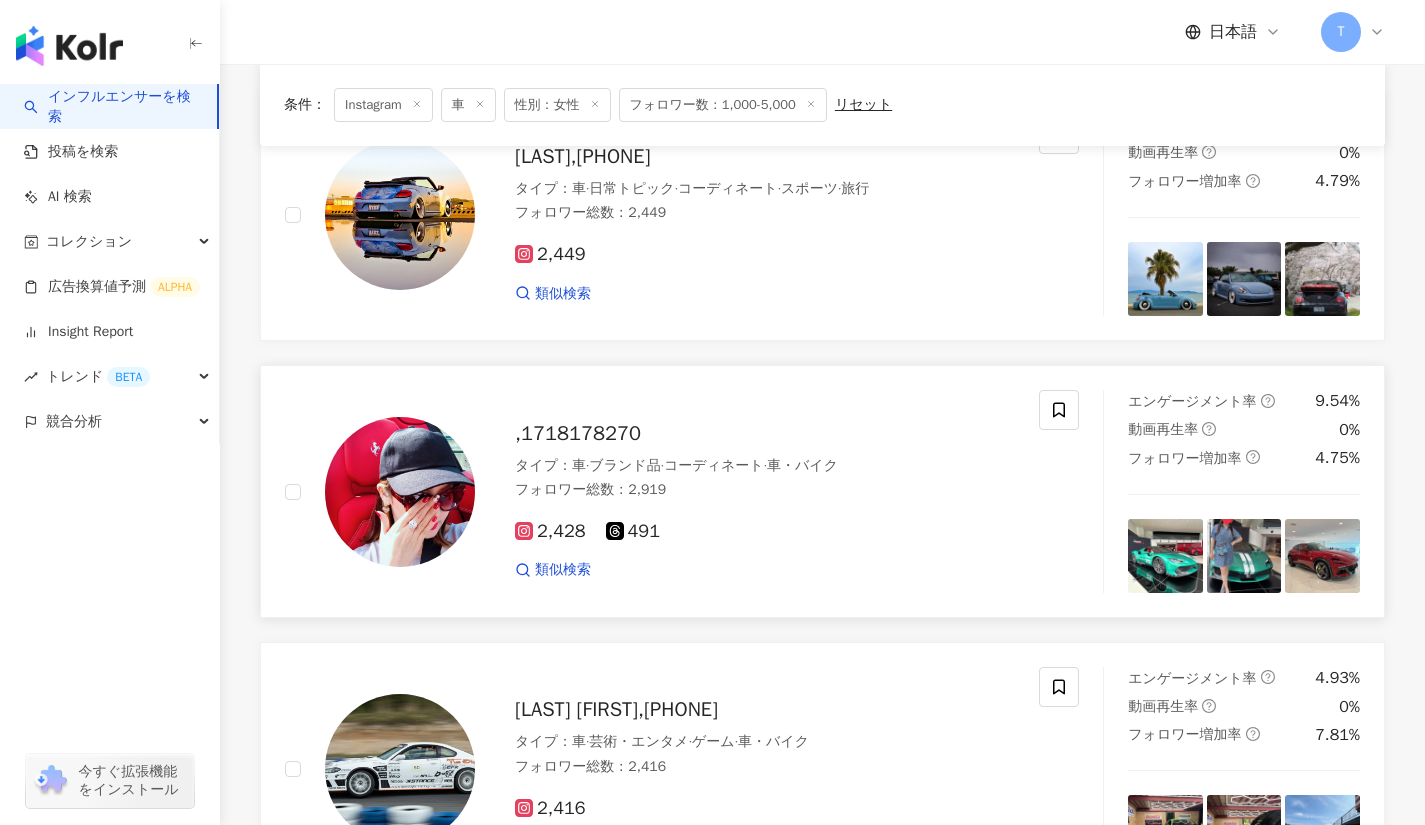 click on ",1718178270" at bounding box center (578, 433) 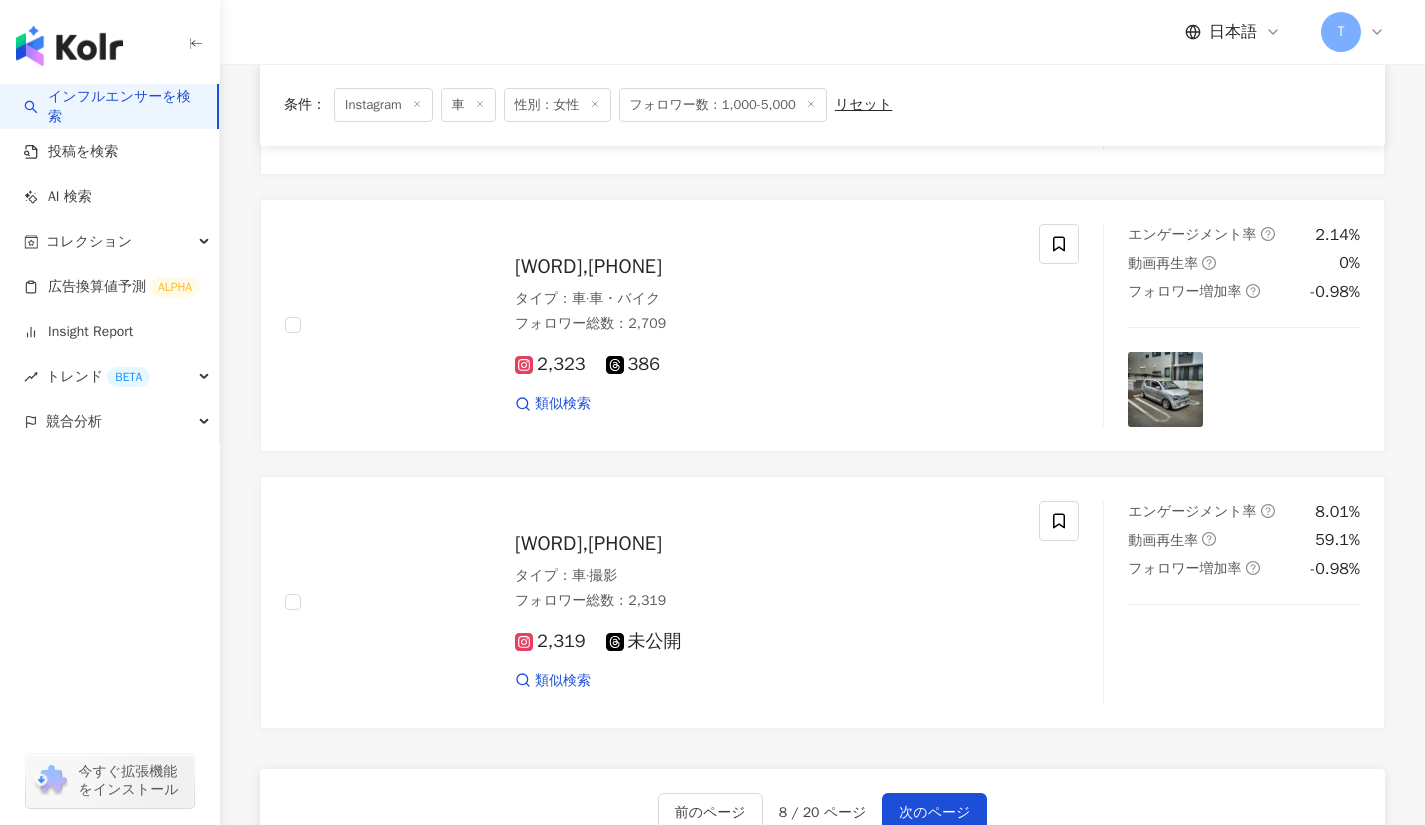 scroll, scrollTop: 2928, scrollLeft: 0, axis: vertical 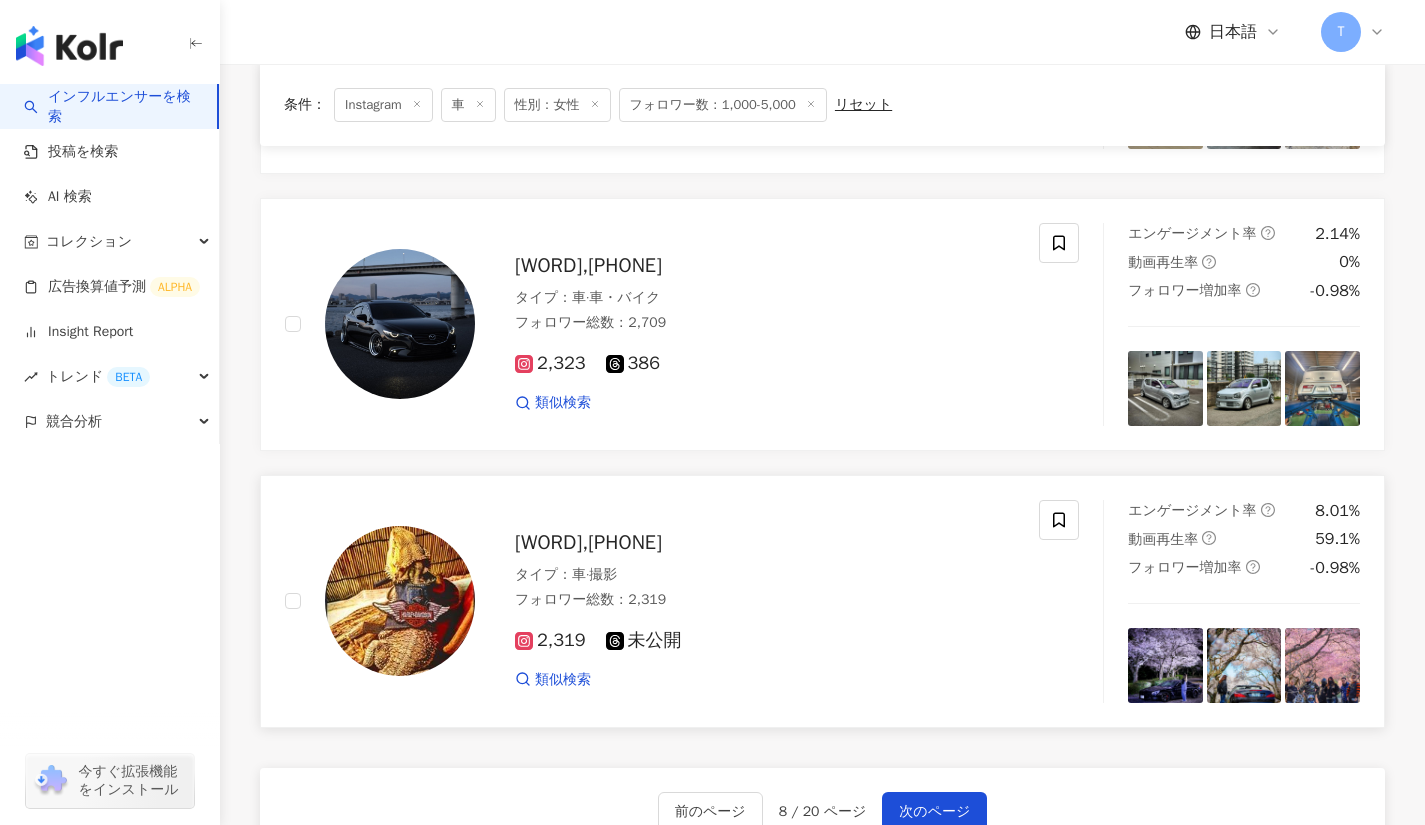 click on "miho,2874119426" at bounding box center [588, 542] 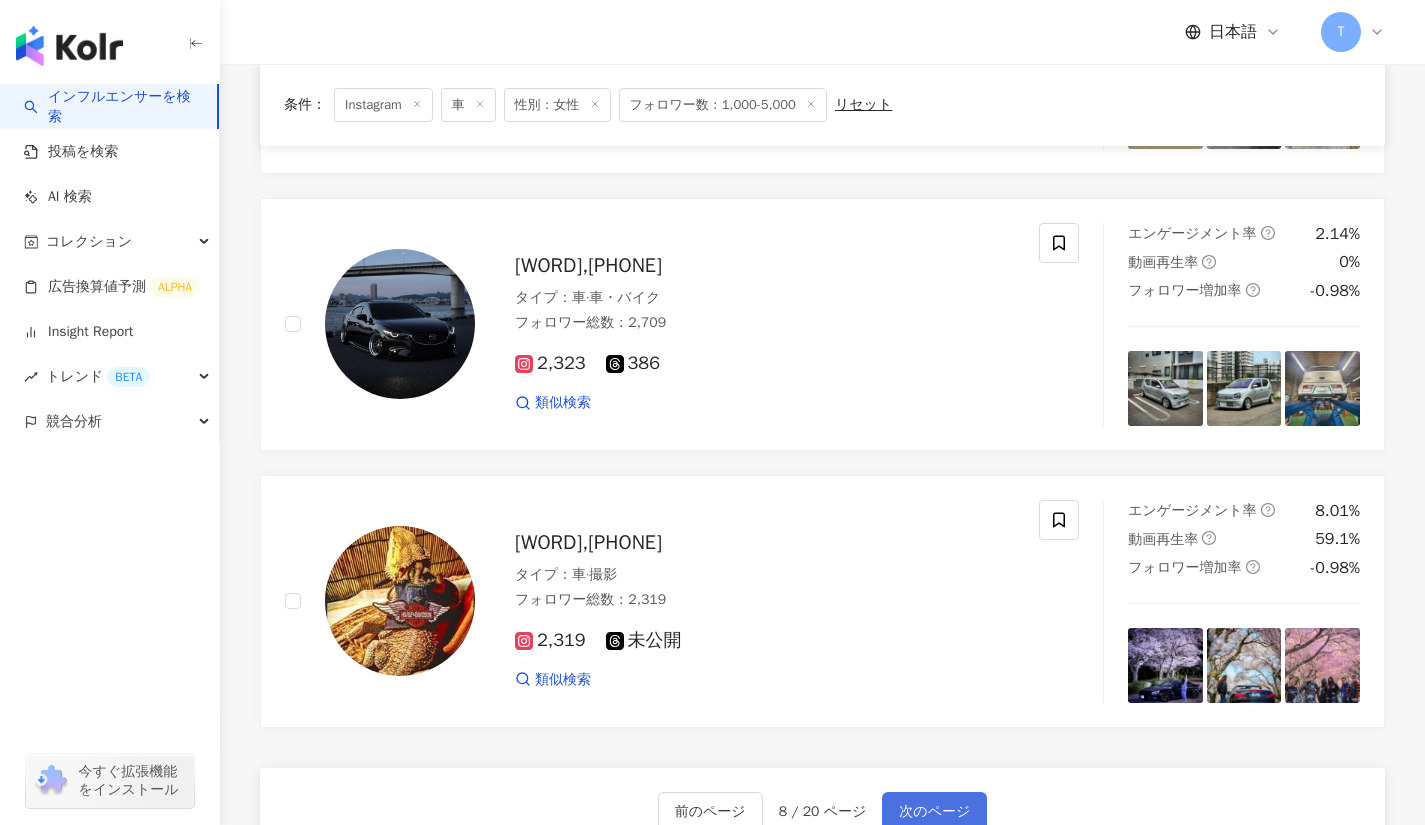 click on "次のページ" at bounding box center (934, 812) 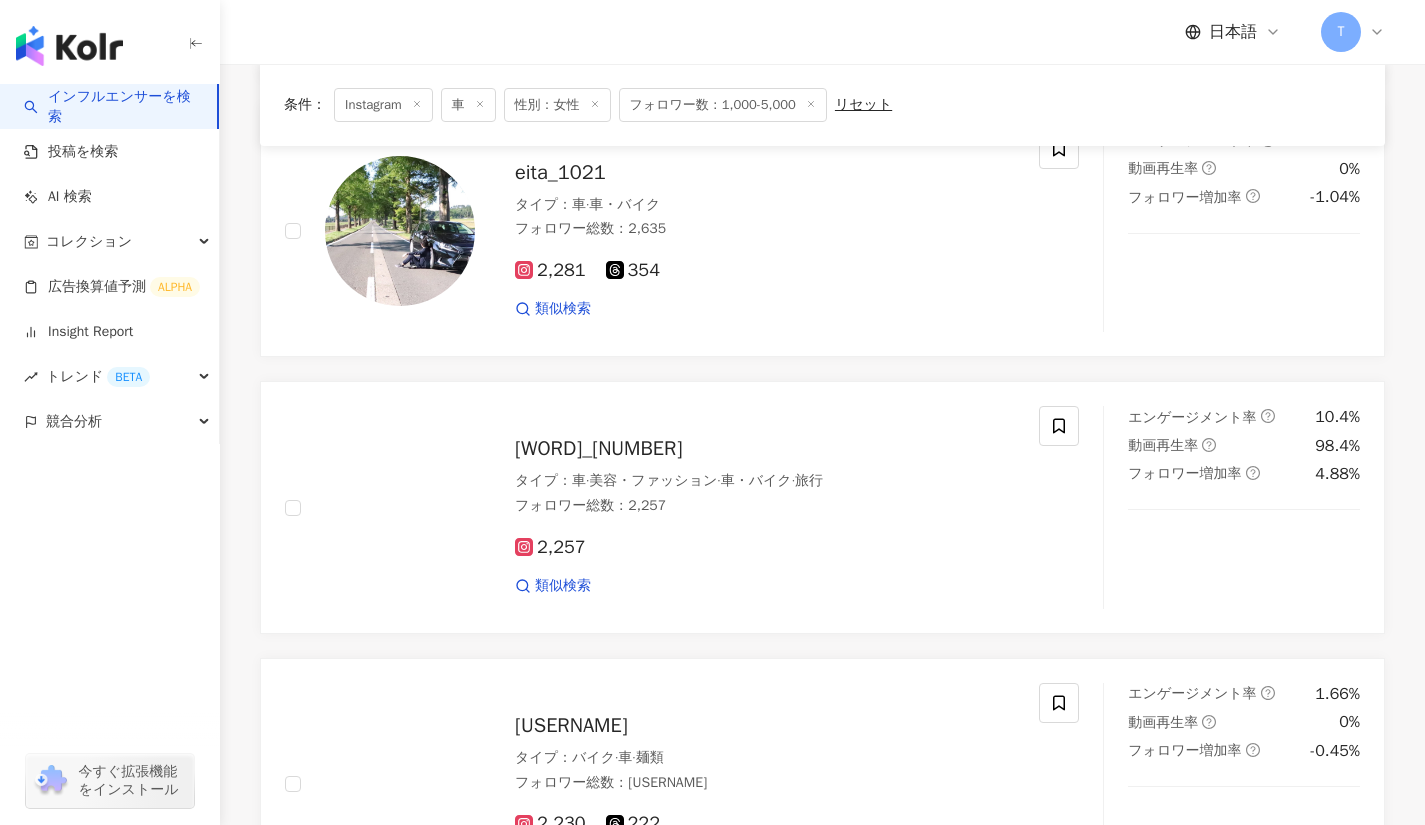 scroll, scrollTop: 1086, scrollLeft: 0, axis: vertical 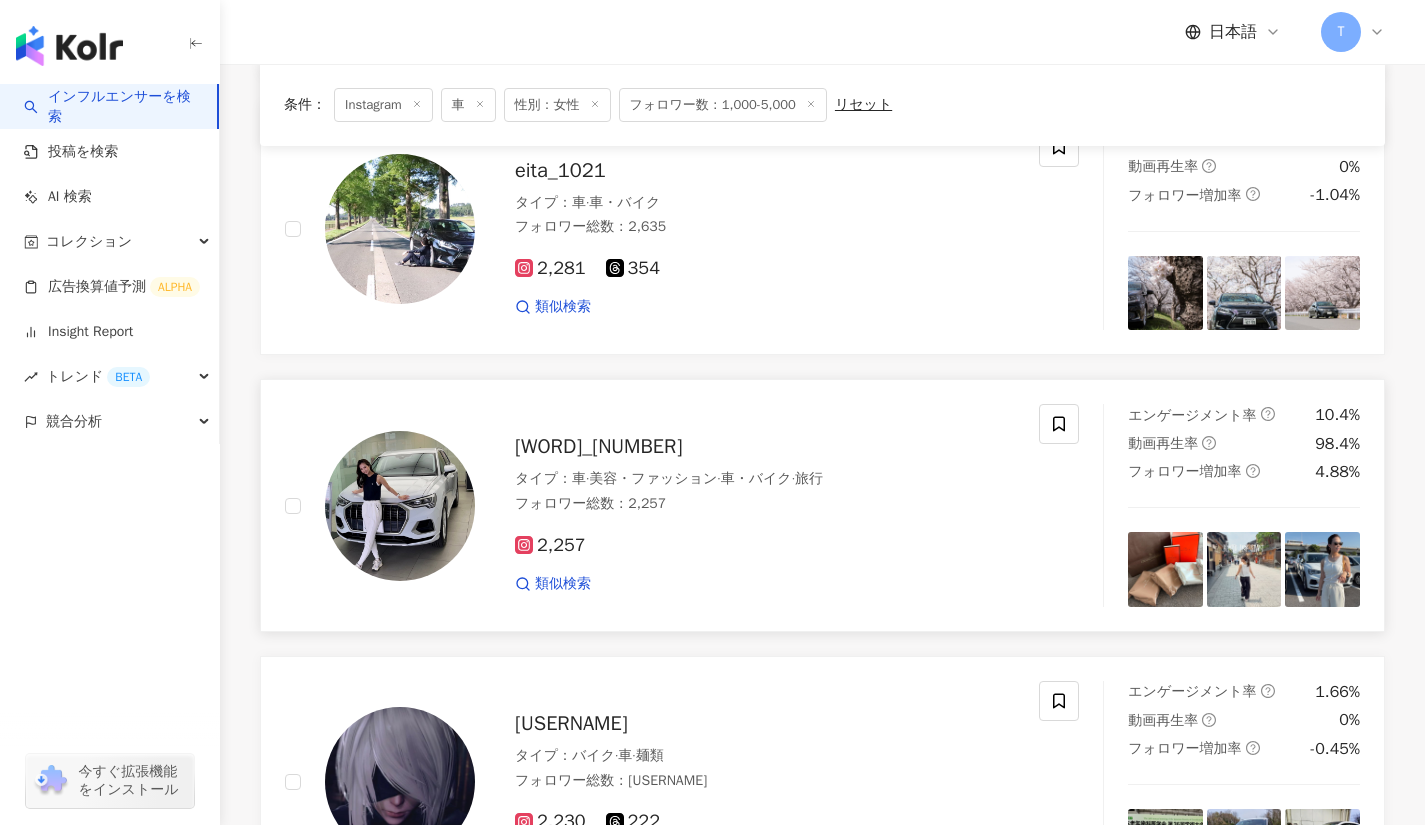 click on "[USERNAME]" at bounding box center [598, 446] 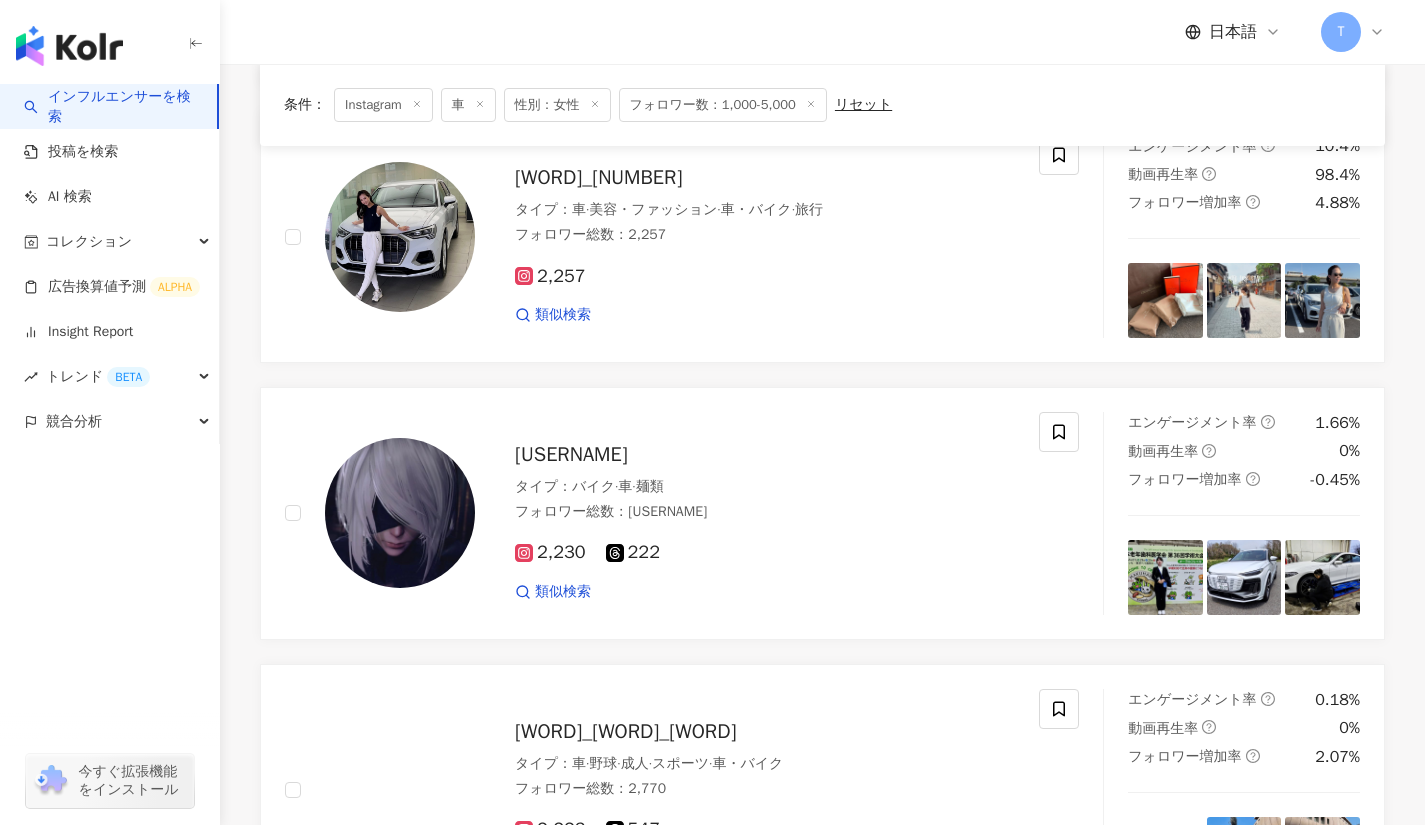 scroll, scrollTop: 2197, scrollLeft: 0, axis: vertical 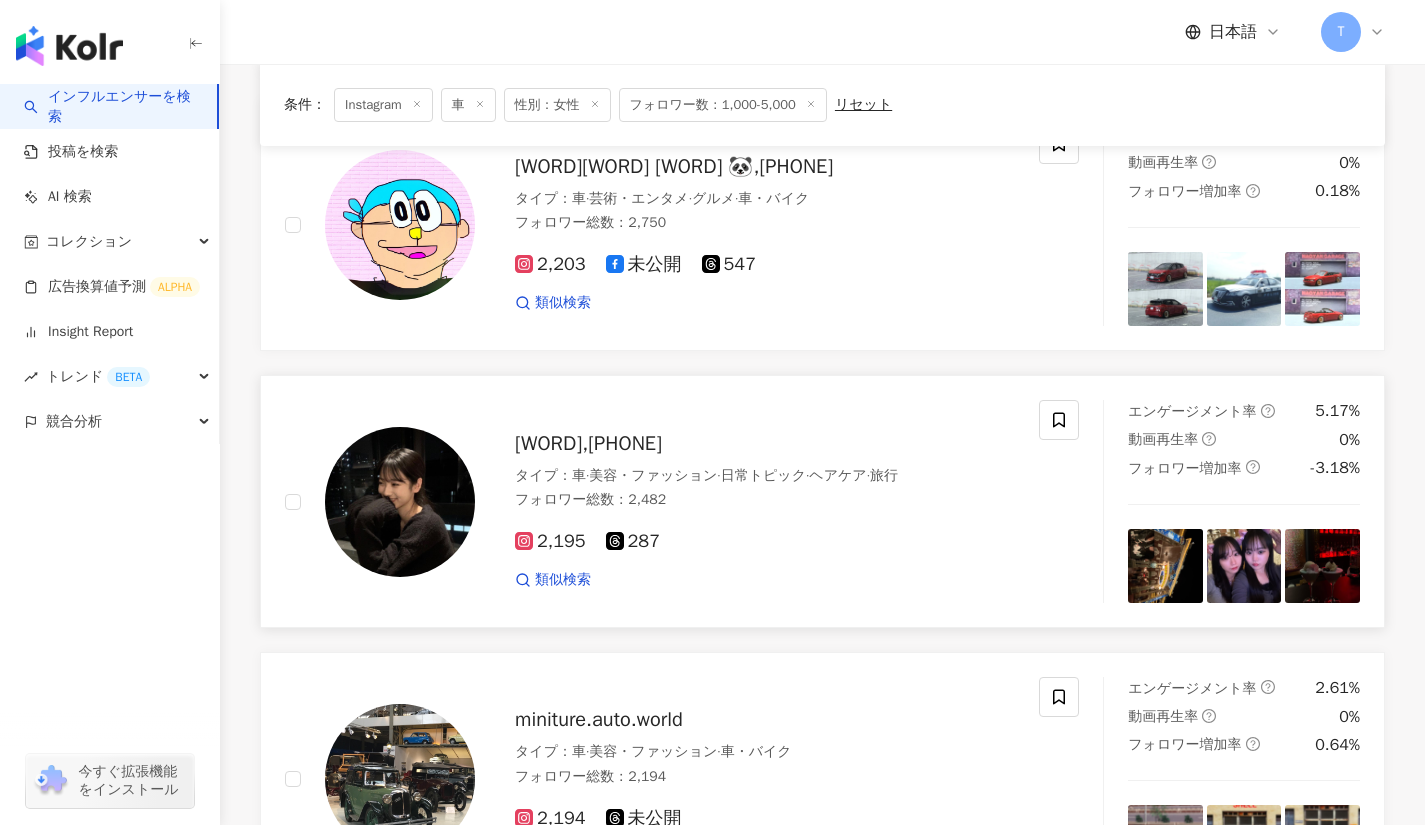 click on "𝐶𝑂𝐶𝑂𝑅𝑂,6640168113" at bounding box center [588, 443] 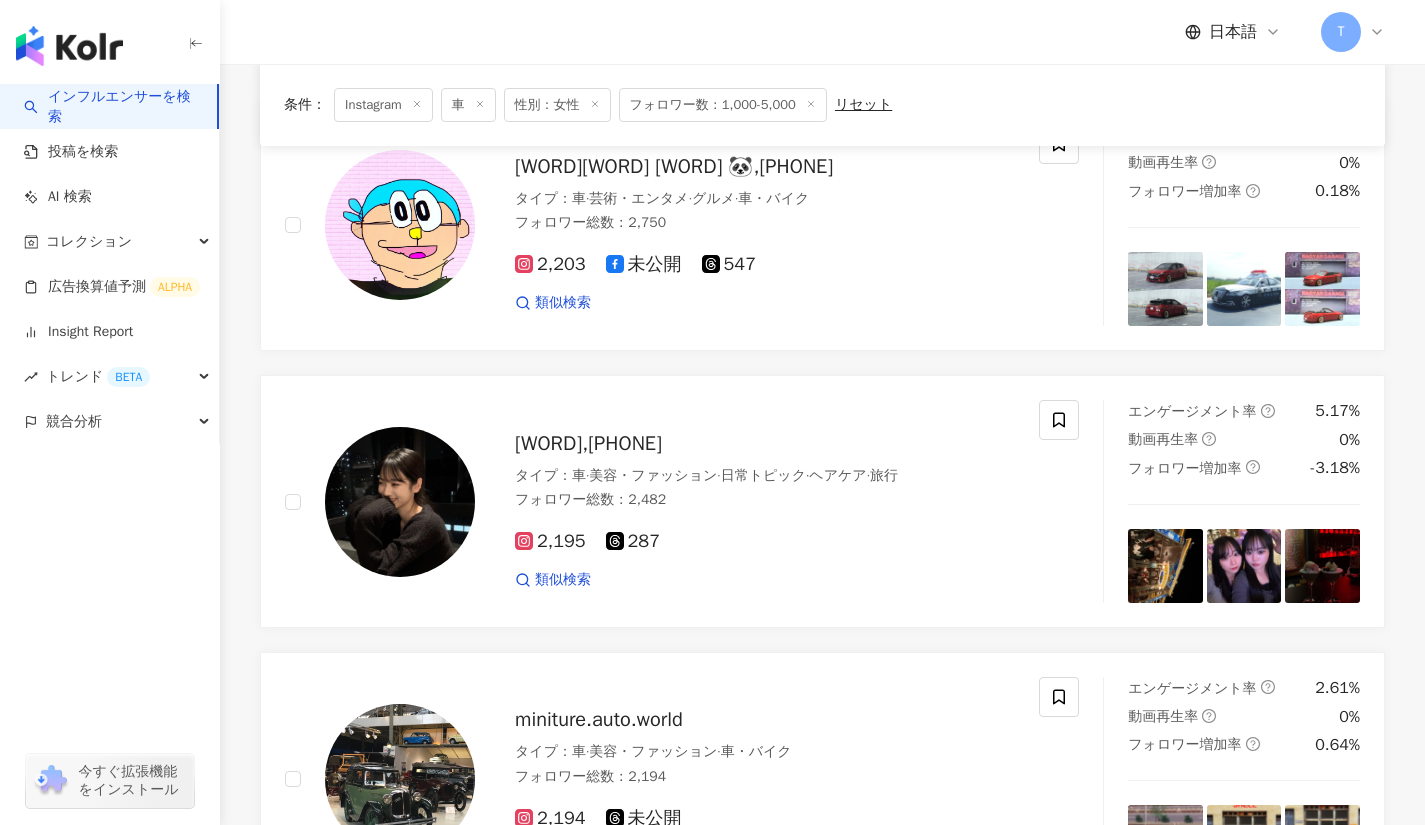 click on "miniture.auto.world タイプ ： 車  ·  美容・ファッション  ·  車・バイク フォロワー総数 ： 2,194 2,194 未公開 類似検索" at bounding box center (662, 778) 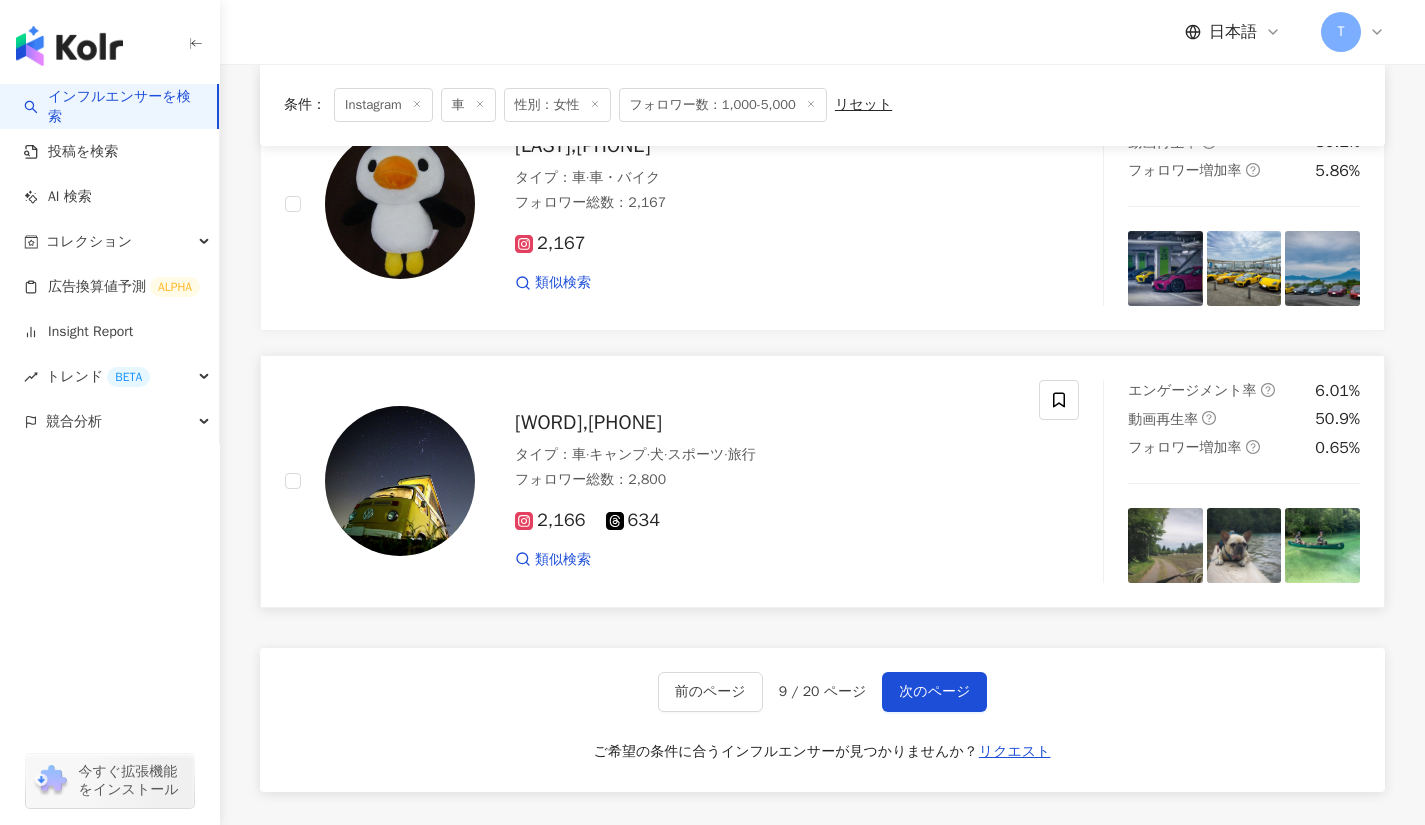 click on "次のページ" at bounding box center [934, 692] 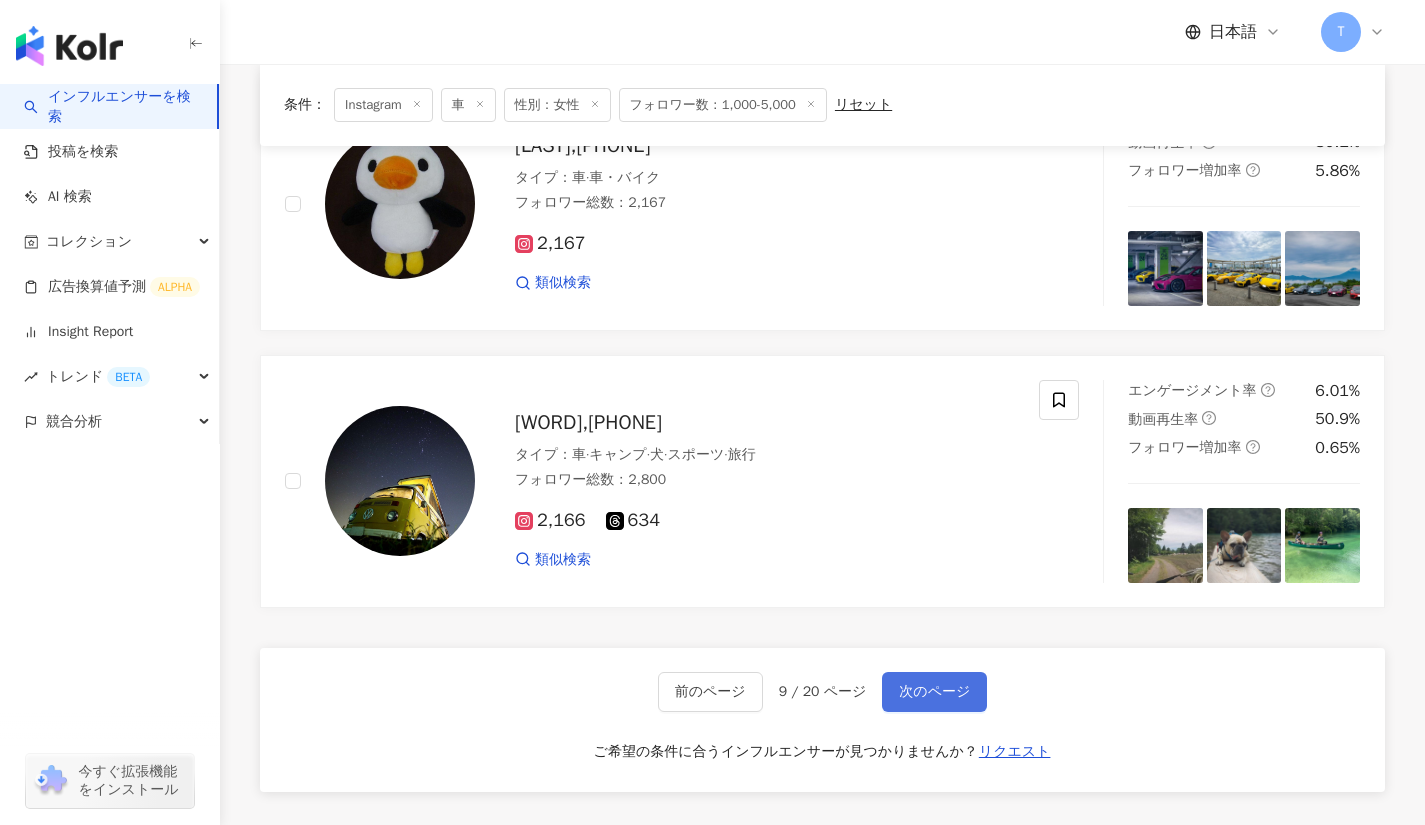 click on "次のページ" at bounding box center [934, 692] 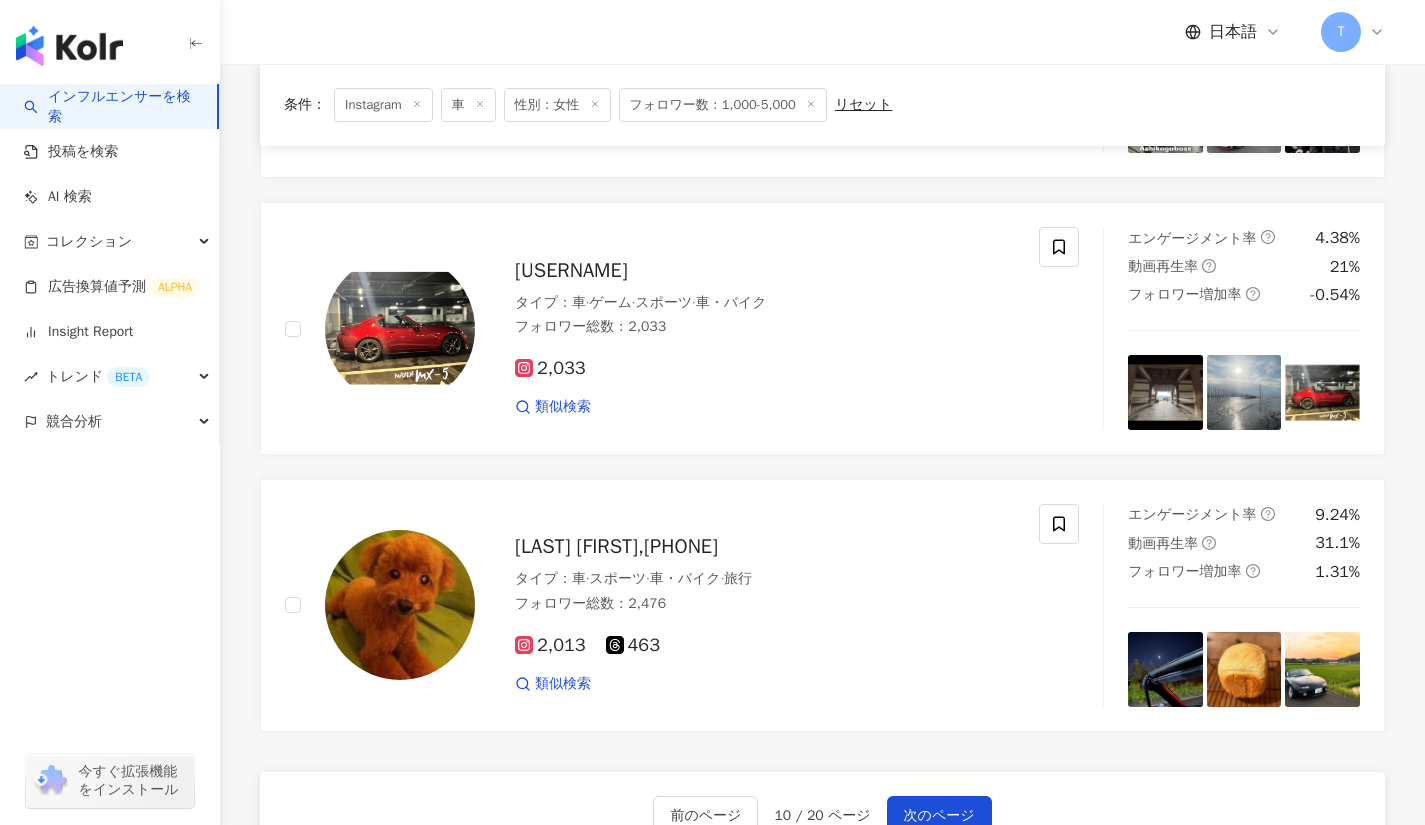 scroll, scrollTop: 3023, scrollLeft: 0, axis: vertical 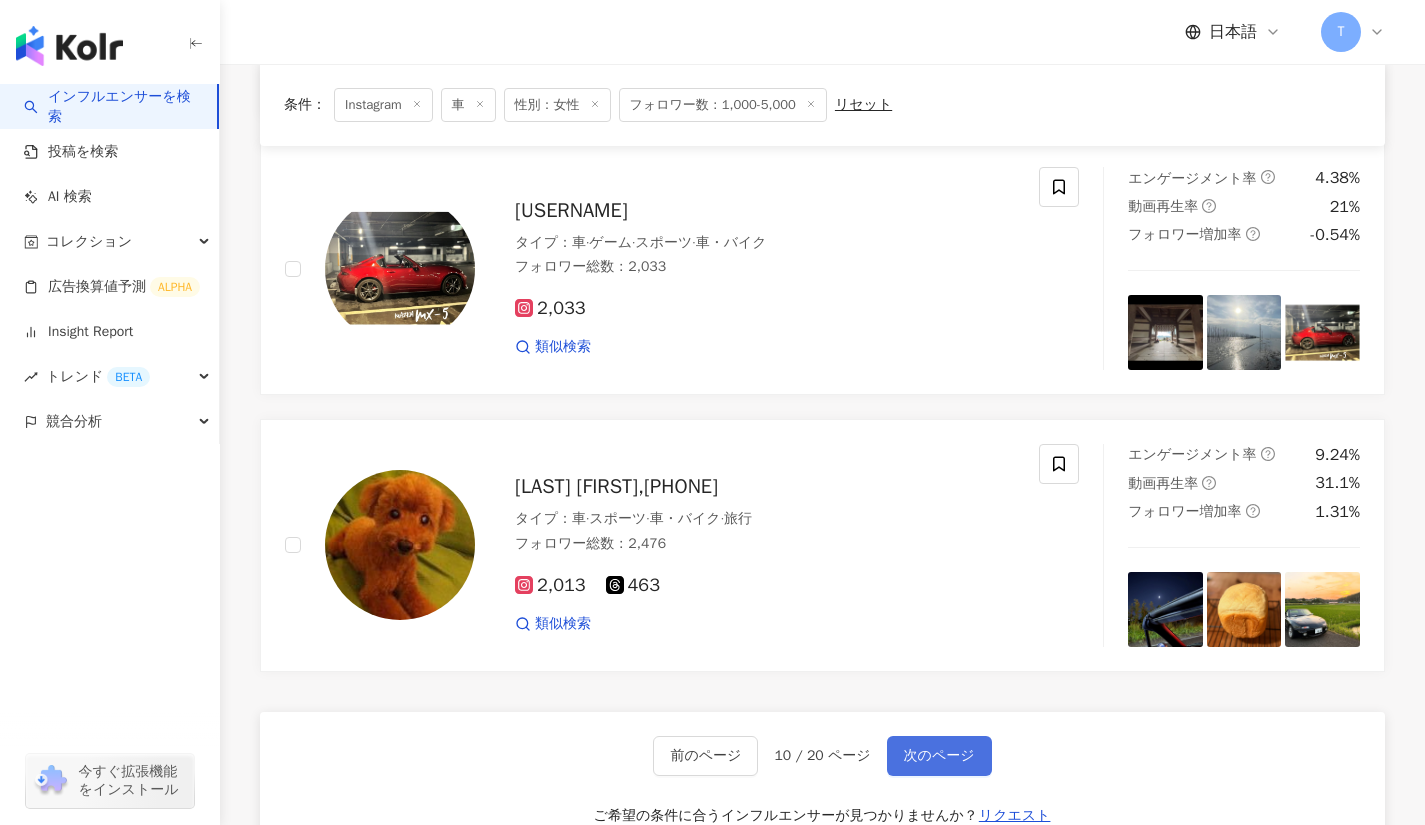 click on "次のページ" at bounding box center [939, 756] 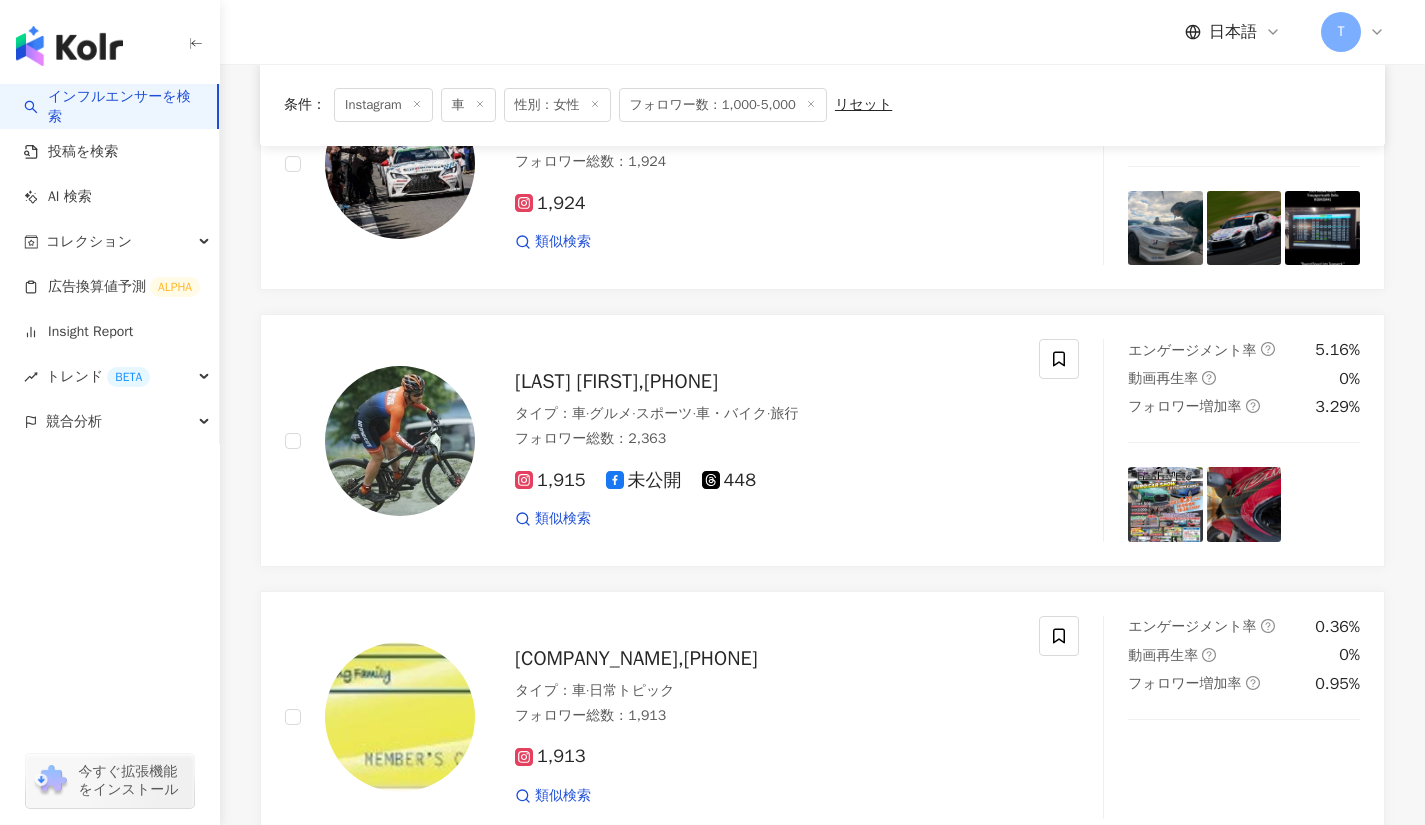 scroll, scrollTop: 3238, scrollLeft: 0, axis: vertical 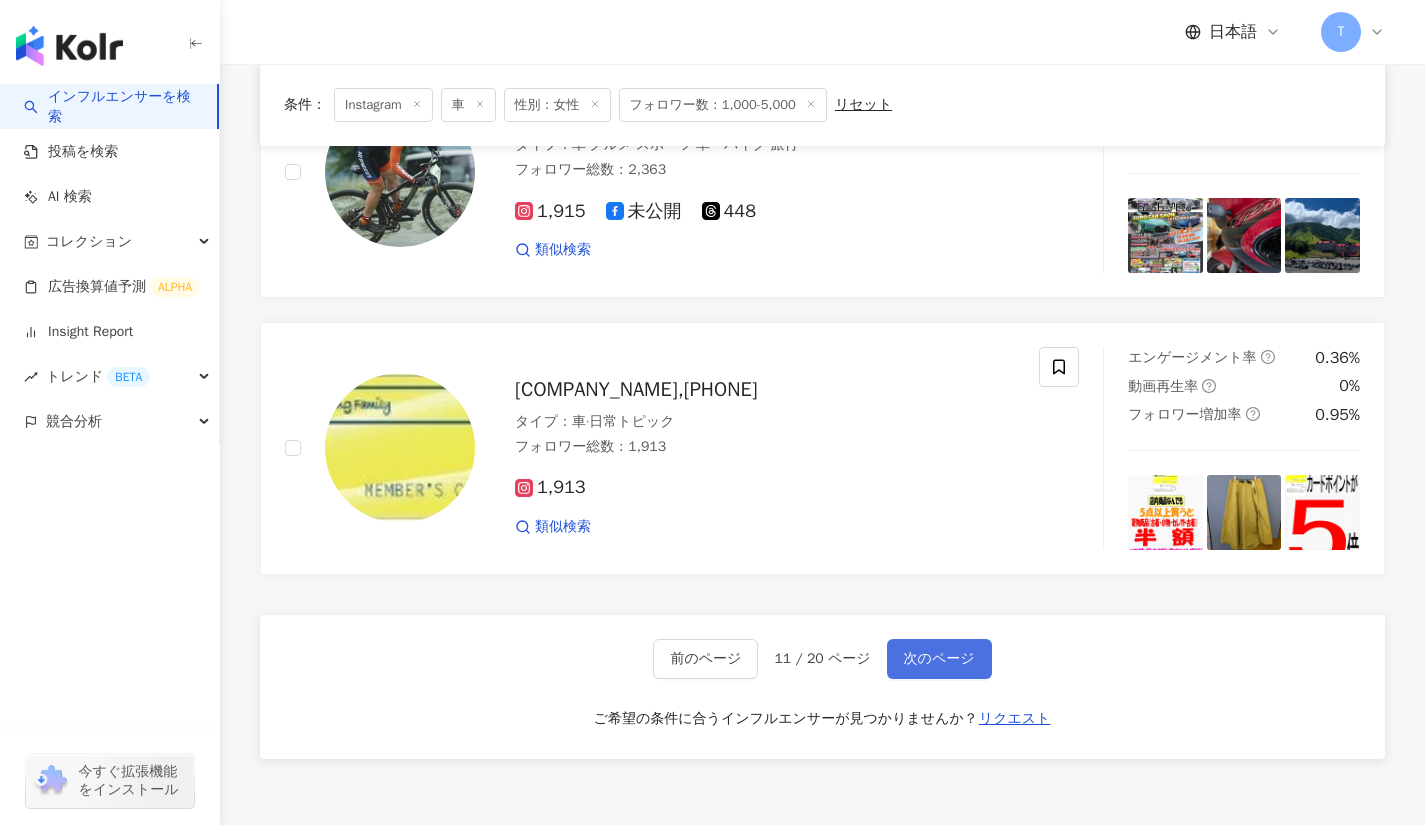 click on "次のページ" at bounding box center [939, 659] 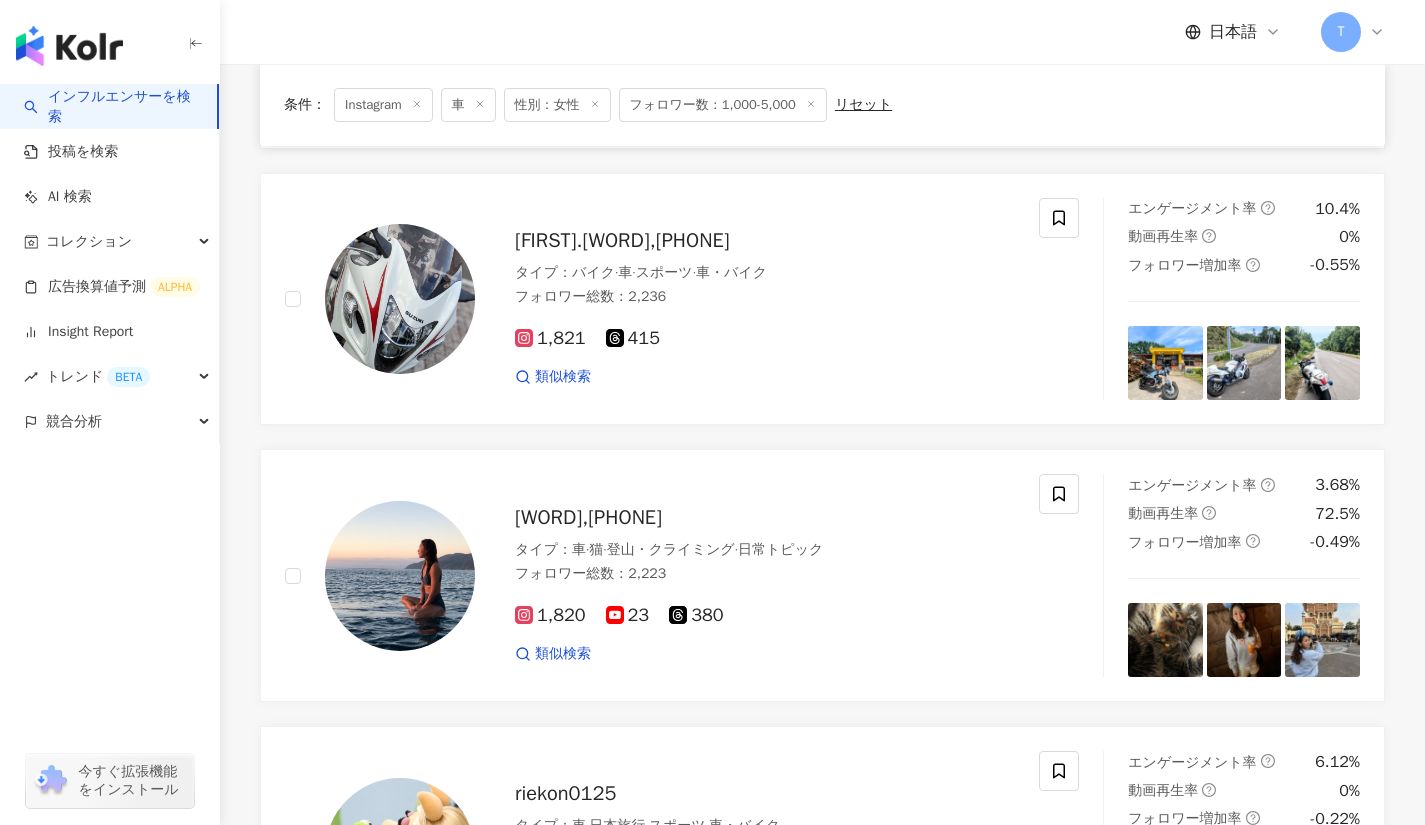 scroll, scrollTop: 2126, scrollLeft: 0, axis: vertical 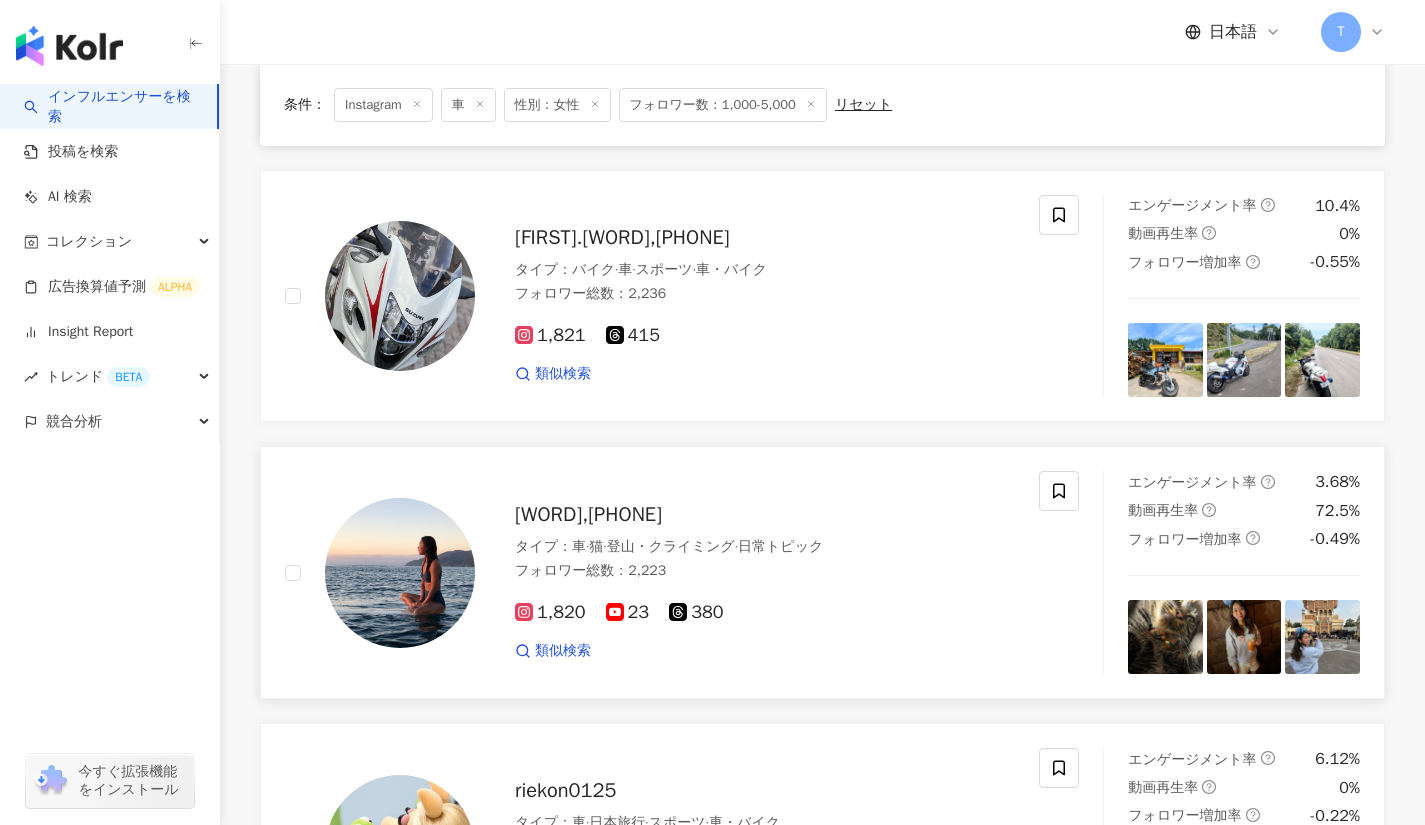 click on "Rei🐅,874128941" at bounding box center (588, 514) 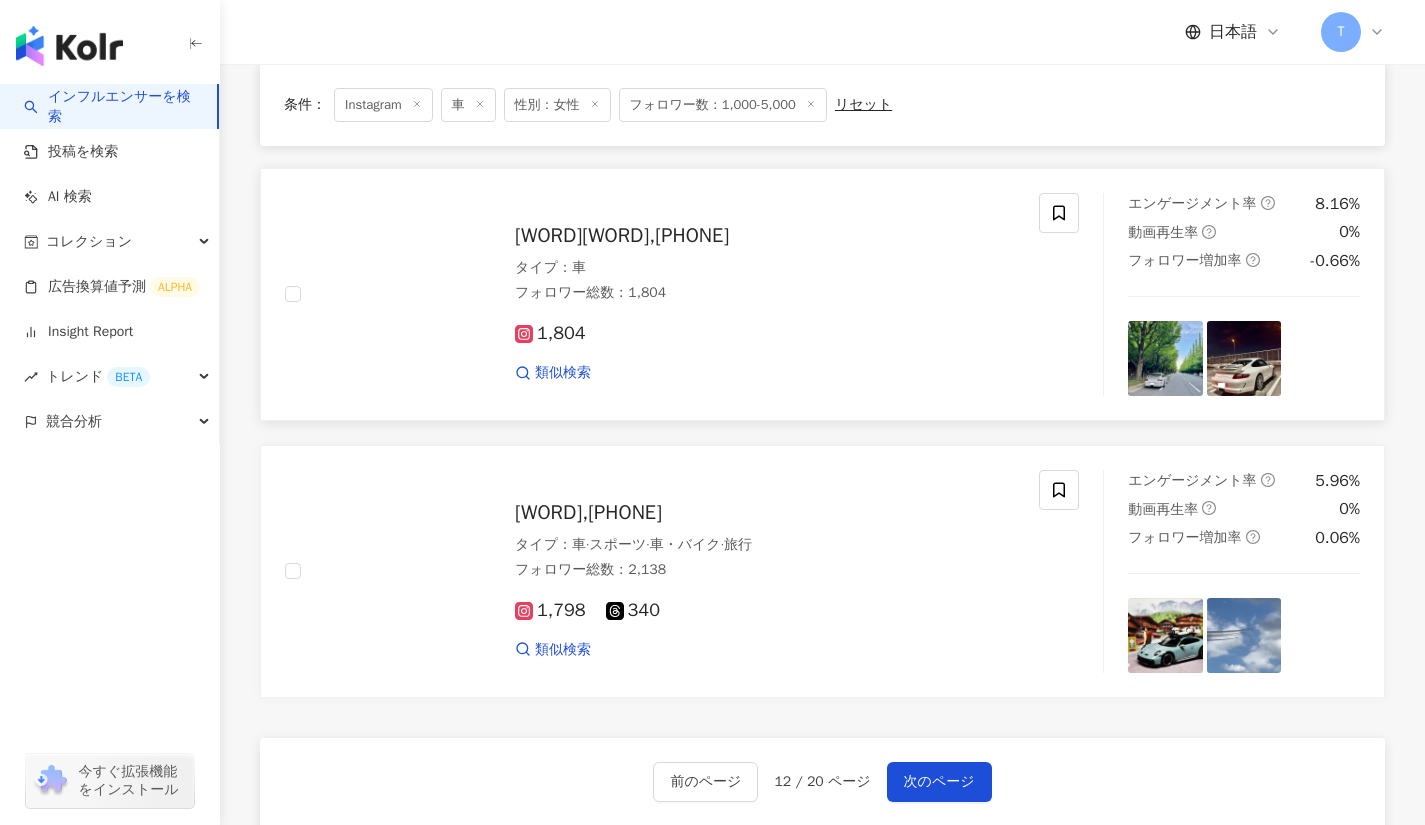 scroll, scrollTop: 3001, scrollLeft: 0, axis: vertical 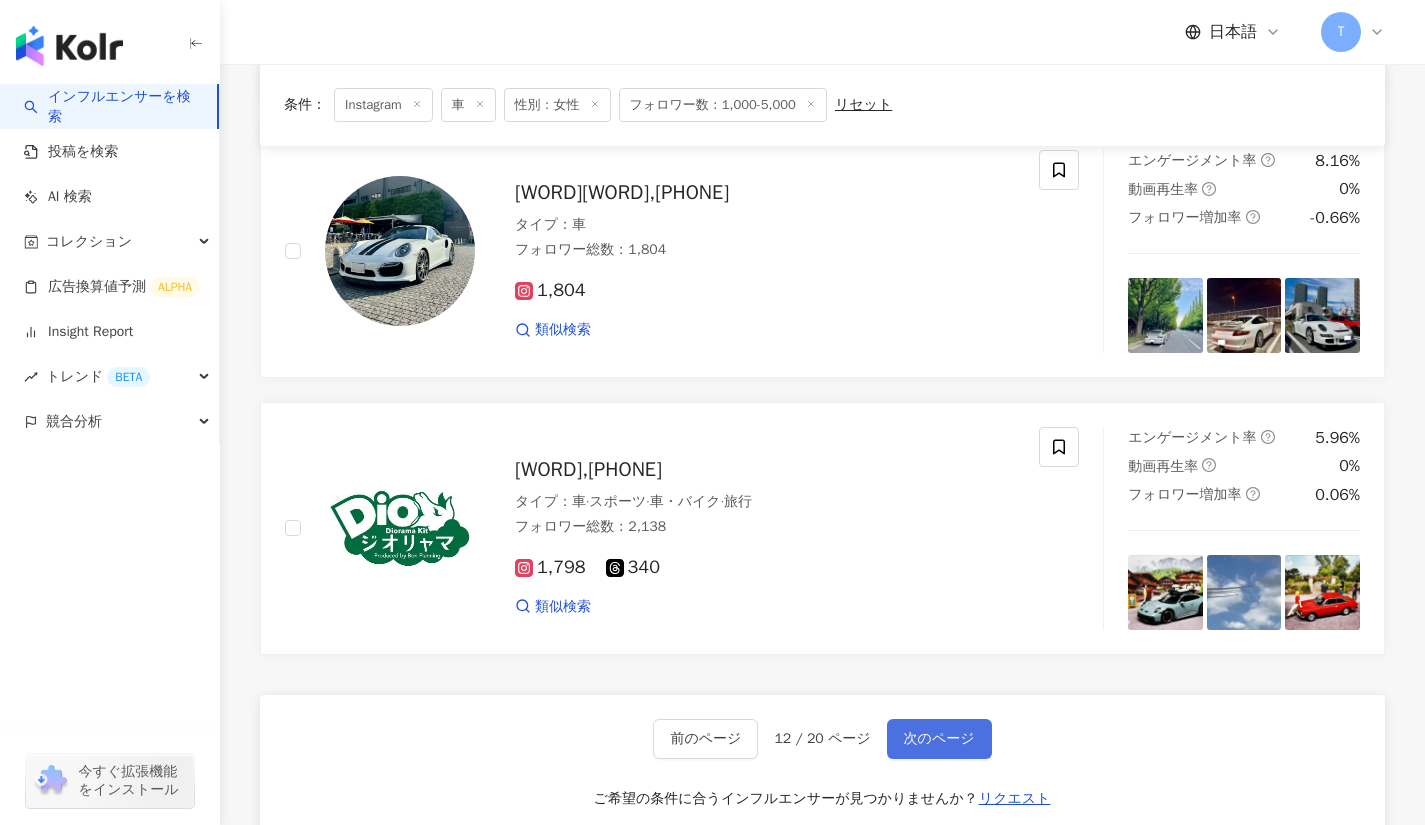 click on "次のページ" at bounding box center (939, 739) 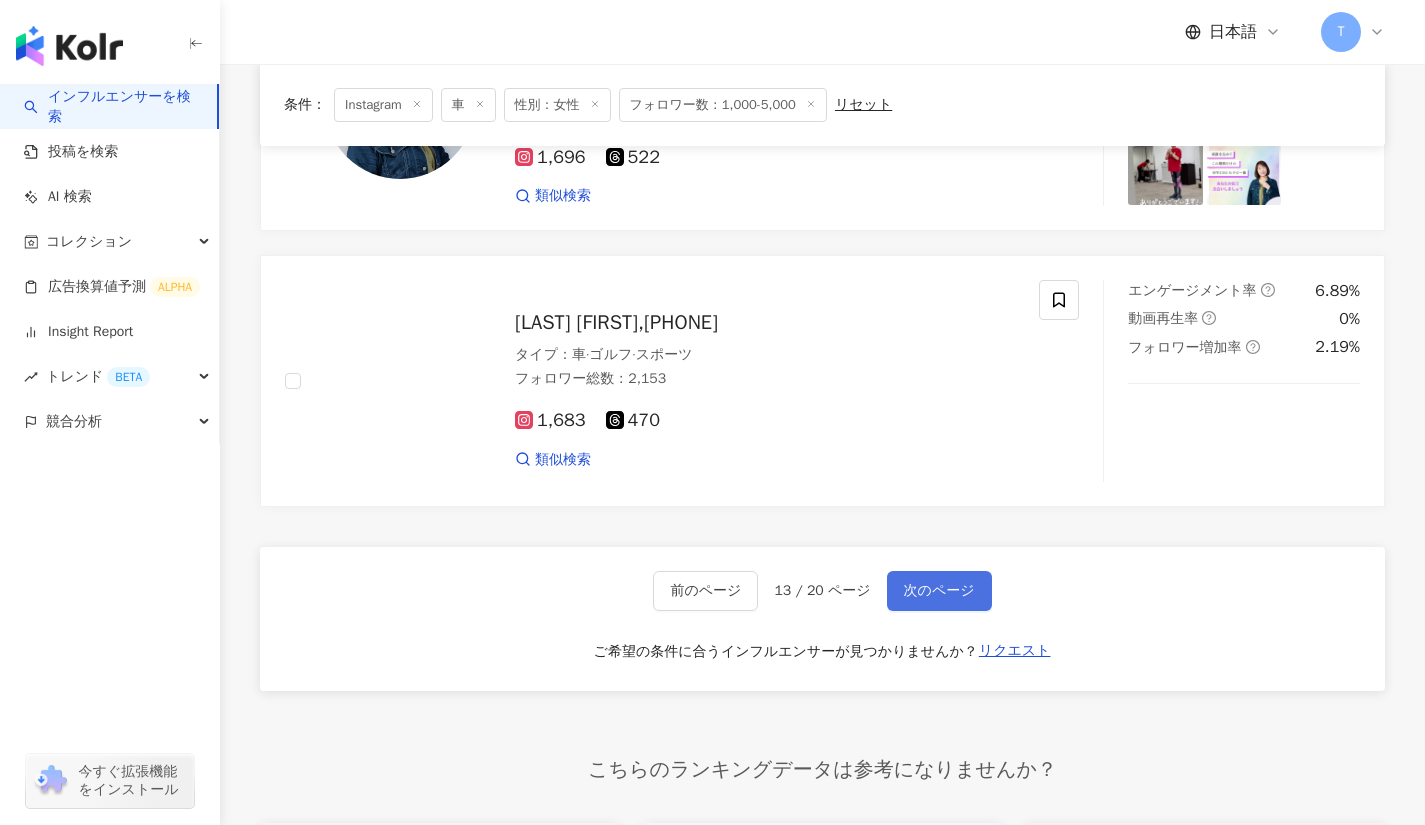 scroll, scrollTop: 3152, scrollLeft: 0, axis: vertical 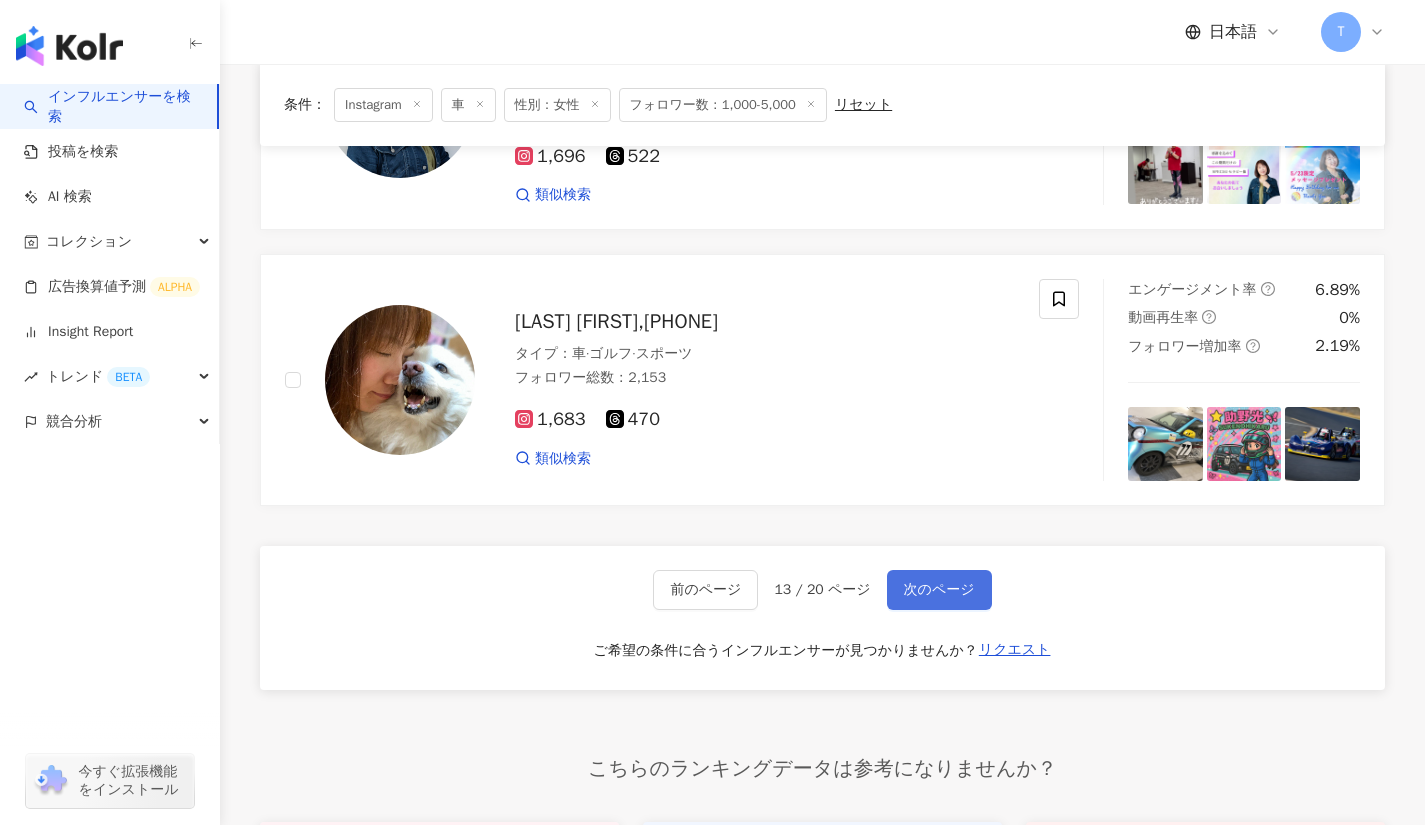 click on "次のページ" at bounding box center [939, 590] 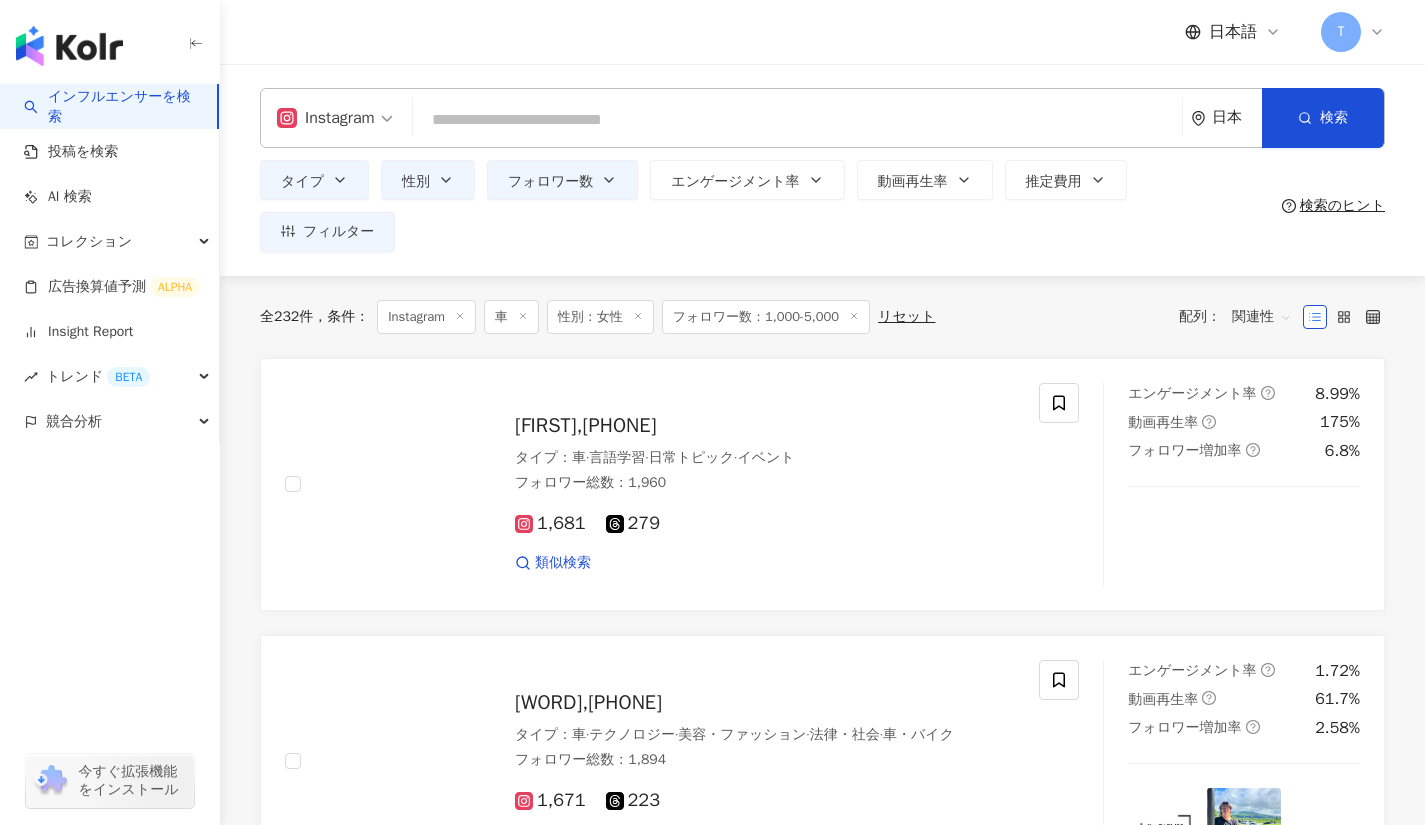 scroll, scrollTop: 121, scrollLeft: 0, axis: vertical 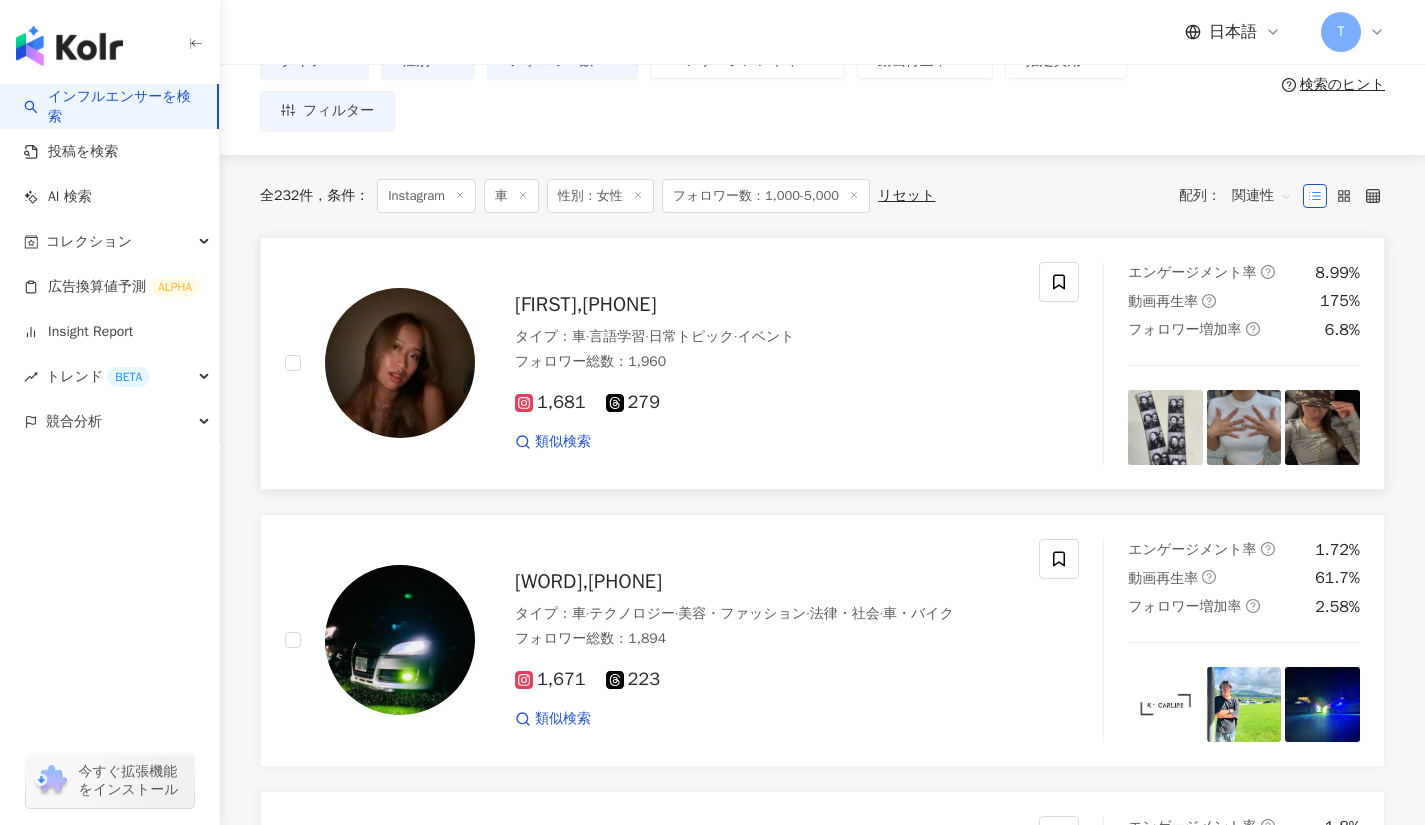 click on "Aya,3631563838" at bounding box center (585, 304) 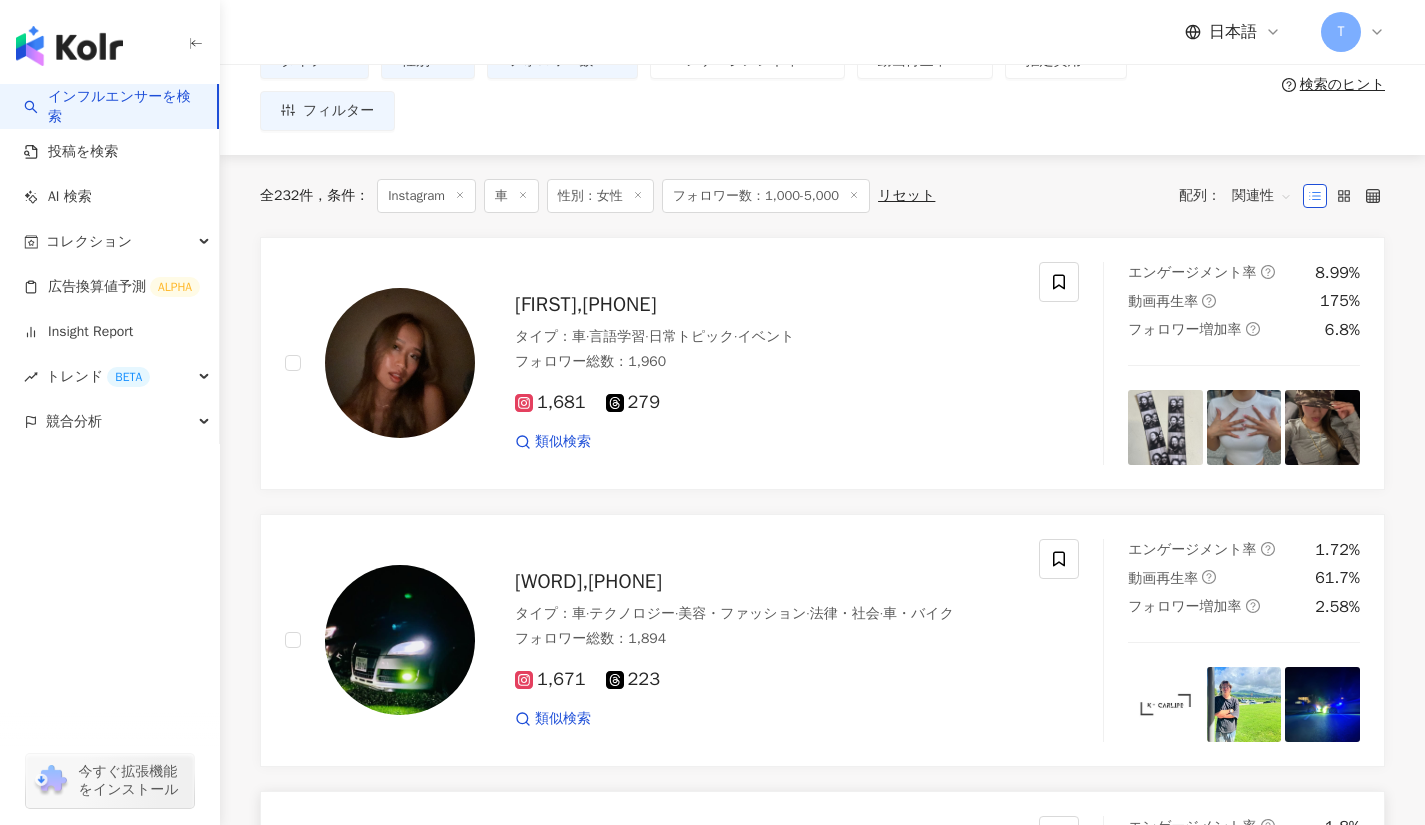 click on "タイプ ： 車  ·  テクノロジー  ·  美容・ファッション  ·  法律・社会  ·  車・バイク フォロワー総数 ： 1,894" at bounding box center [765, 628] 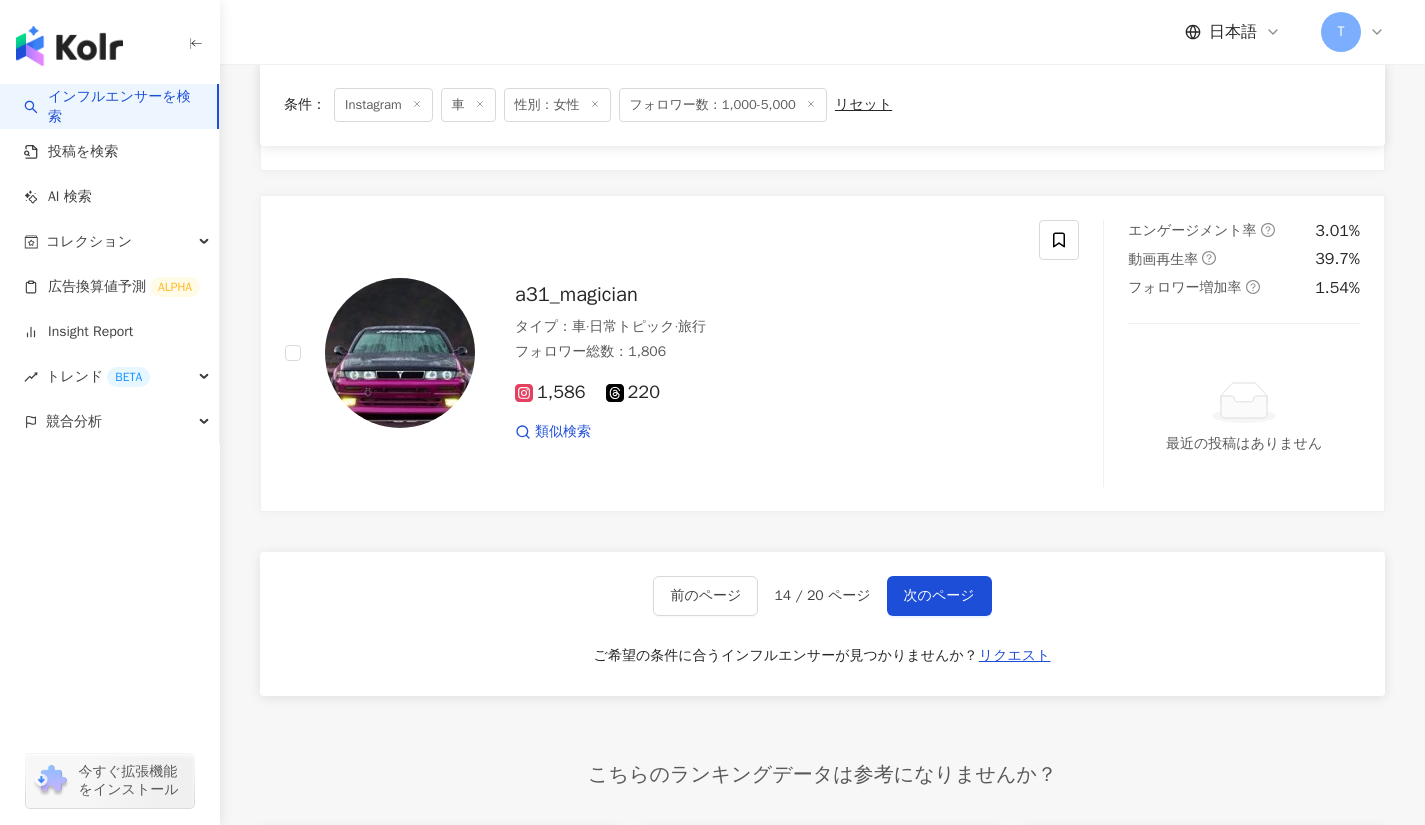 scroll, scrollTop: 3204, scrollLeft: 0, axis: vertical 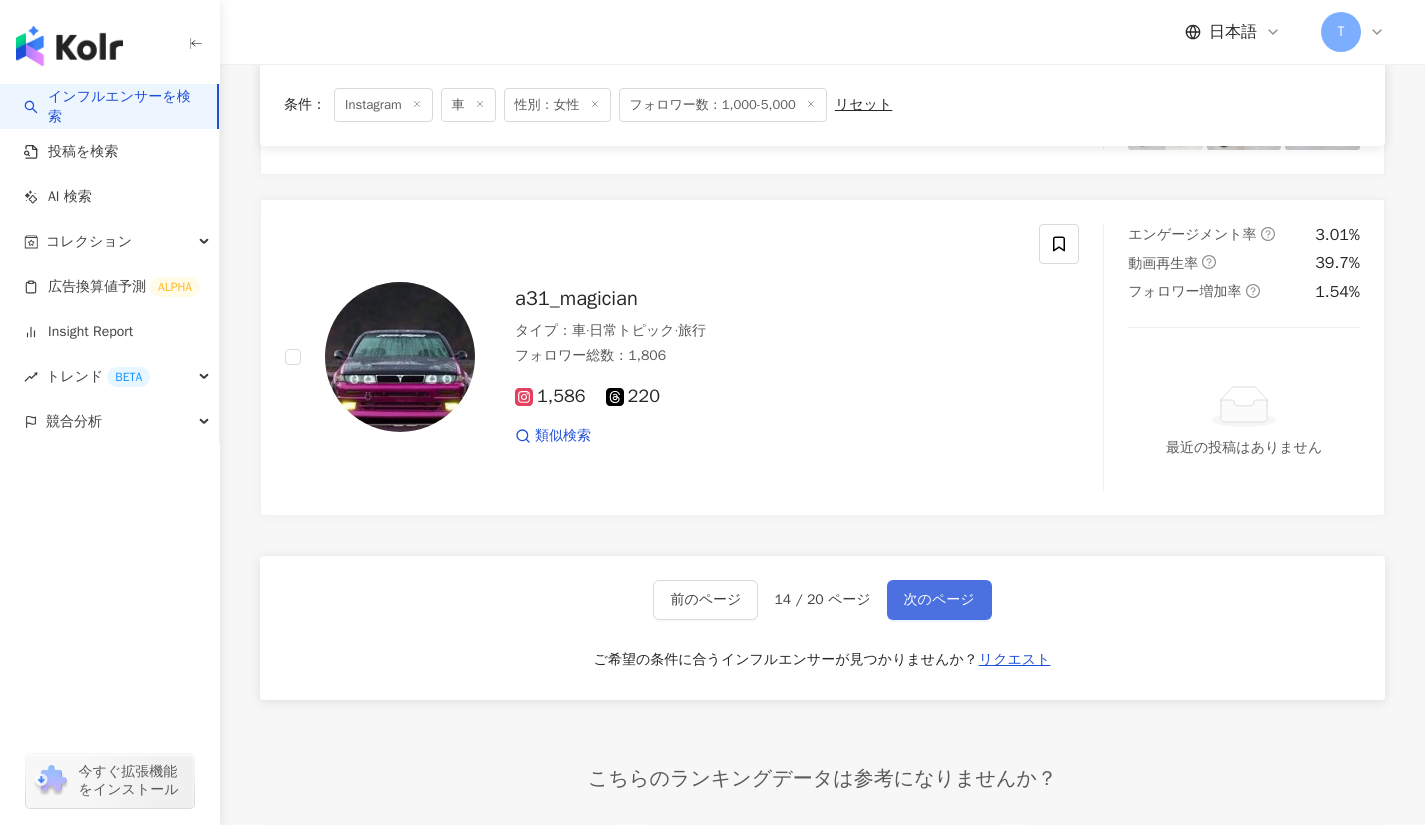 click on "次のページ" at bounding box center [939, 600] 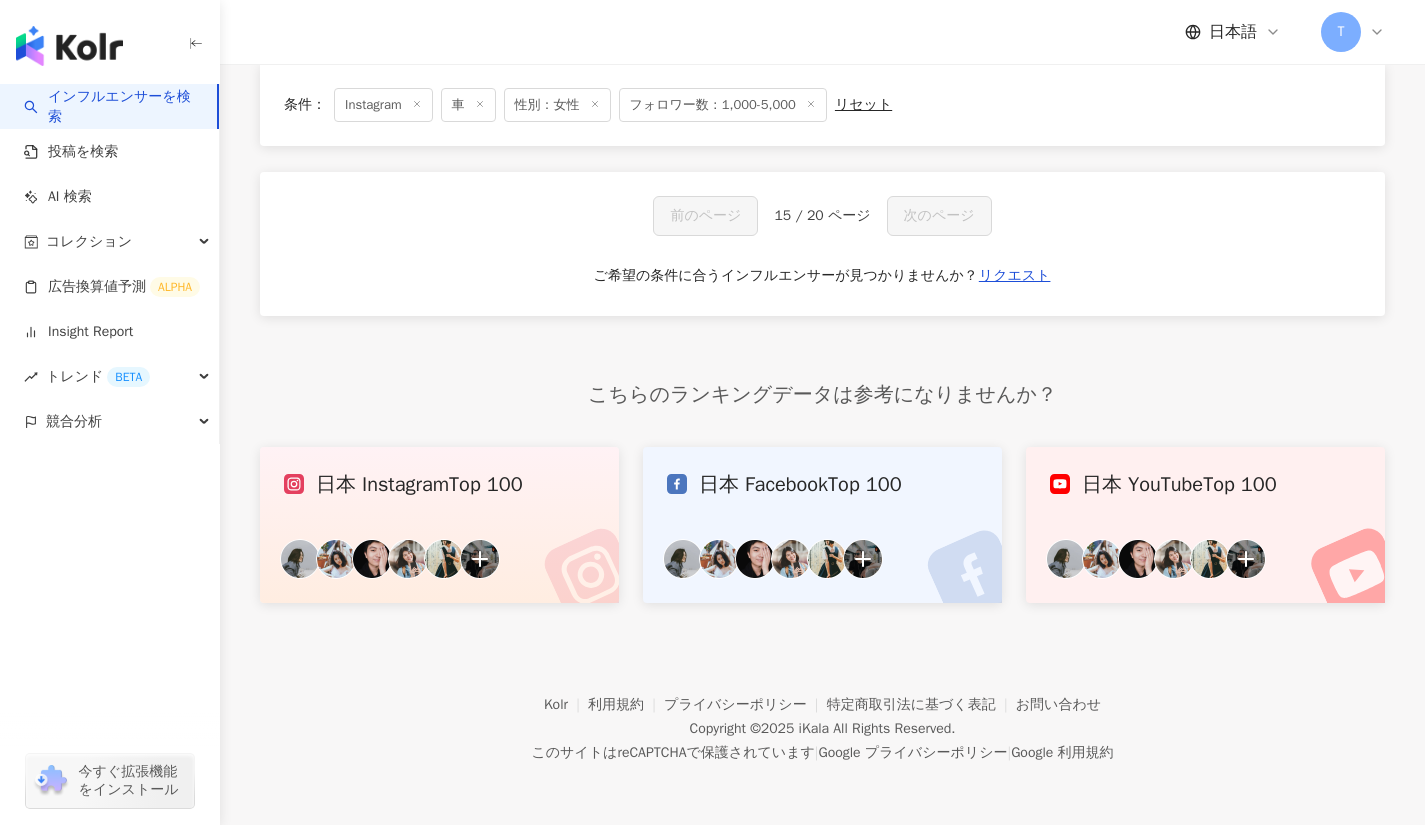 scroll, scrollTop: 1030, scrollLeft: 0, axis: vertical 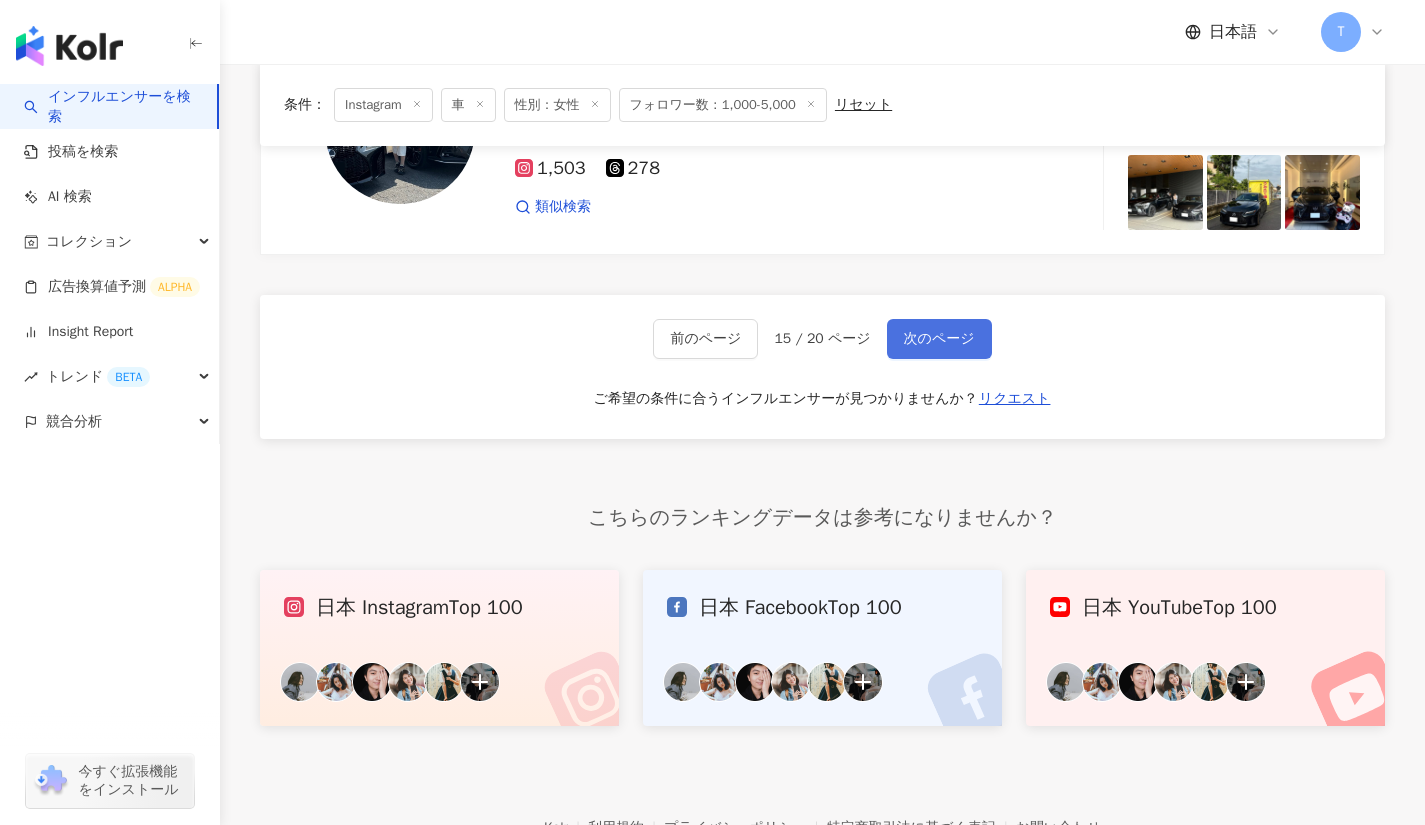 drag, startPoint x: 939, startPoint y: 553, endPoint x: 936, endPoint y: 299, distance: 254.01772 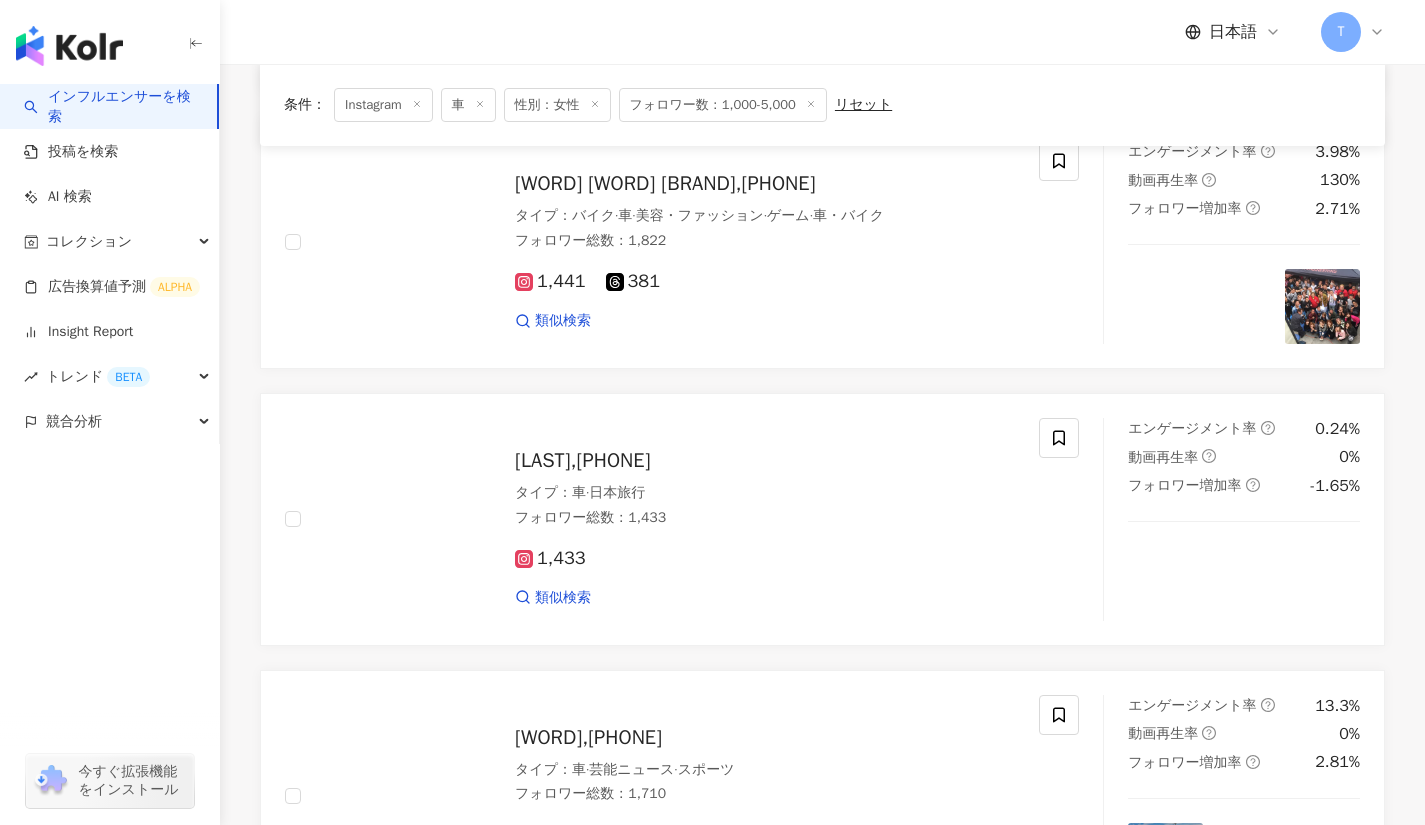 scroll, scrollTop: 1627, scrollLeft: 0, axis: vertical 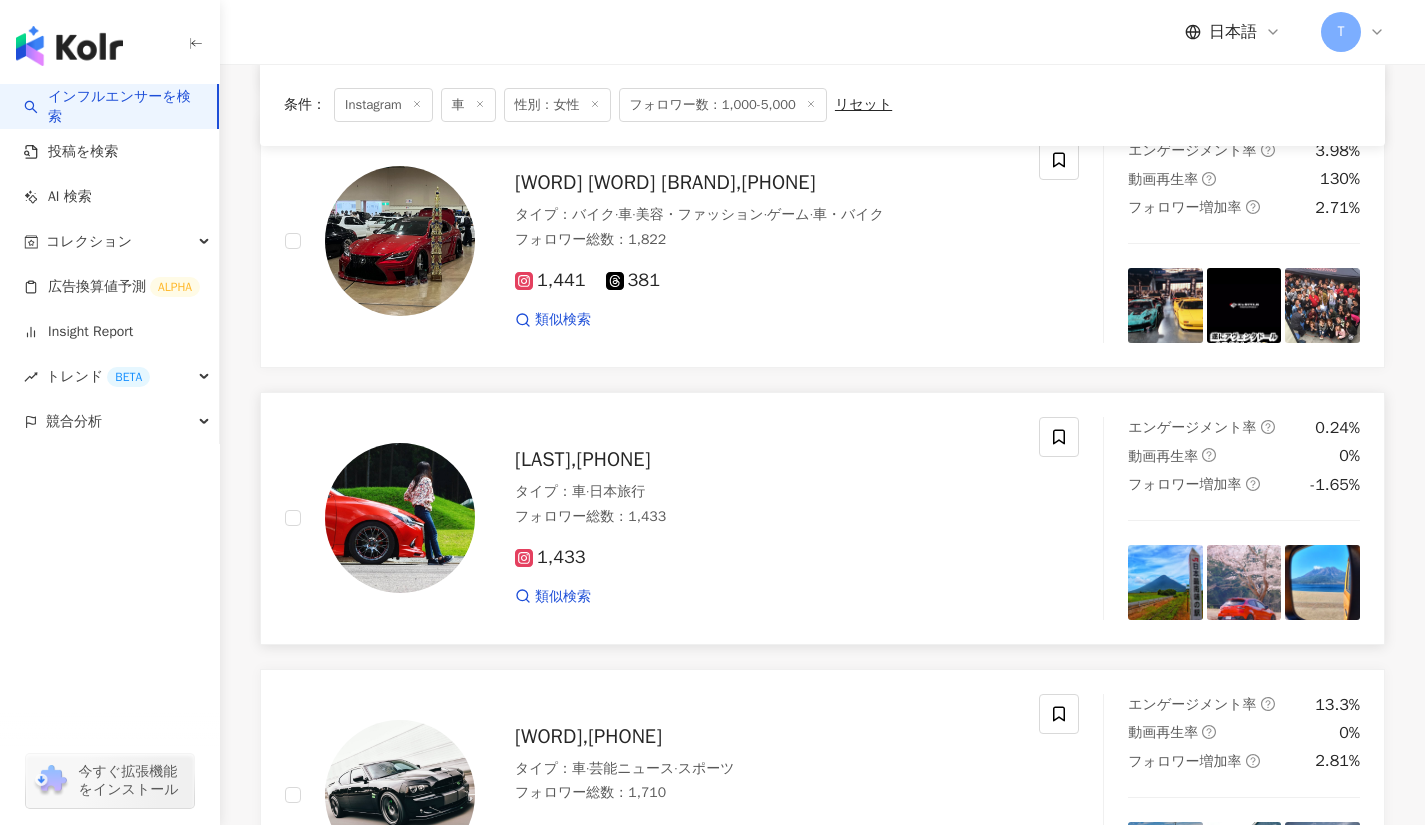 click on "emi,4573506059" at bounding box center [583, 459] 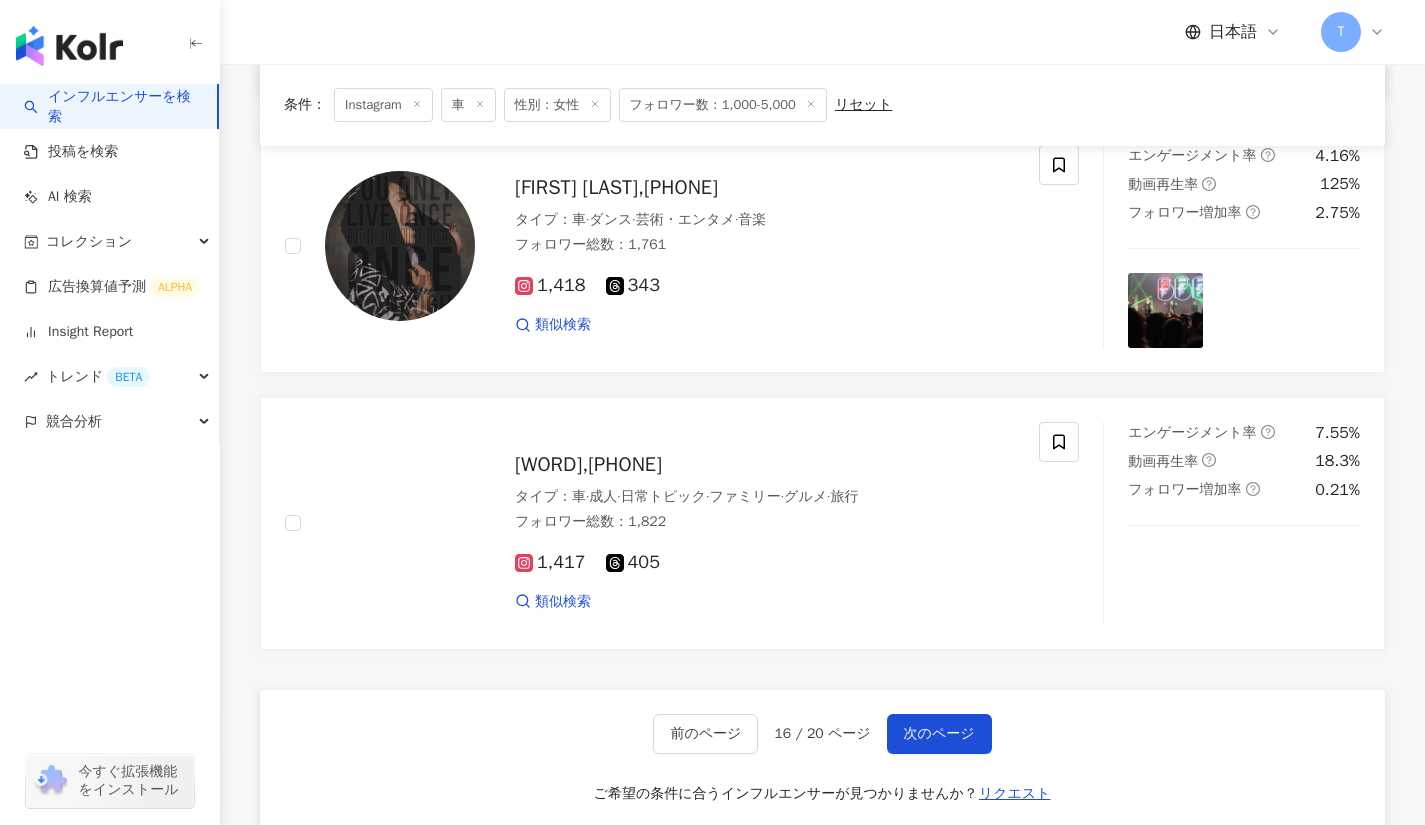 scroll, scrollTop: 3008, scrollLeft: 0, axis: vertical 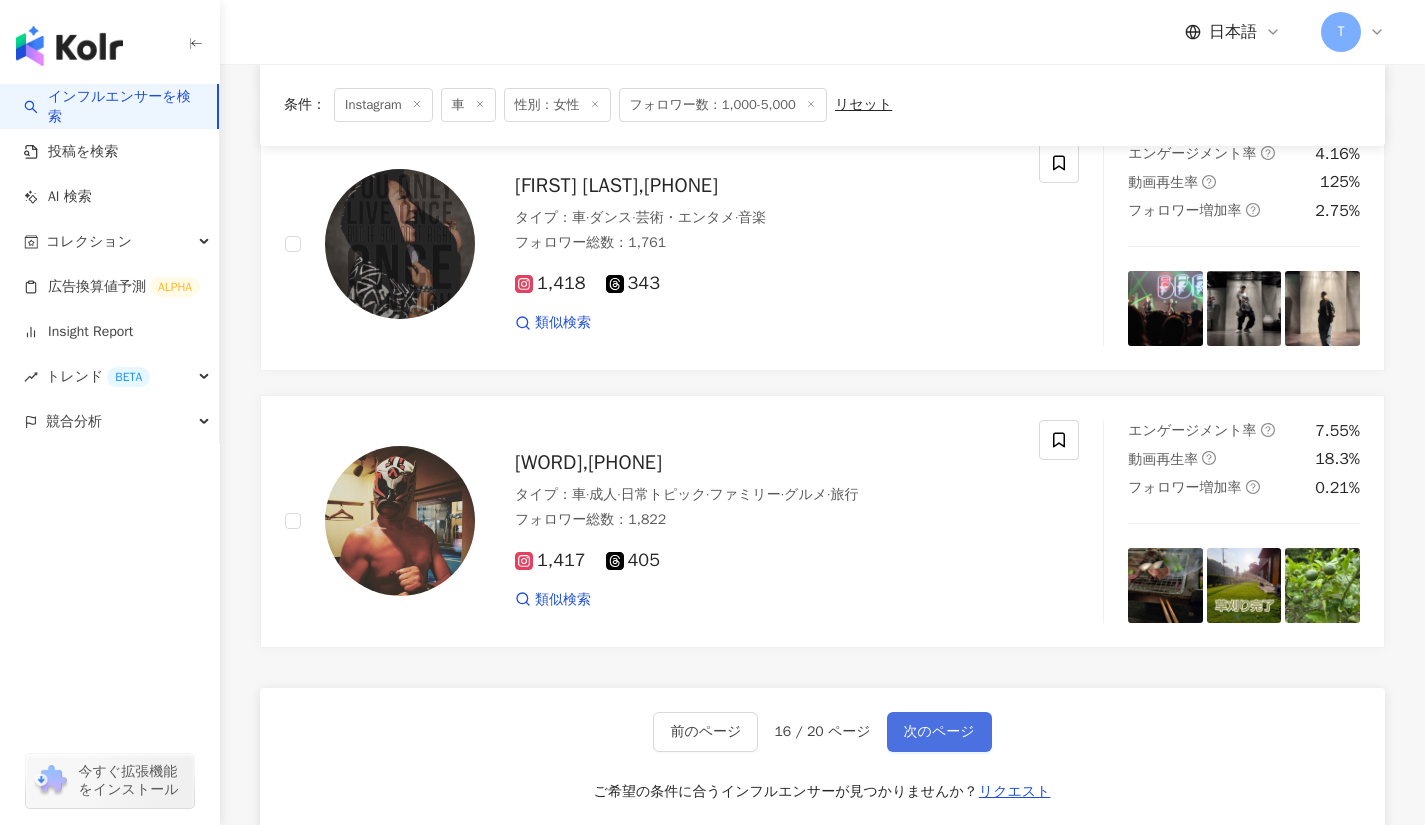 click on "次のページ" at bounding box center [939, 732] 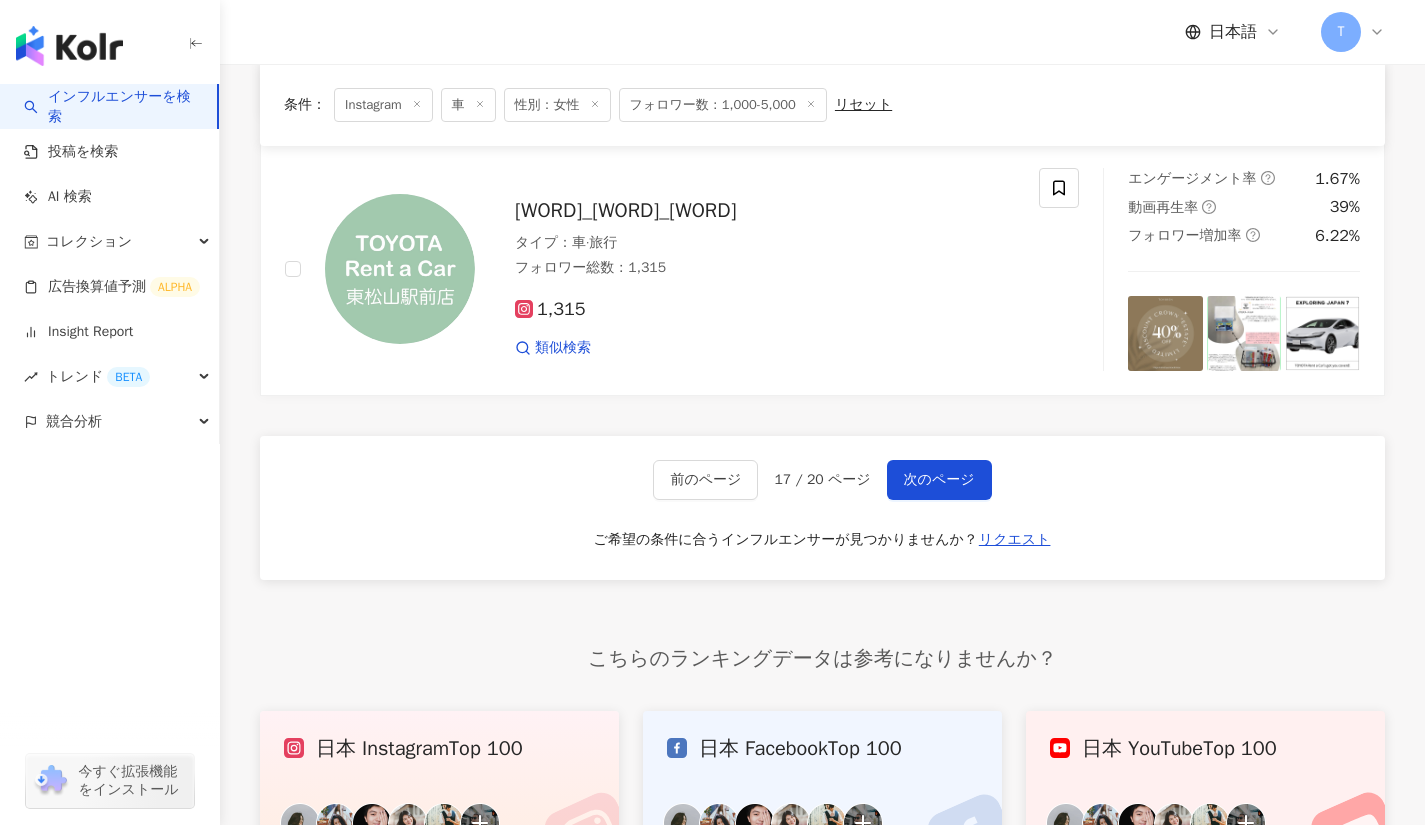 scroll, scrollTop: 3302, scrollLeft: 0, axis: vertical 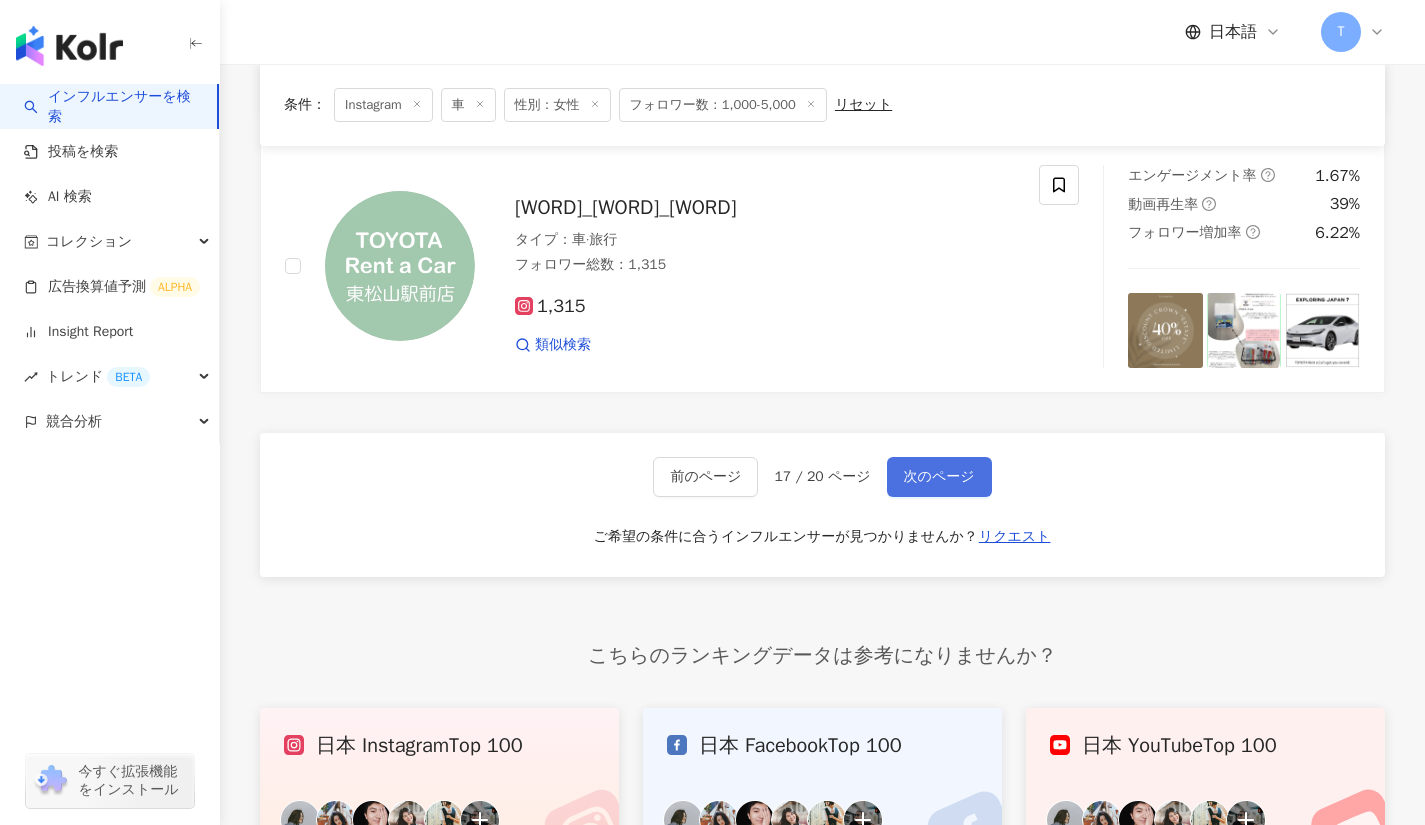 click on "次のページ" at bounding box center (939, 477) 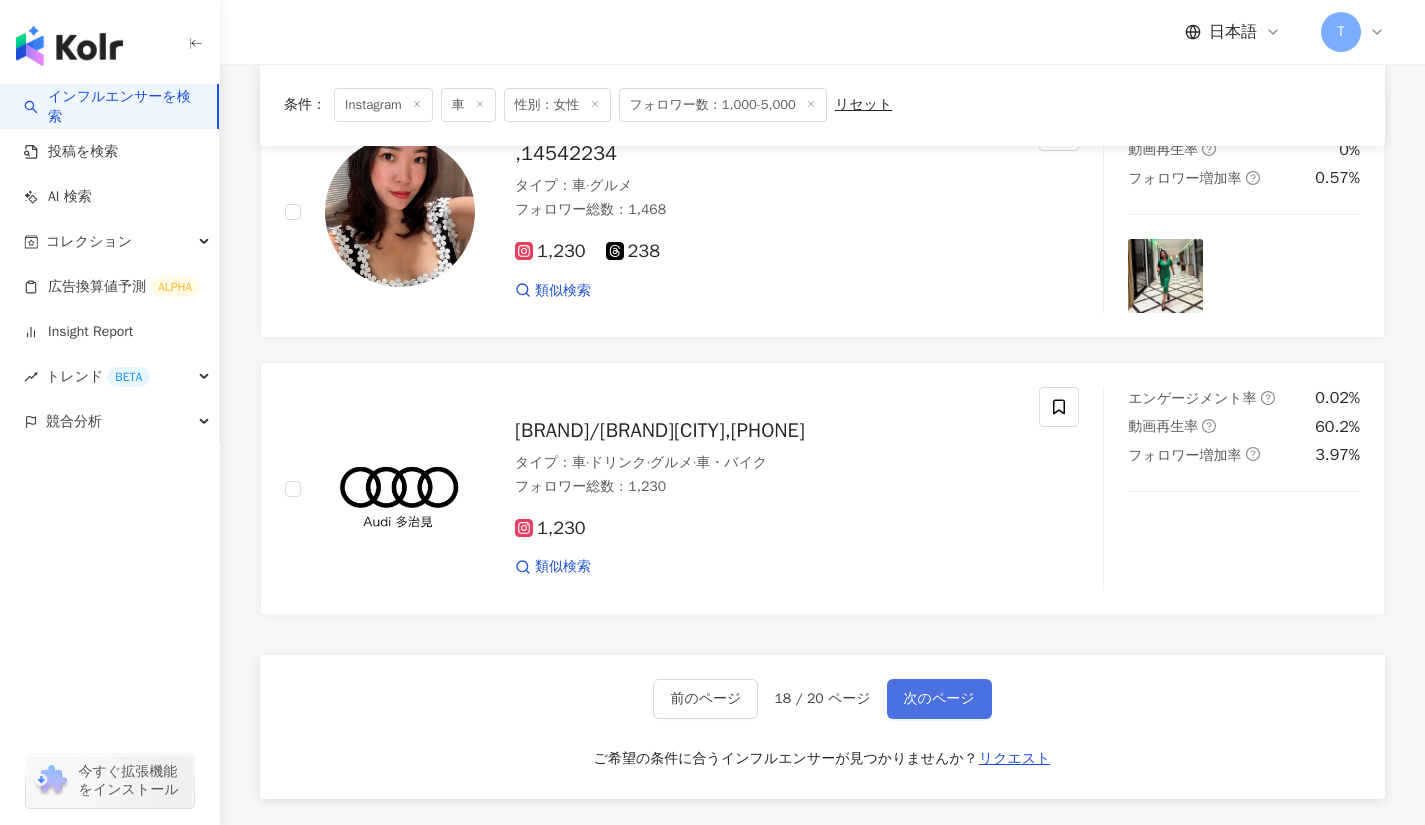 scroll, scrollTop: 3399, scrollLeft: 0, axis: vertical 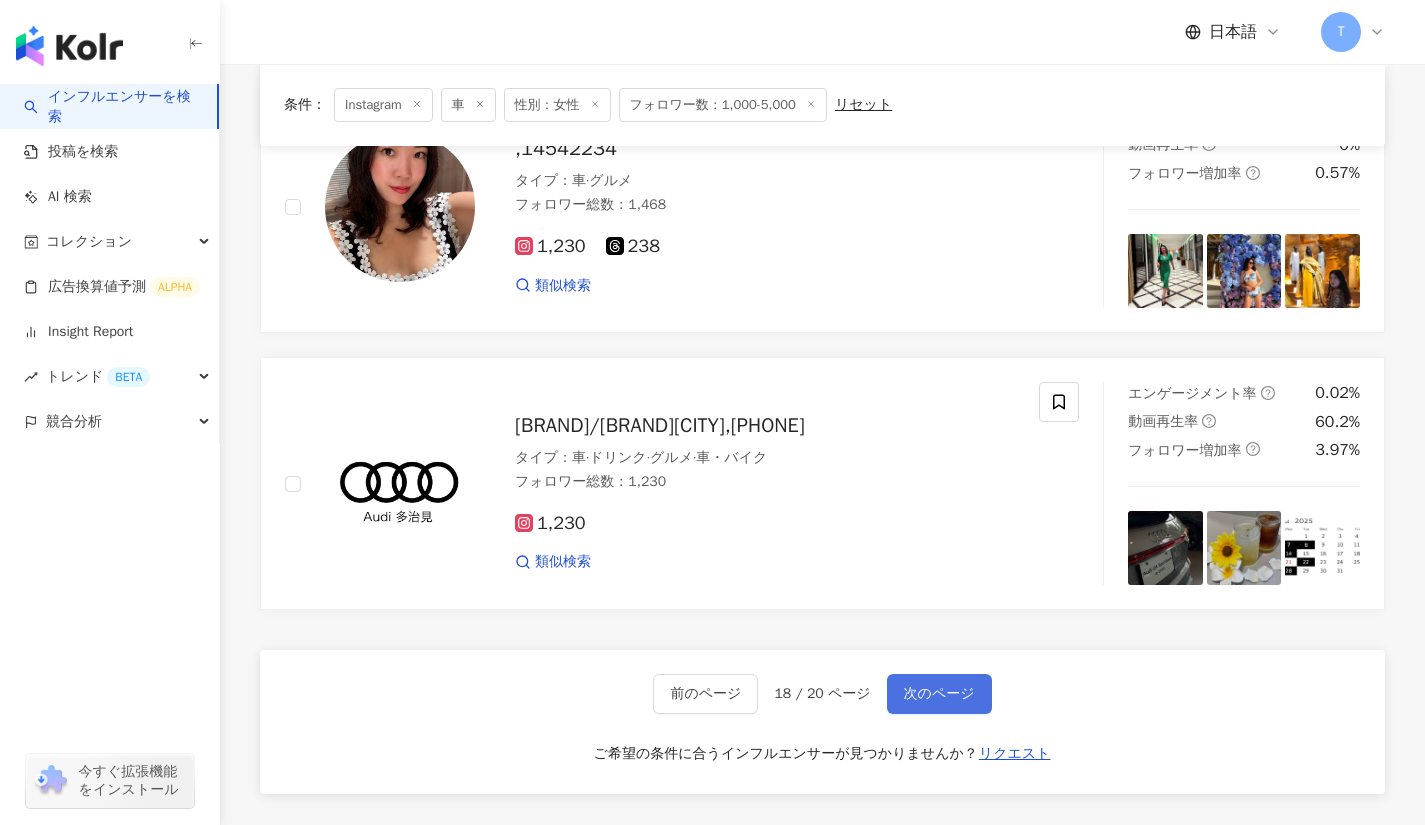 click on "次のページ" at bounding box center (939, 694) 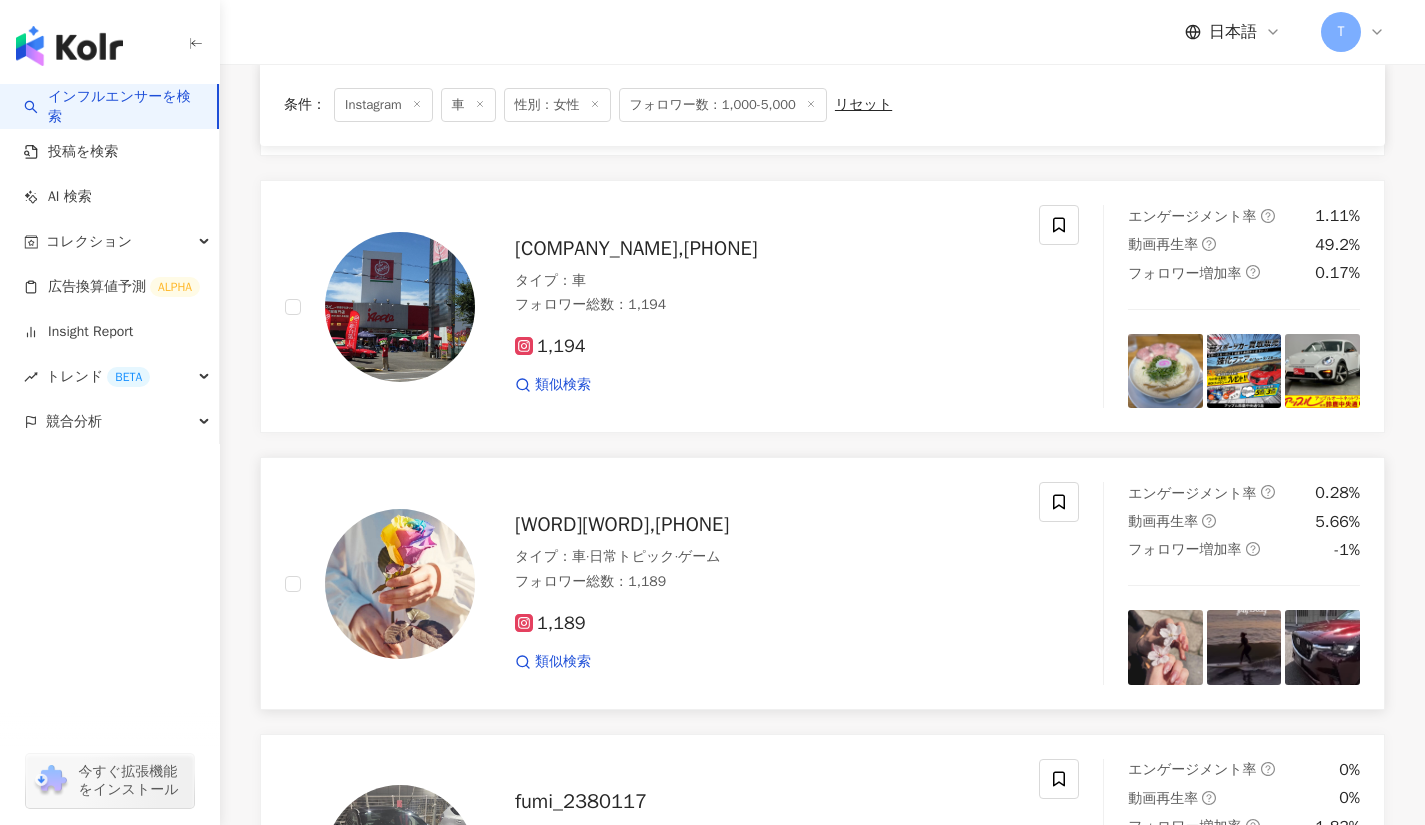 scroll, scrollTop: 1009, scrollLeft: 0, axis: vertical 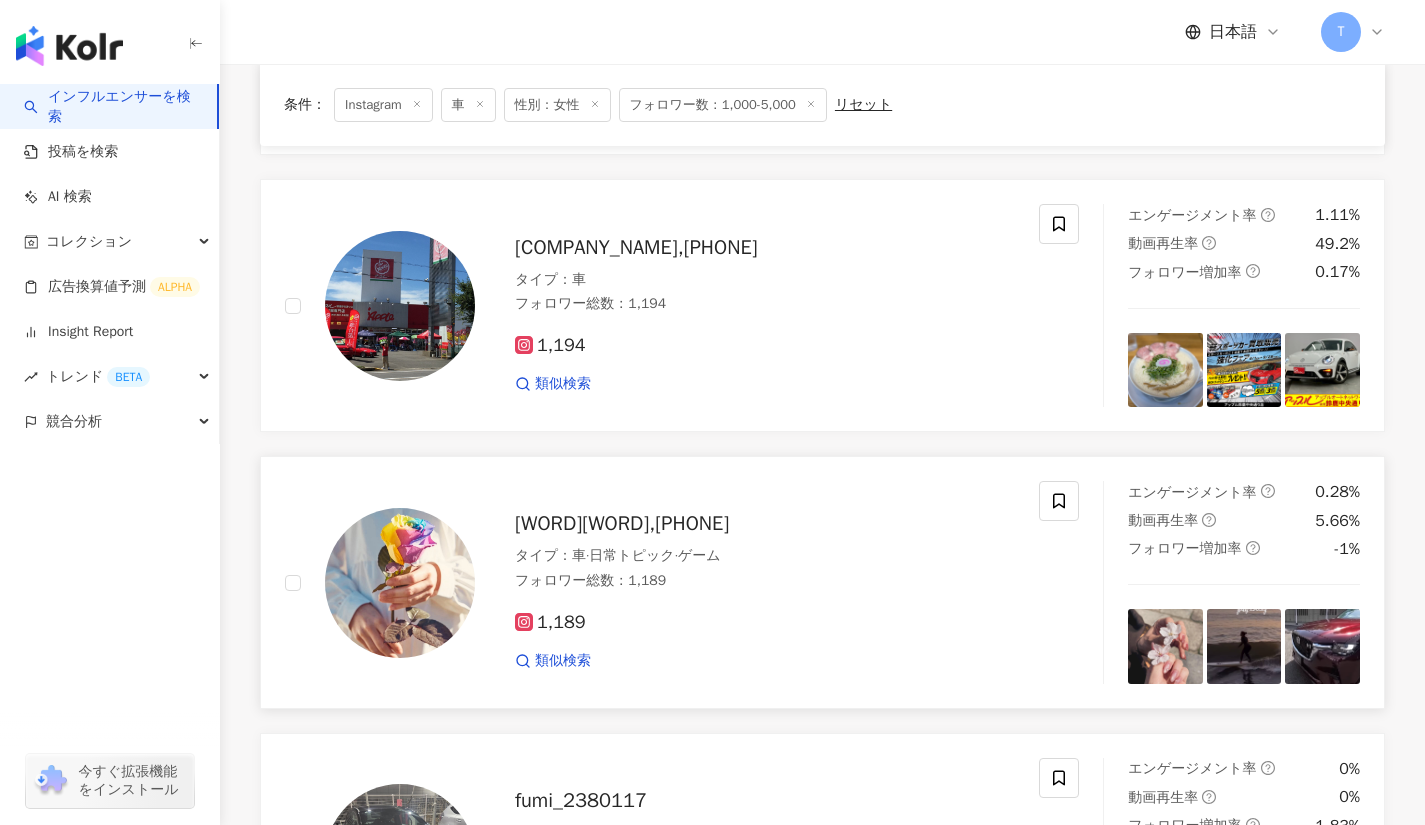 click on "[USERNAME],[NUMBER]" at bounding box center [622, 523] 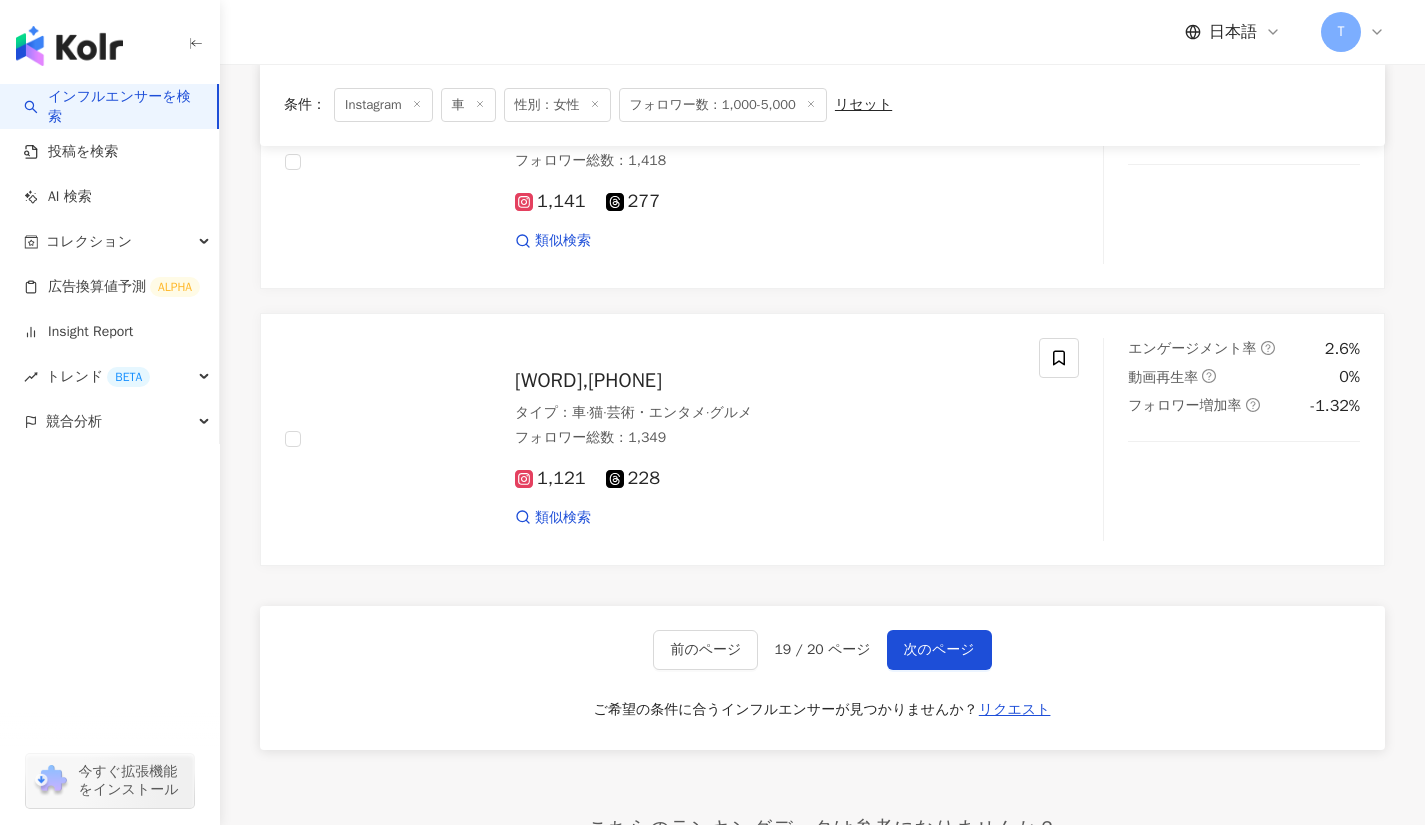 scroll, scrollTop: 3472, scrollLeft: 0, axis: vertical 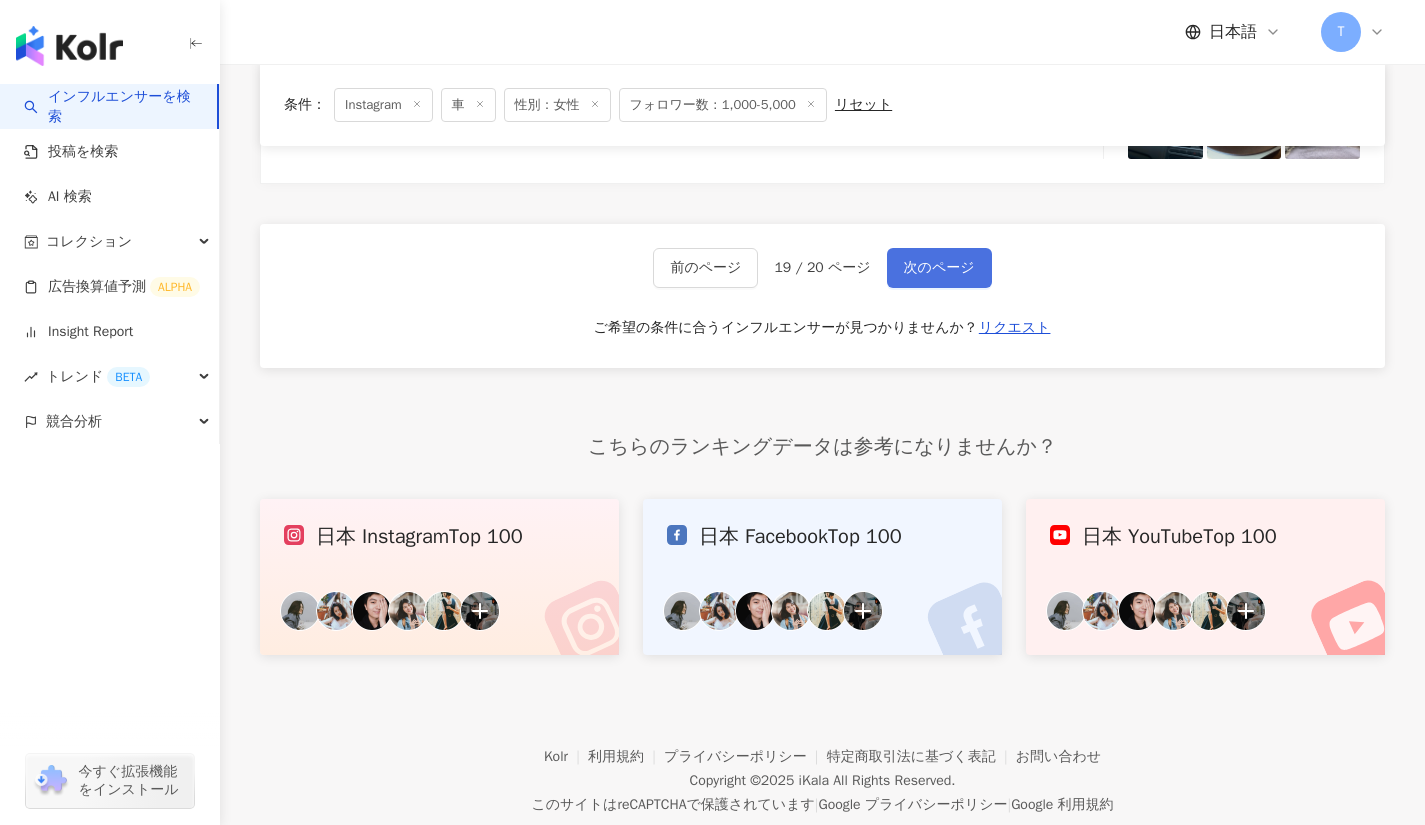 click on "次のページ" at bounding box center [939, 268] 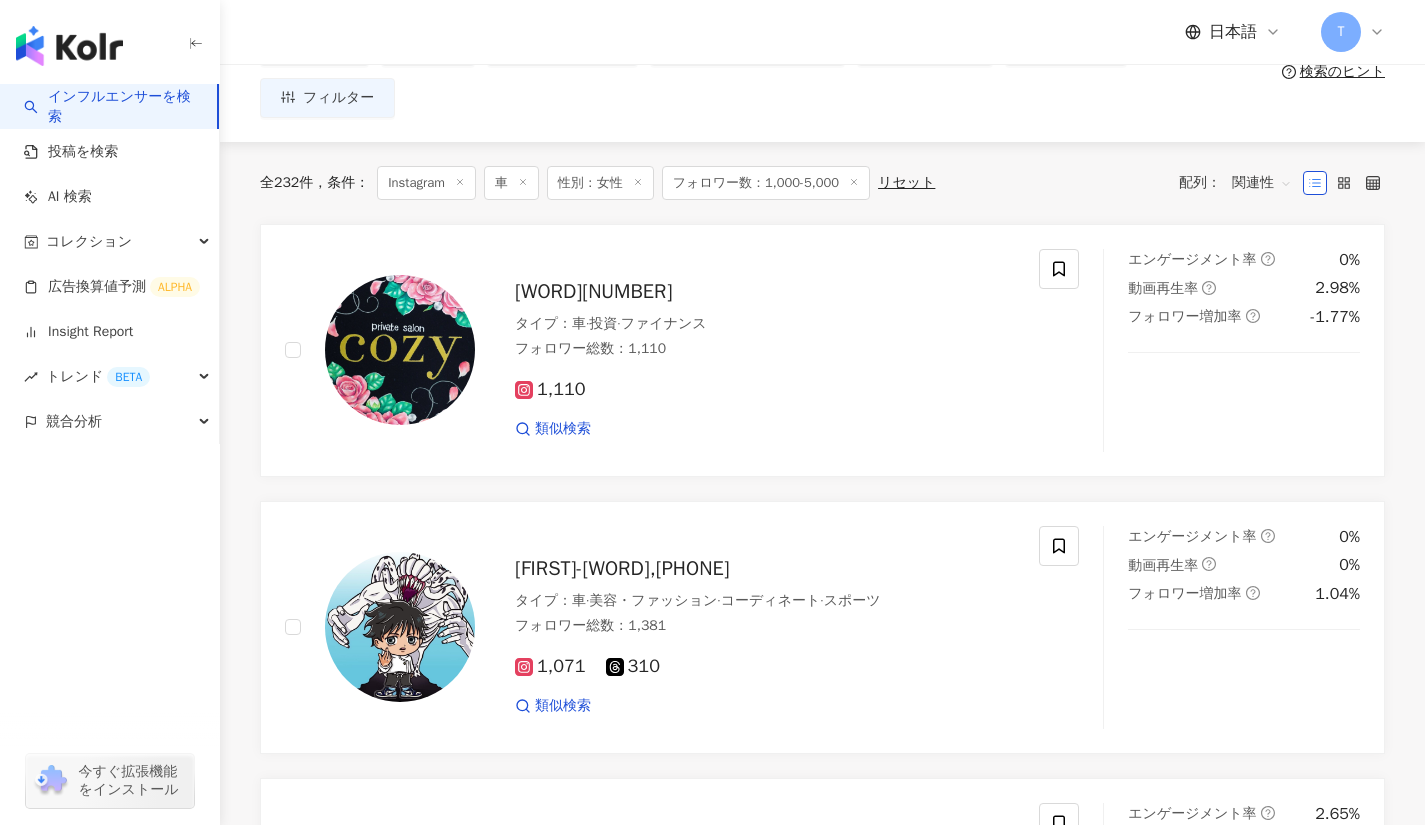 scroll, scrollTop: 0, scrollLeft: 0, axis: both 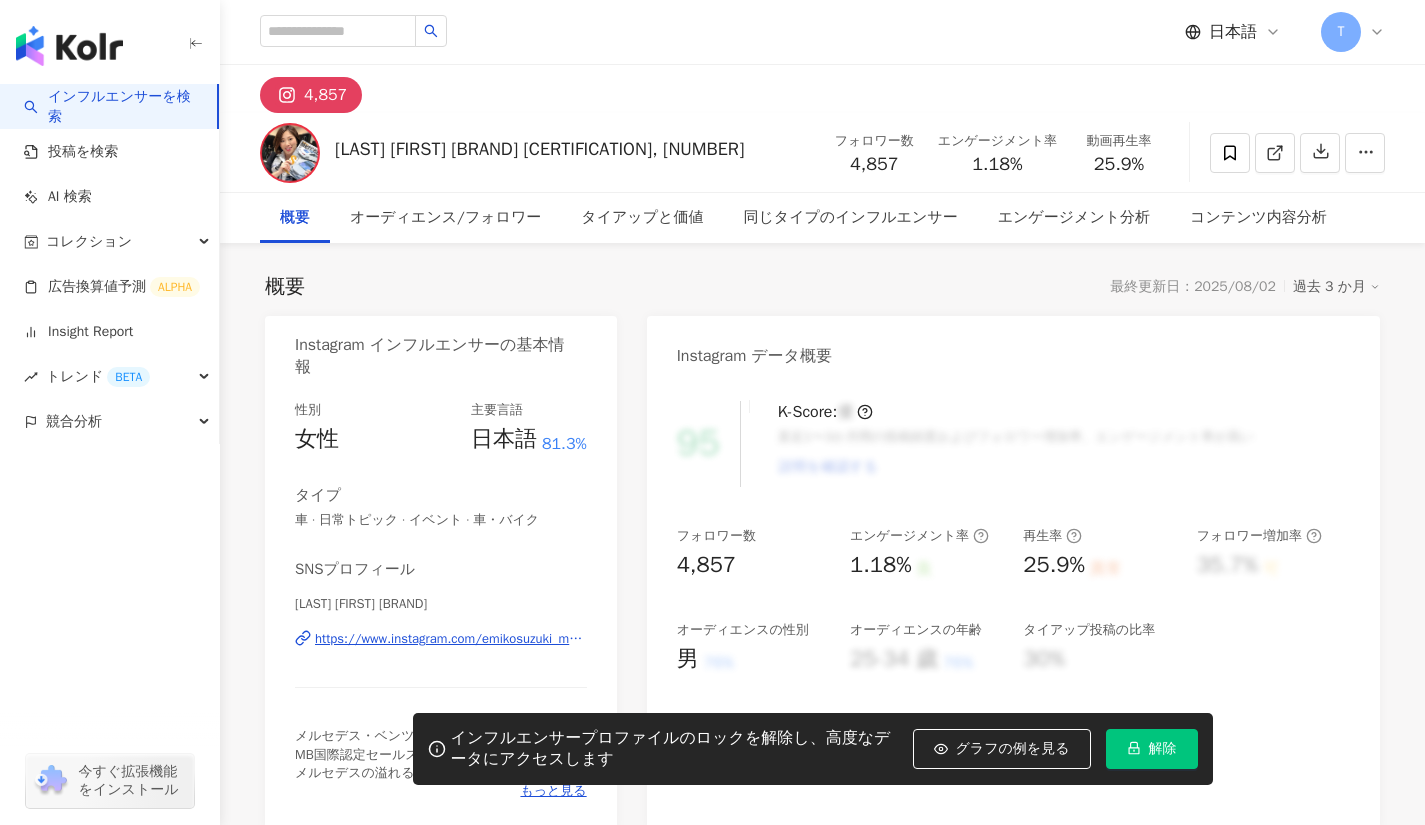 click on "https://www.instagram.com/emikosuzuki_mercedes/" at bounding box center [451, 639] 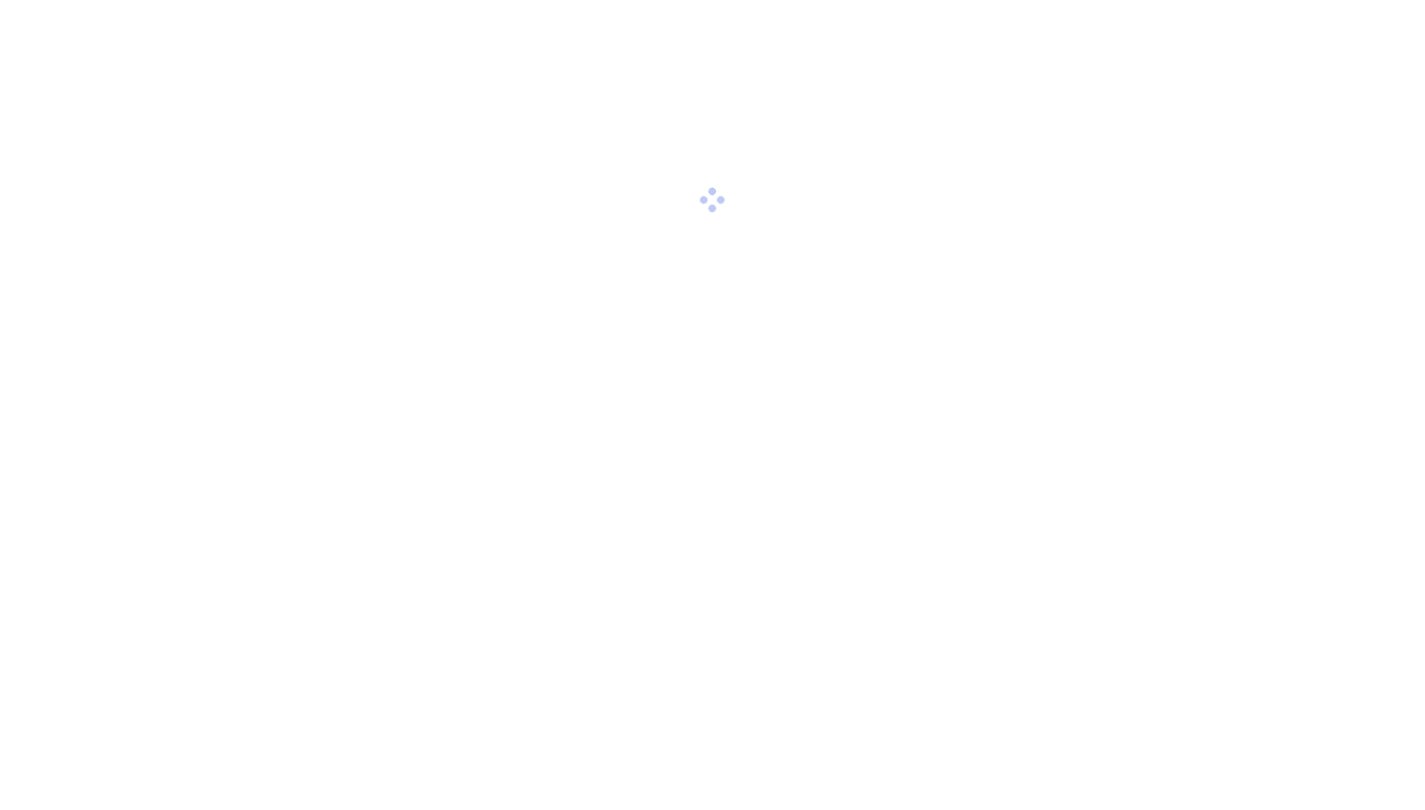 scroll, scrollTop: 0, scrollLeft: 0, axis: both 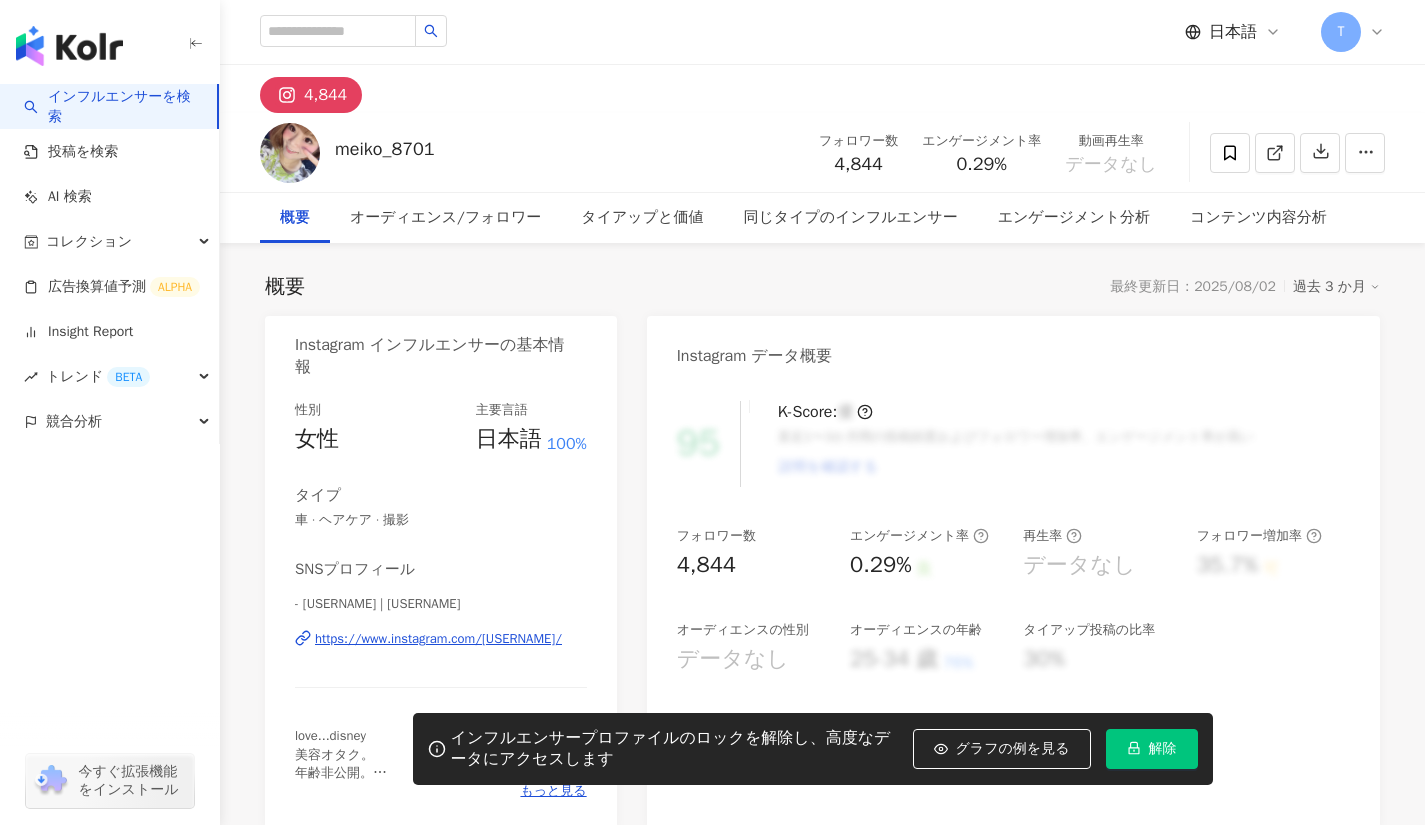 click on "https://www.instagram.com/meiko_8701/" at bounding box center [438, 639] 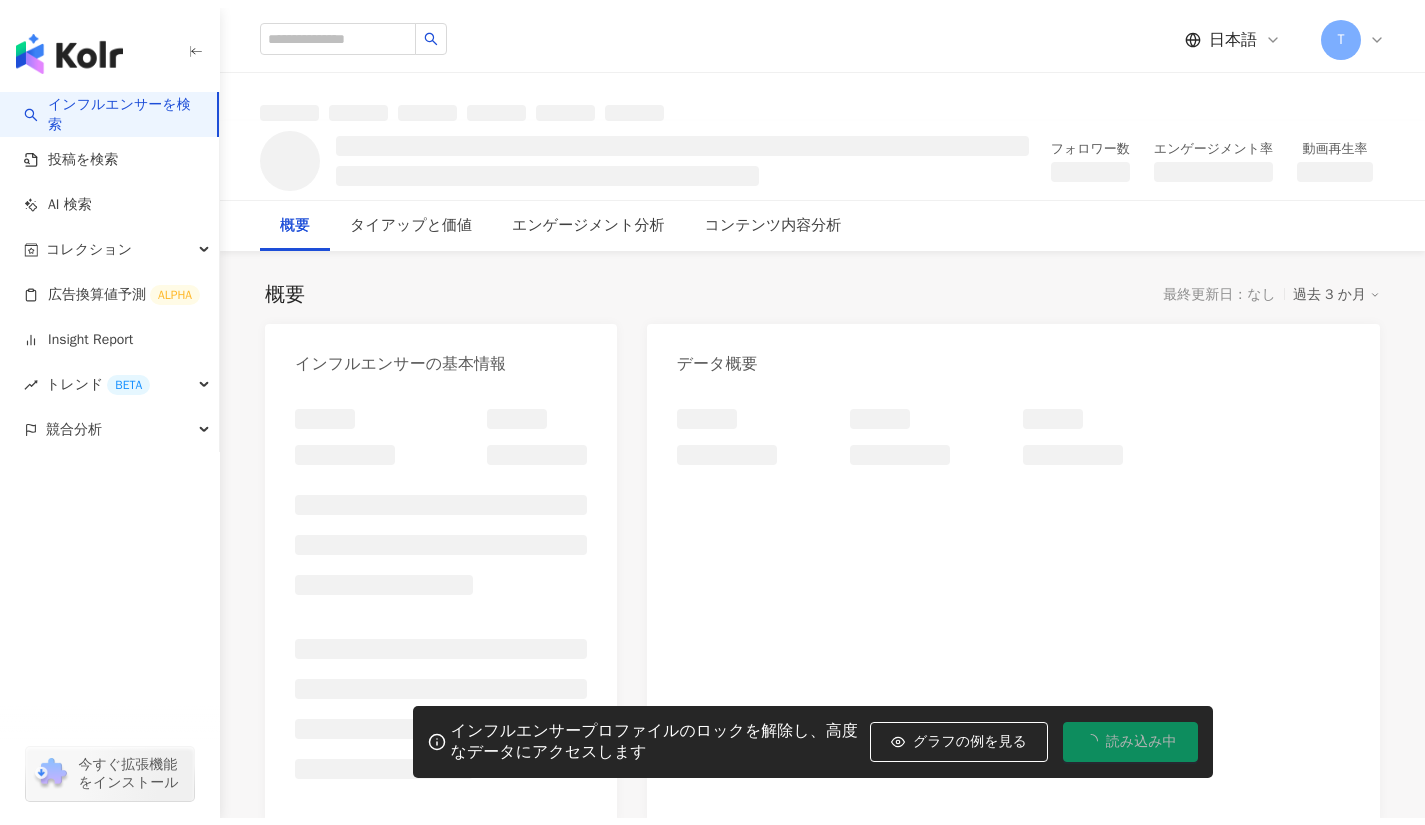 scroll, scrollTop: 0, scrollLeft: 0, axis: both 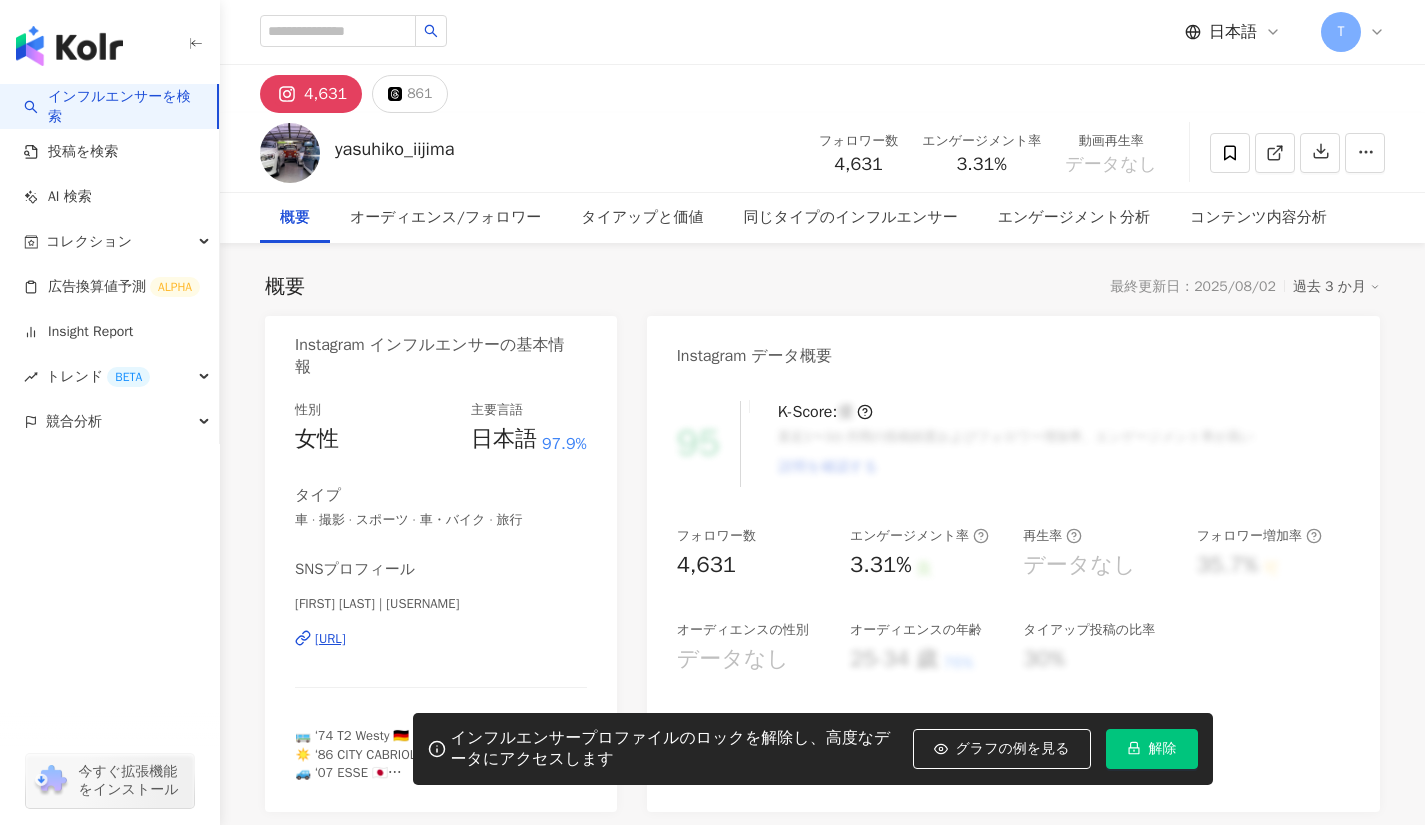drag, startPoint x: 597, startPoint y: 440, endPoint x: 501, endPoint y: 649, distance: 229.99348 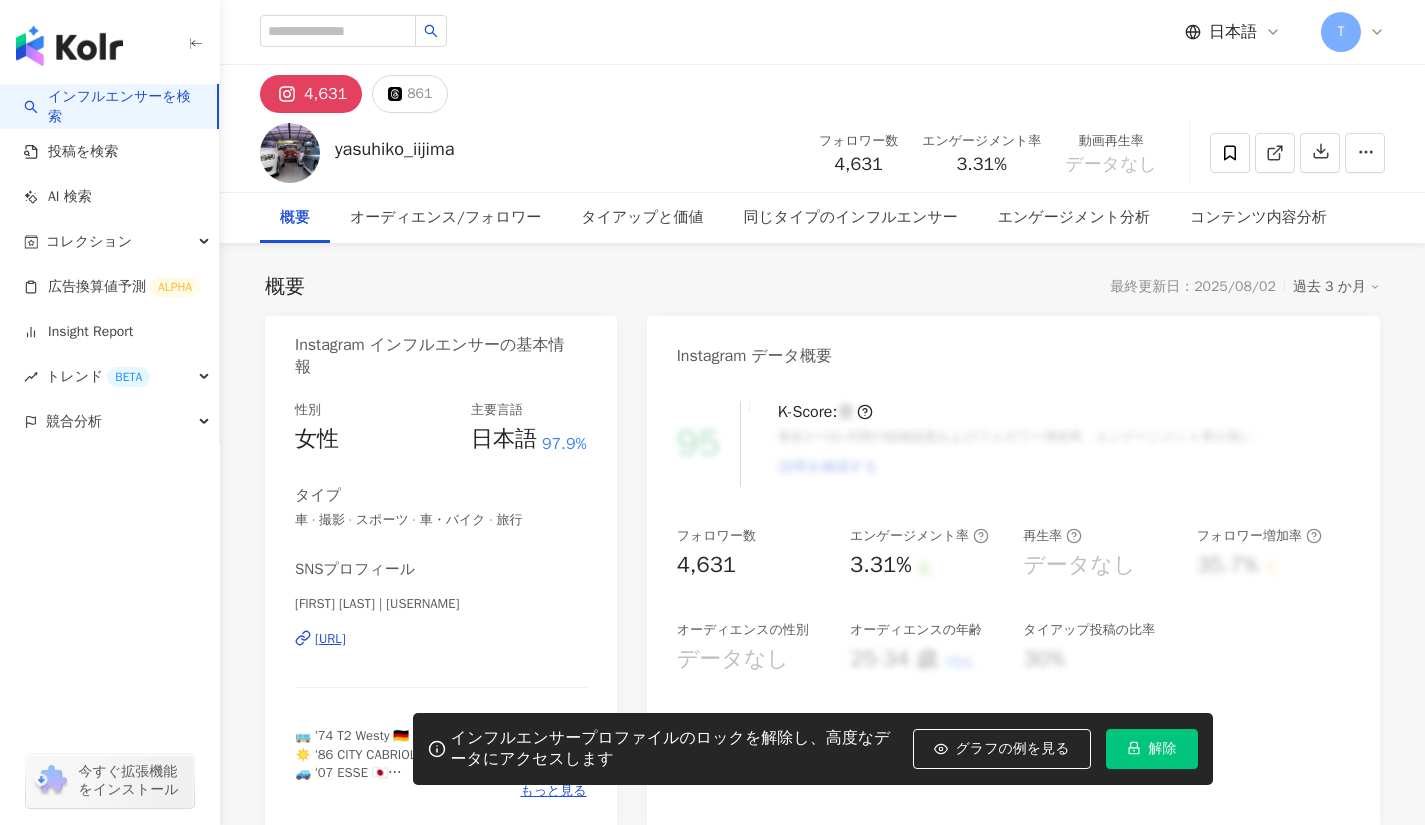 click on "https://www.instagram.com/yasuhiko_iijima/" at bounding box center (330, 639) 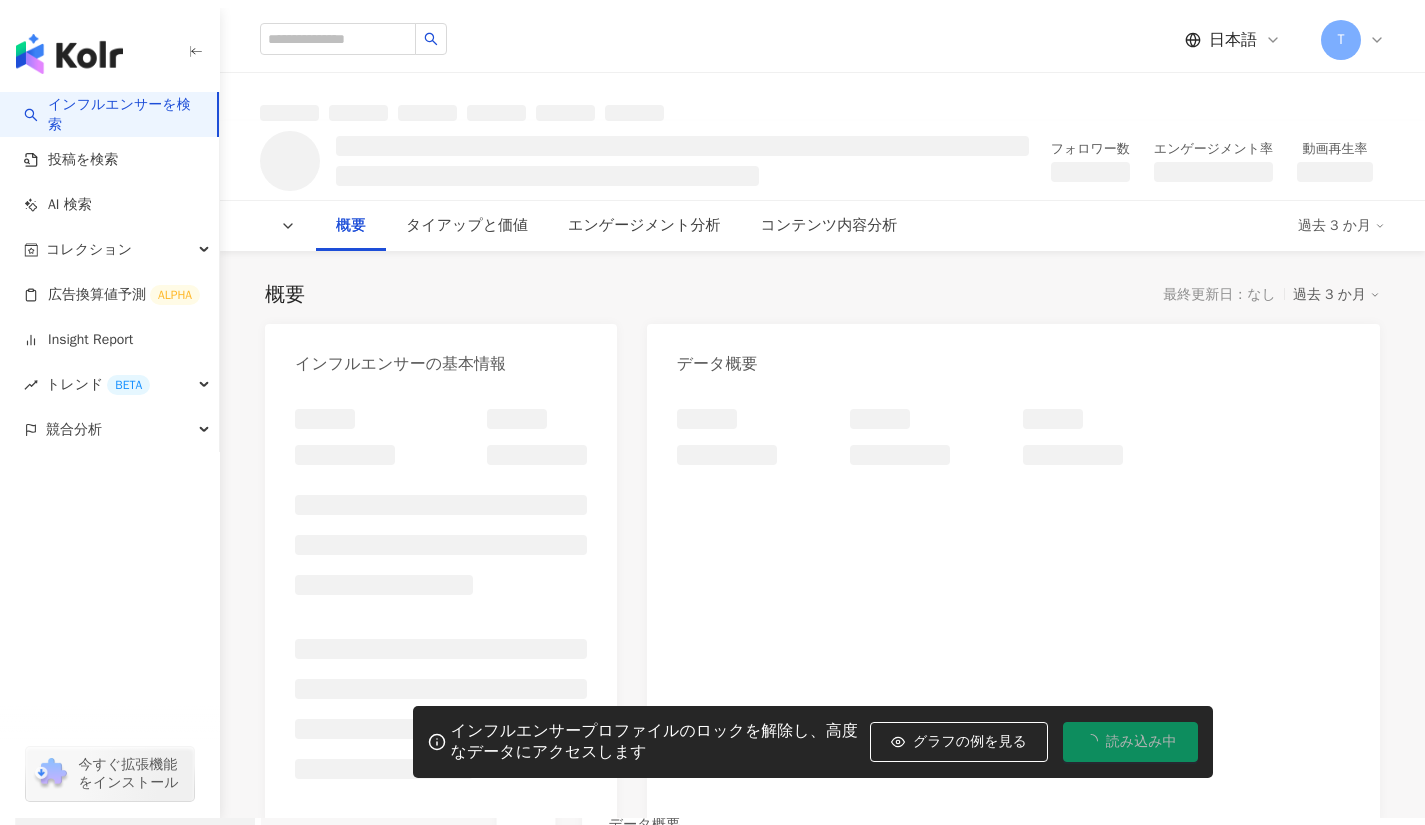 scroll, scrollTop: 0, scrollLeft: 0, axis: both 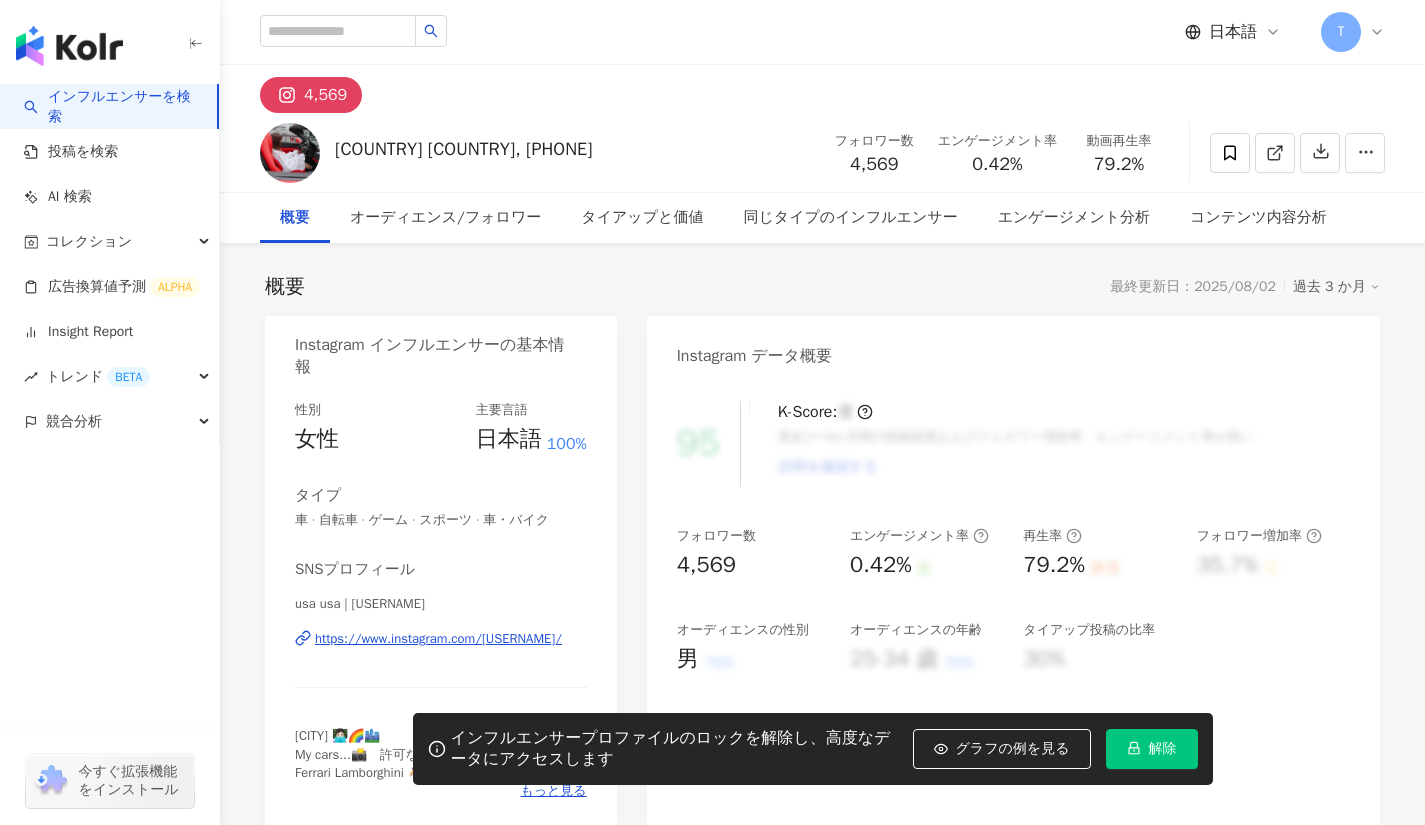 click on "https://www.instagram.com/usausa9999/" at bounding box center (438, 639) 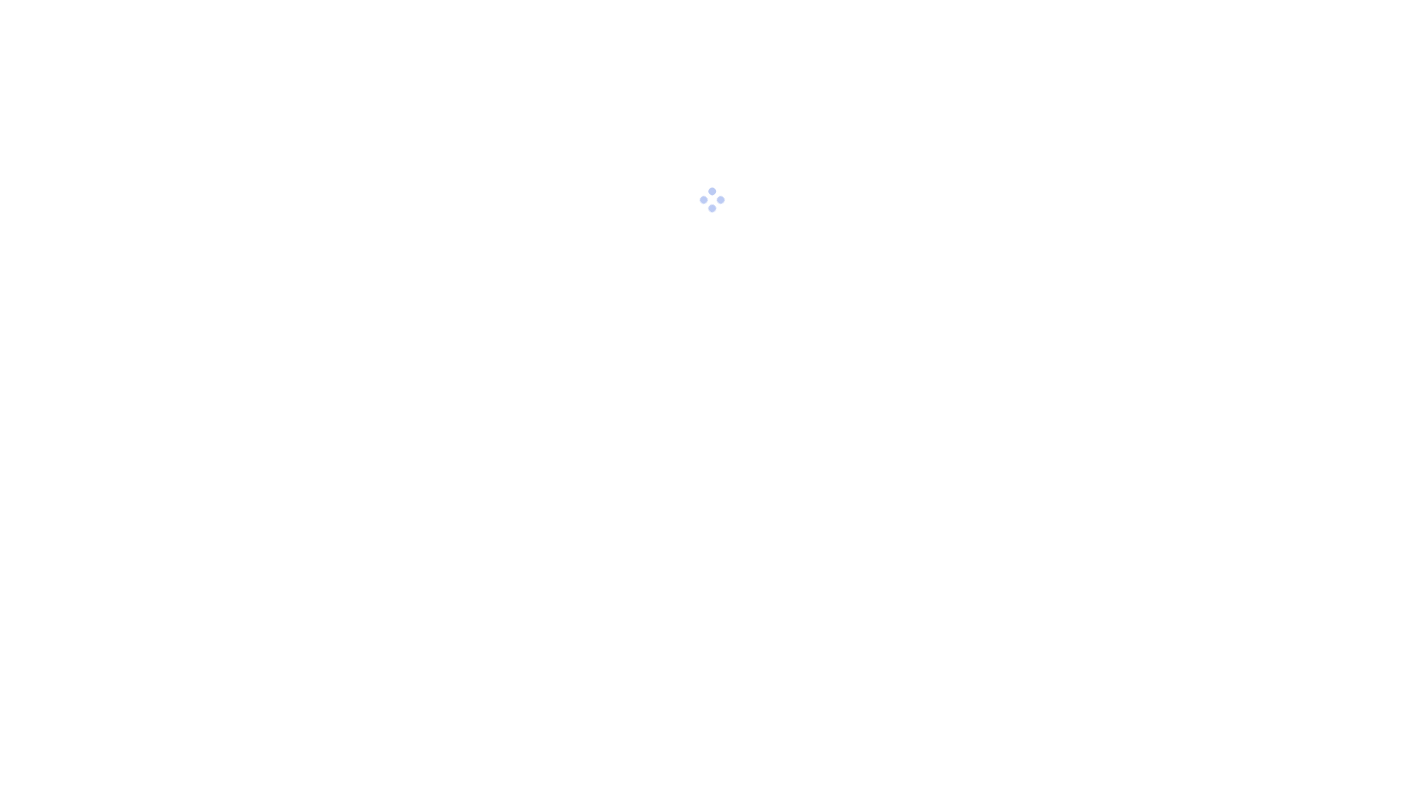 scroll, scrollTop: 0, scrollLeft: 0, axis: both 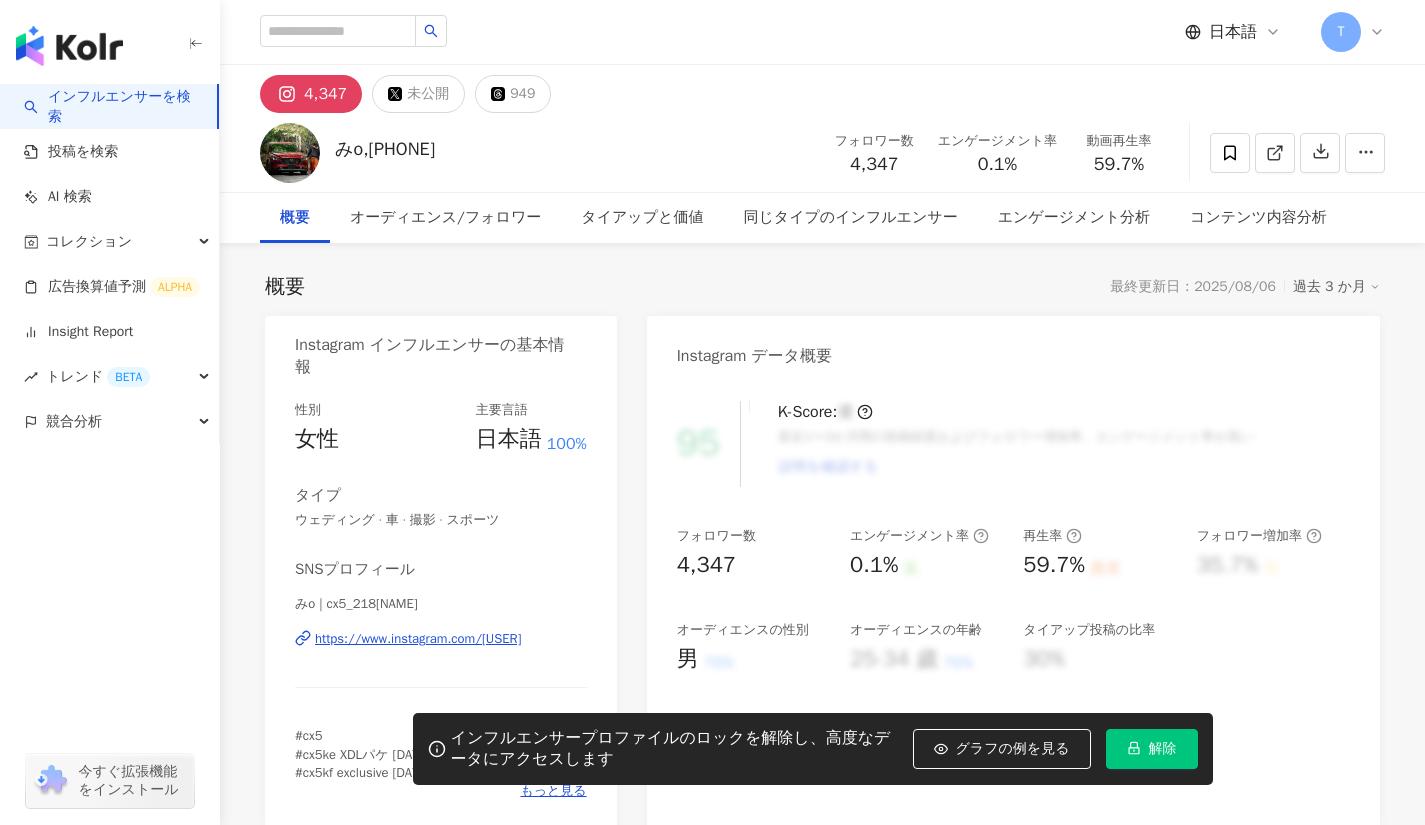 click on "https://www.instagram.com/[USER]" at bounding box center [418, 639] 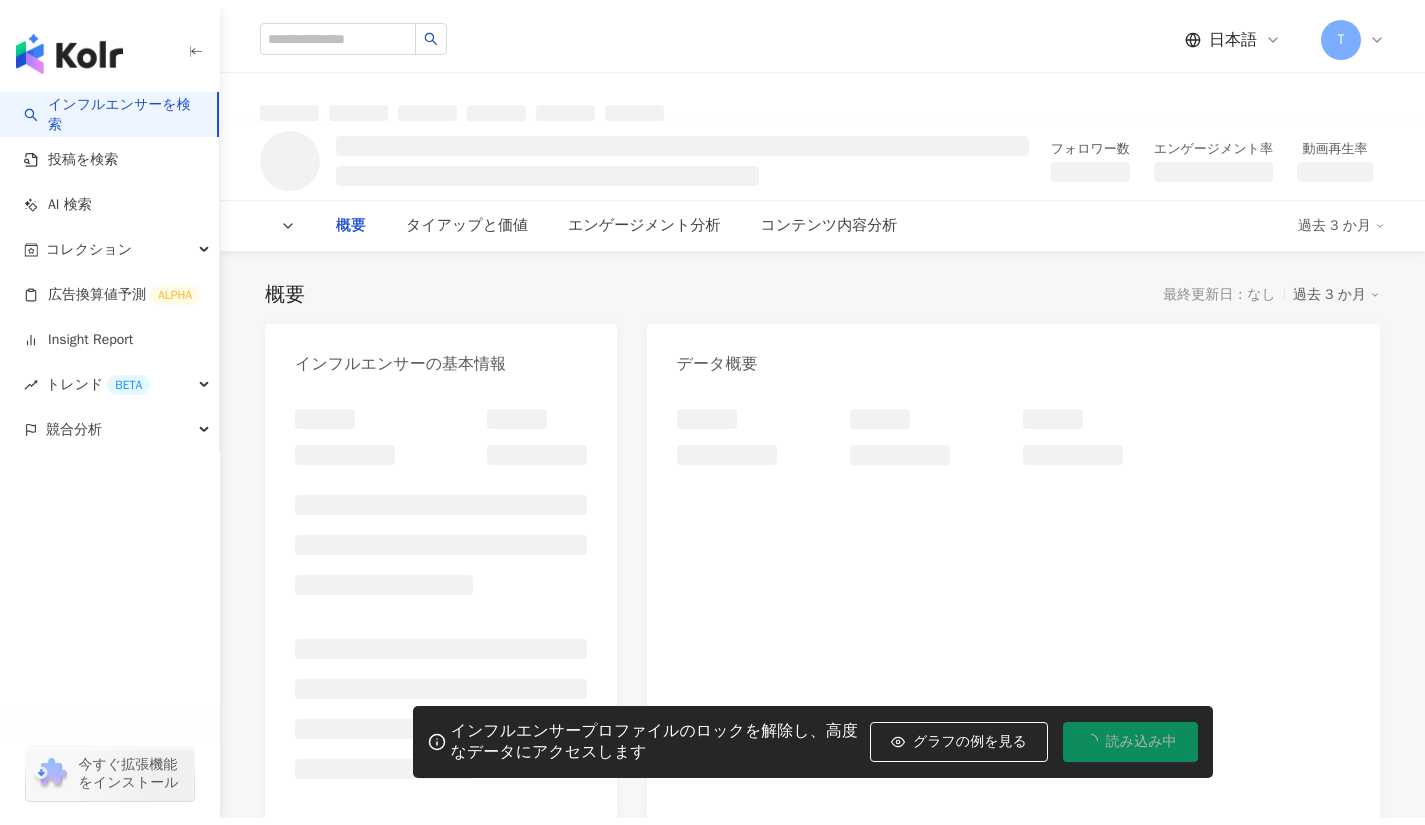 scroll, scrollTop: 0, scrollLeft: 0, axis: both 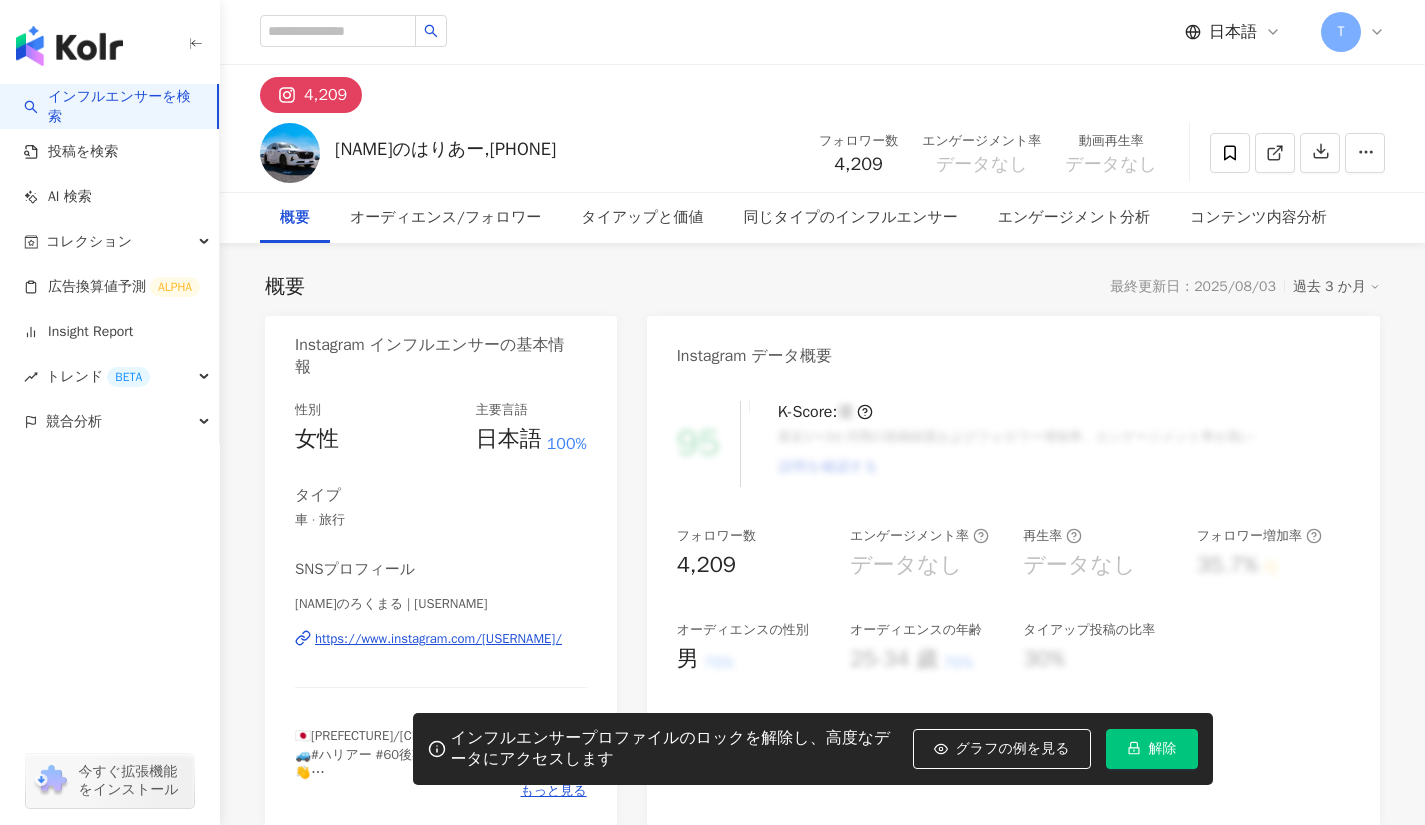 click on "https://www.instagram.com/ryo_ta_cx_60/" at bounding box center [438, 639] 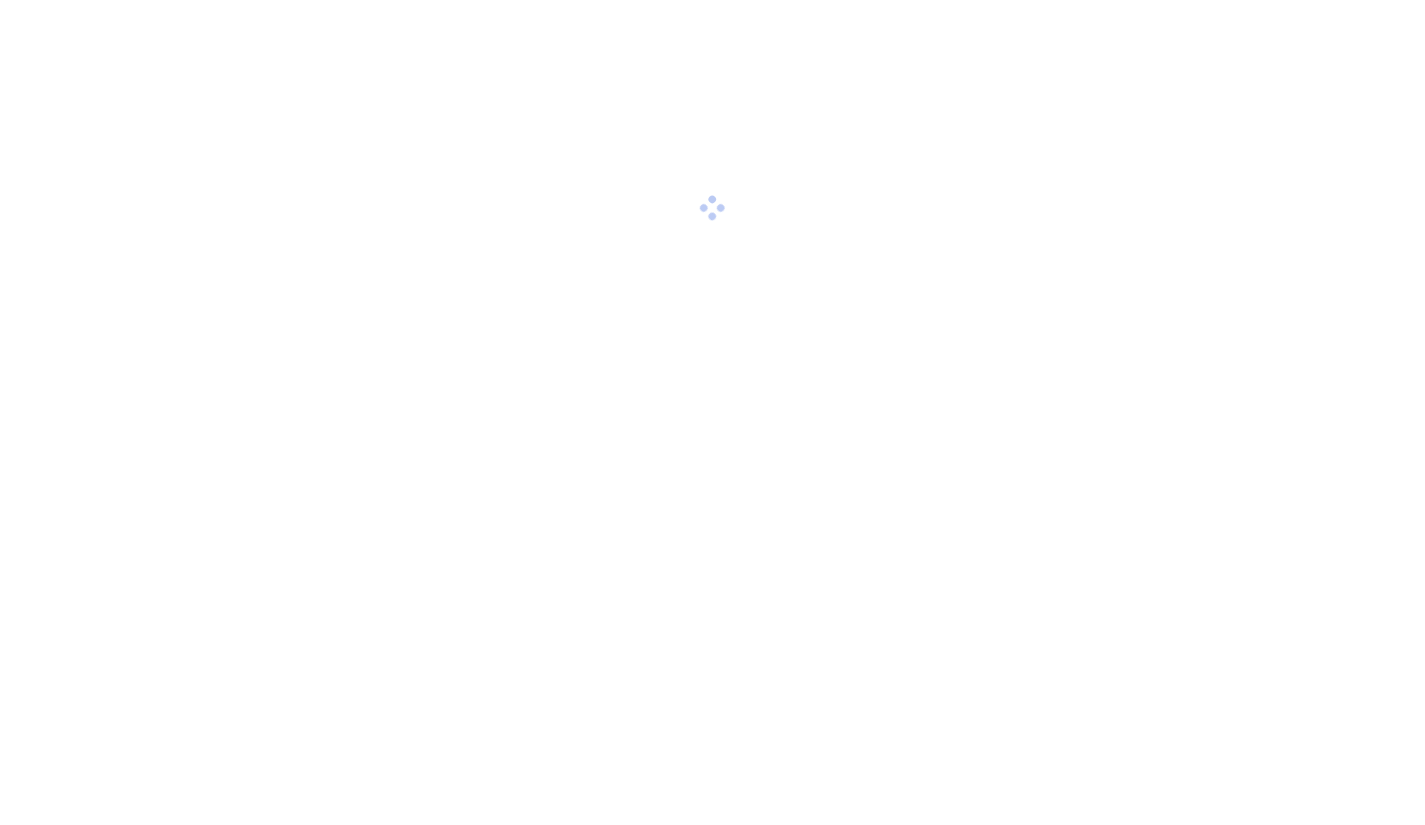scroll, scrollTop: 0, scrollLeft: 0, axis: both 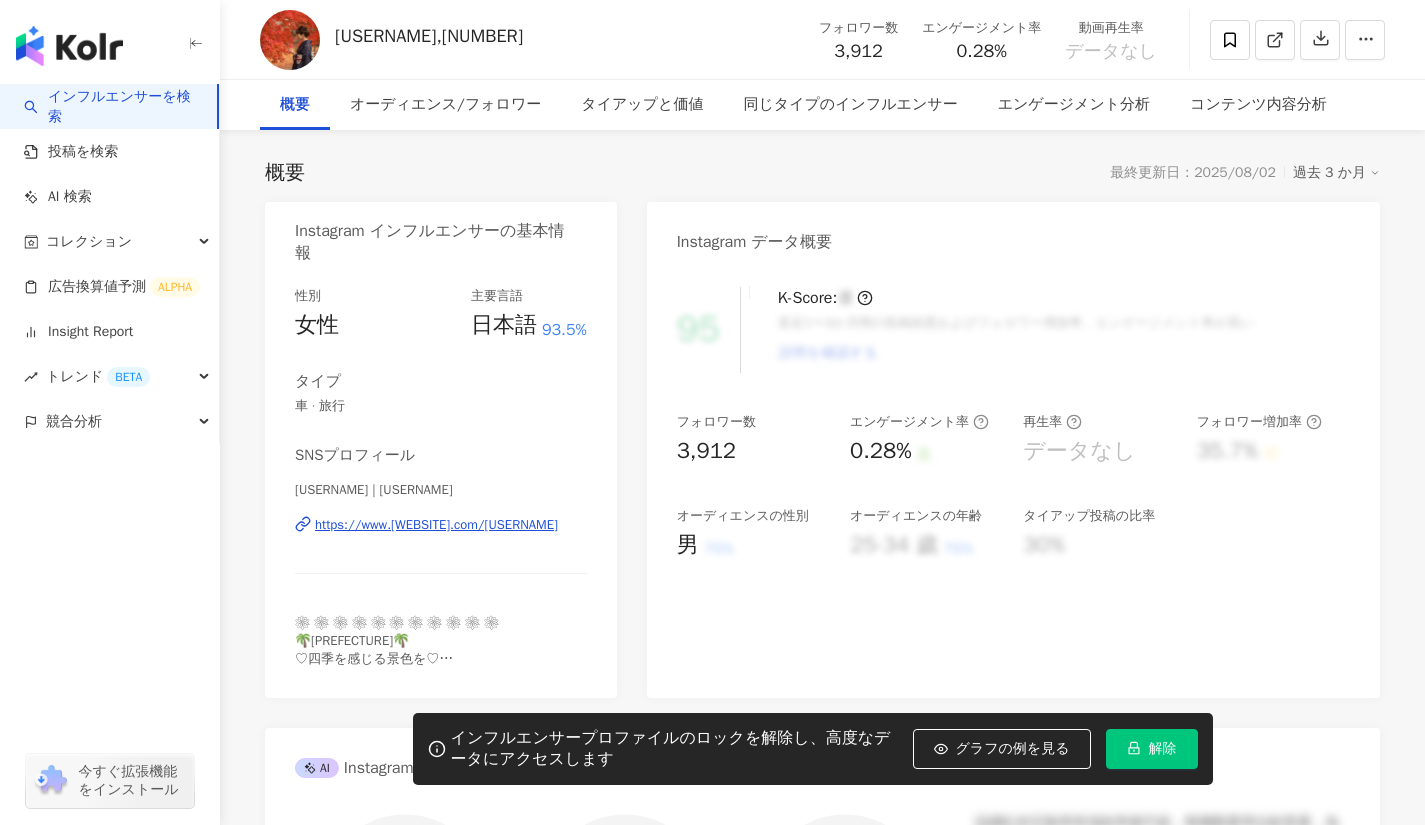 click on "sakura | sakura.hill https://www.instagram.com/sakura.hill/" at bounding box center (441, 539) 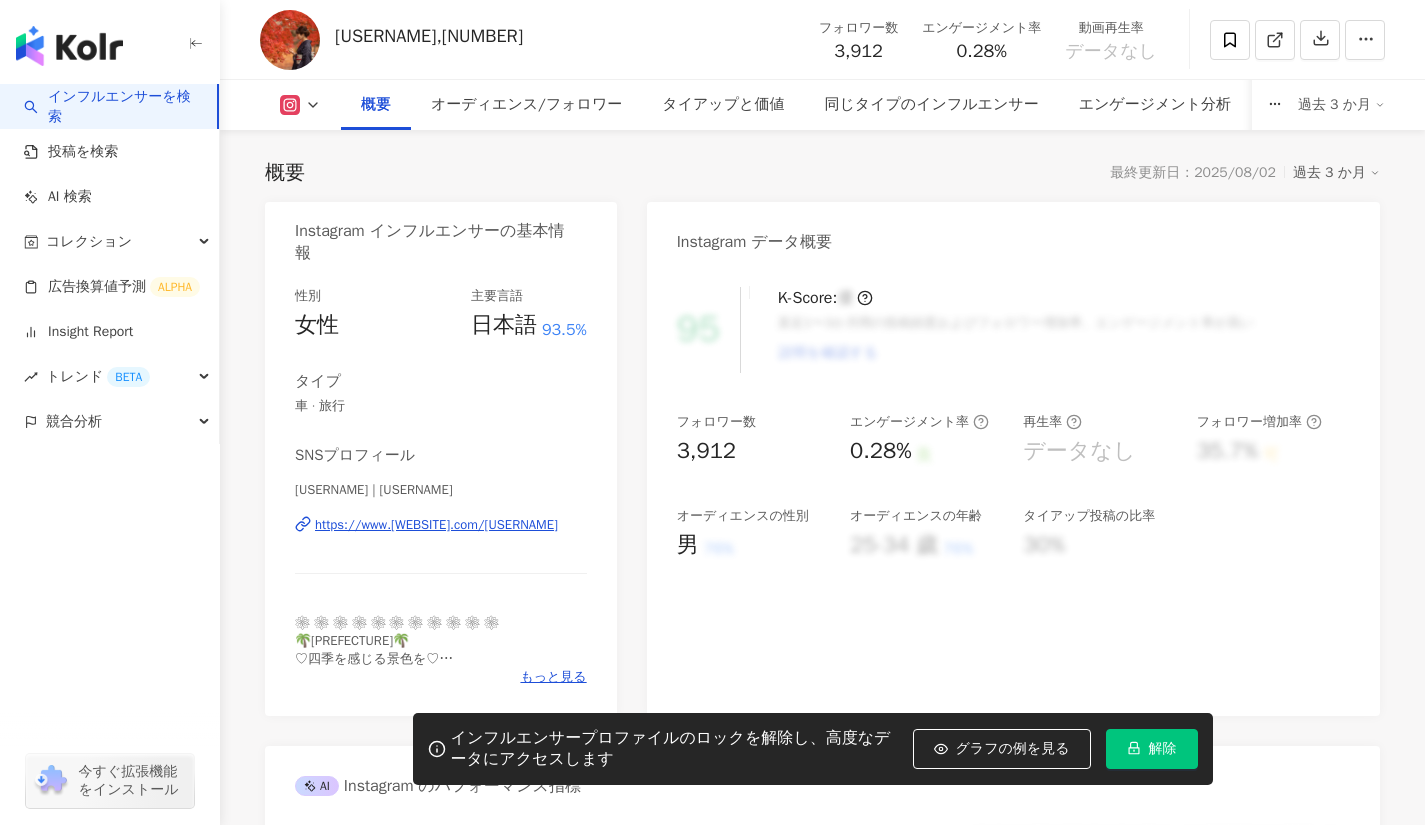 scroll, scrollTop: 127, scrollLeft: 0, axis: vertical 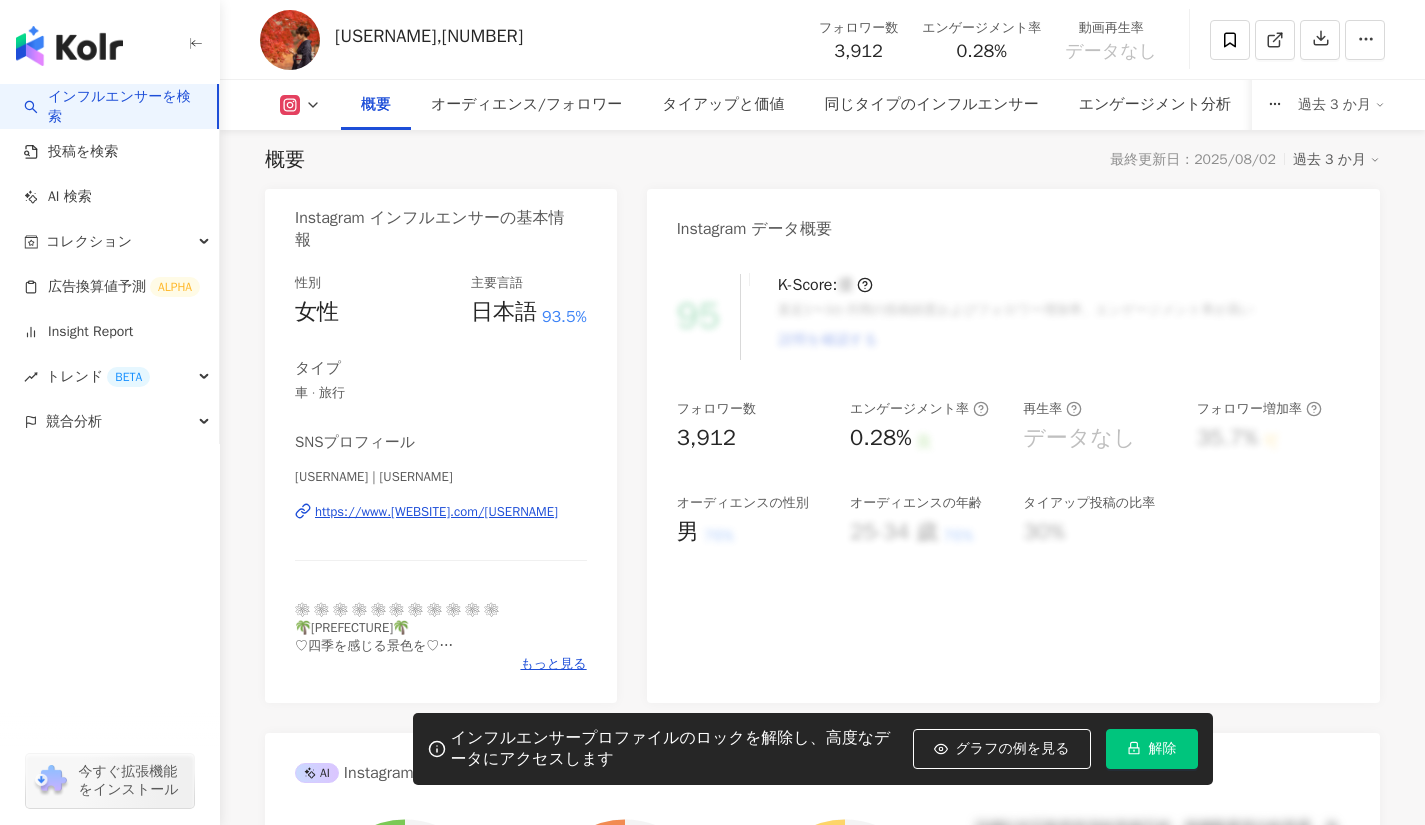 click on "https://www.instagram.com/sakura.hill/" at bounding box center (436, 512) 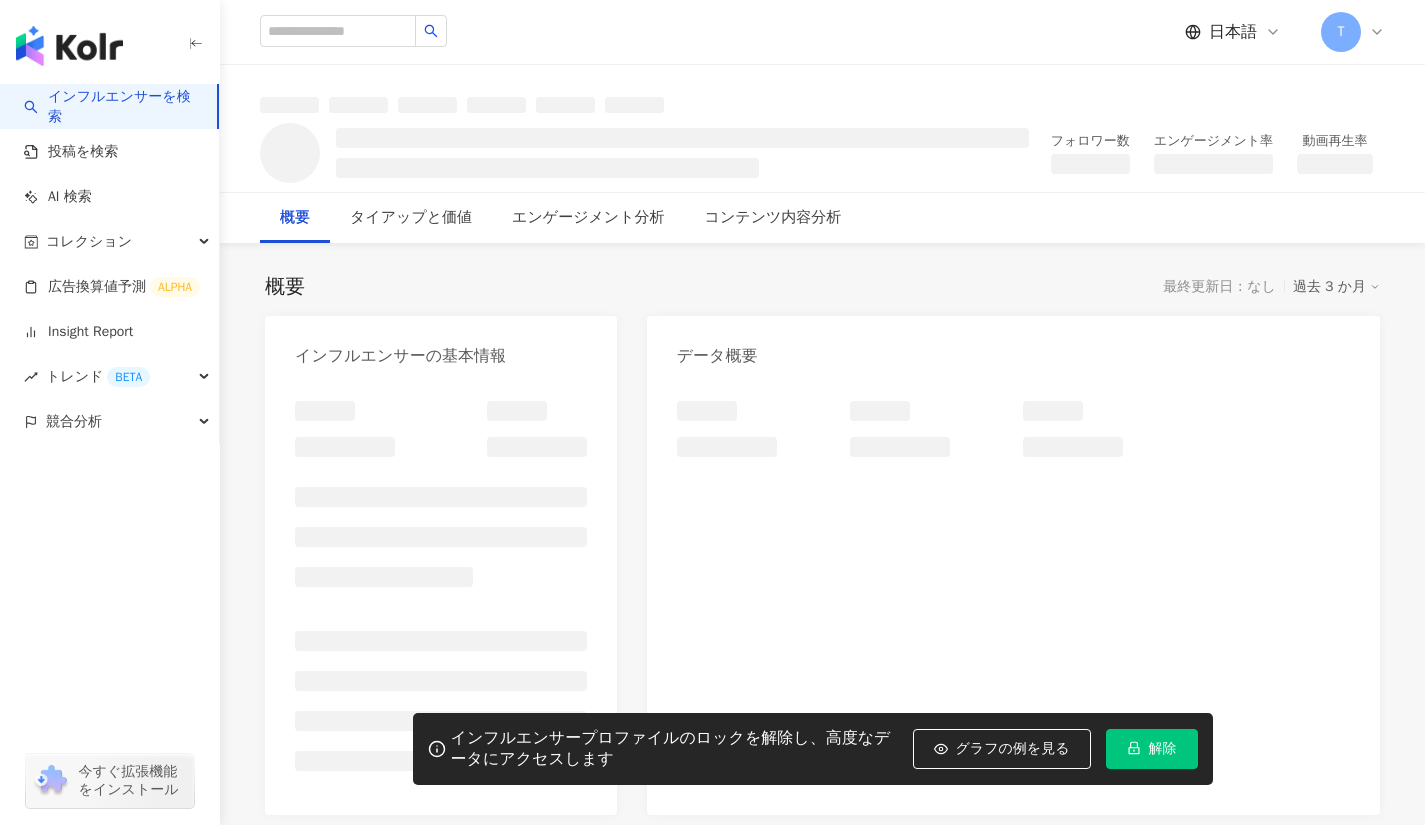 scroll, scrollTop: 0, scrollLeft: 0, axis: both 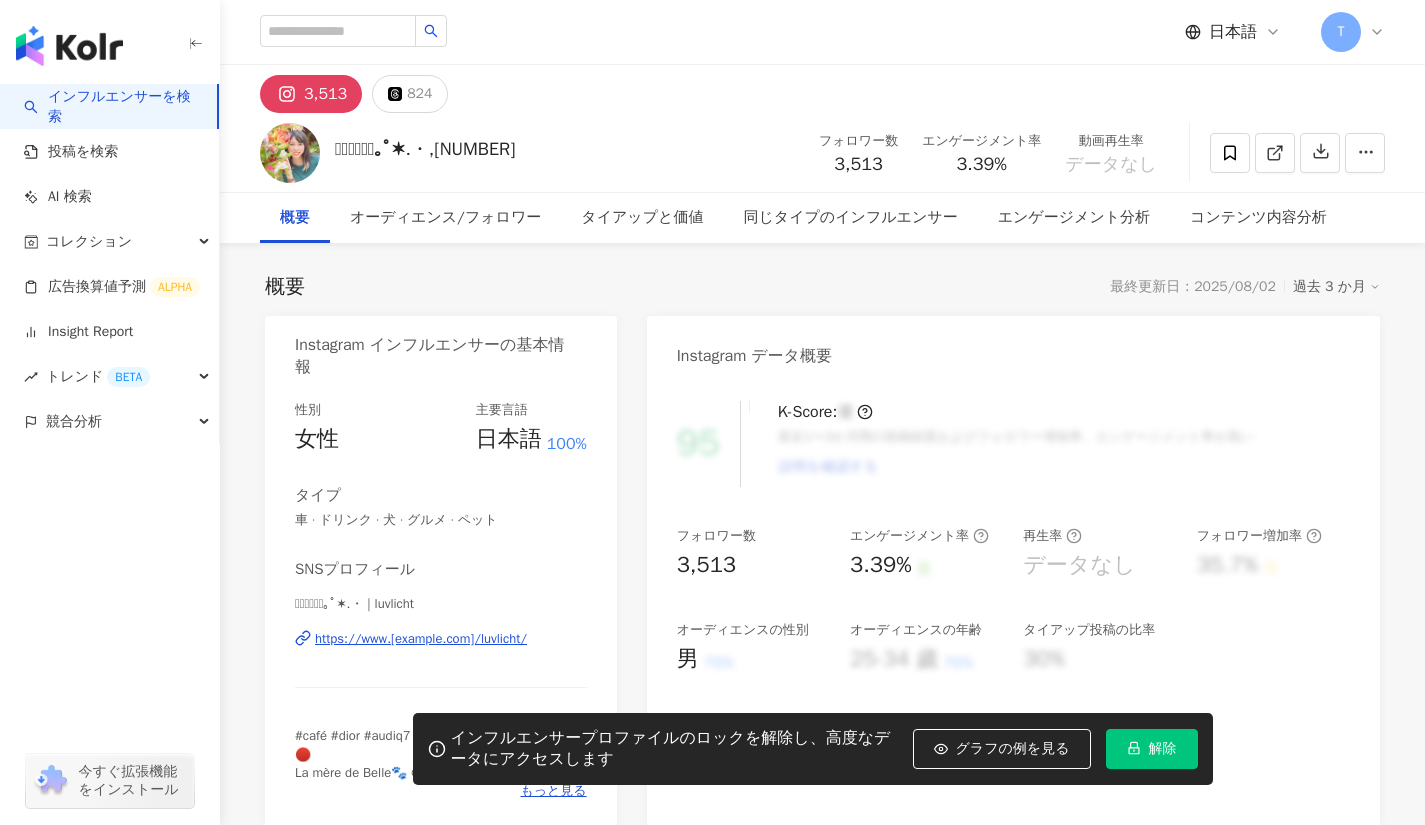 click on "https://www.instagram.com/luvlicht/" at bounding box center [421, 639] 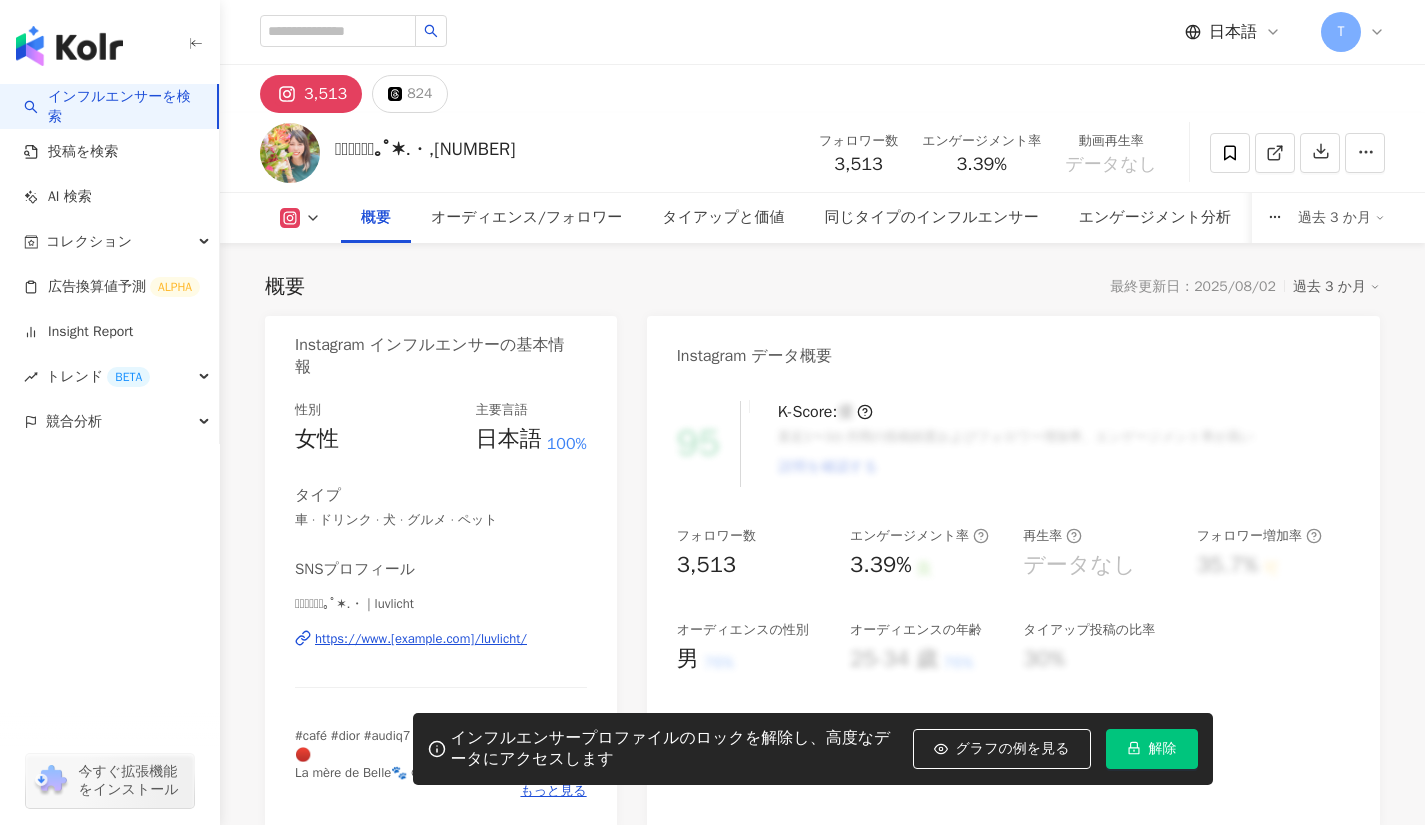 scroll, scrollTop: 151, scrollLeft: 0, axis: vertical 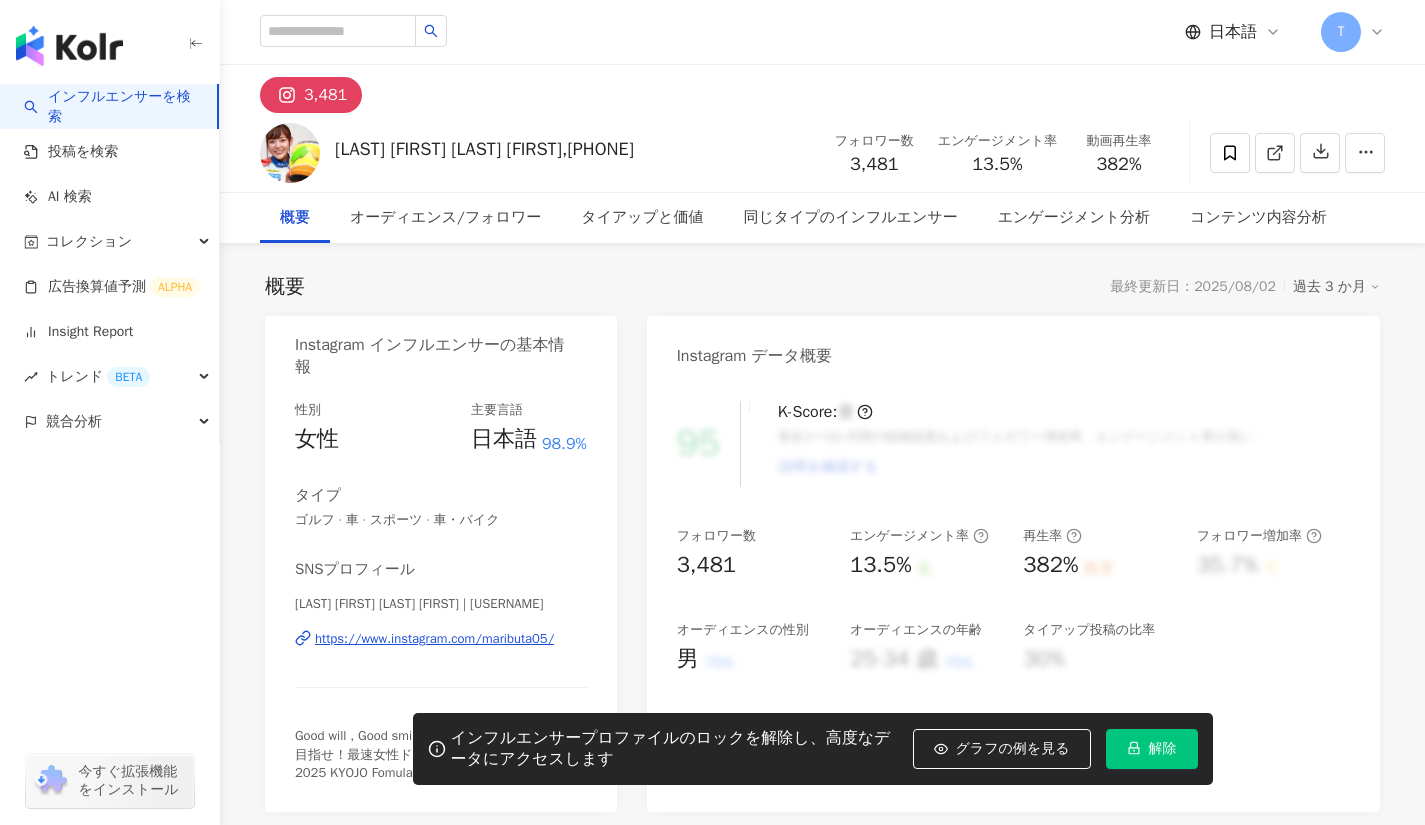 click on "https://www.instagram.com/maributa05/" at bounding box center (434, 639) 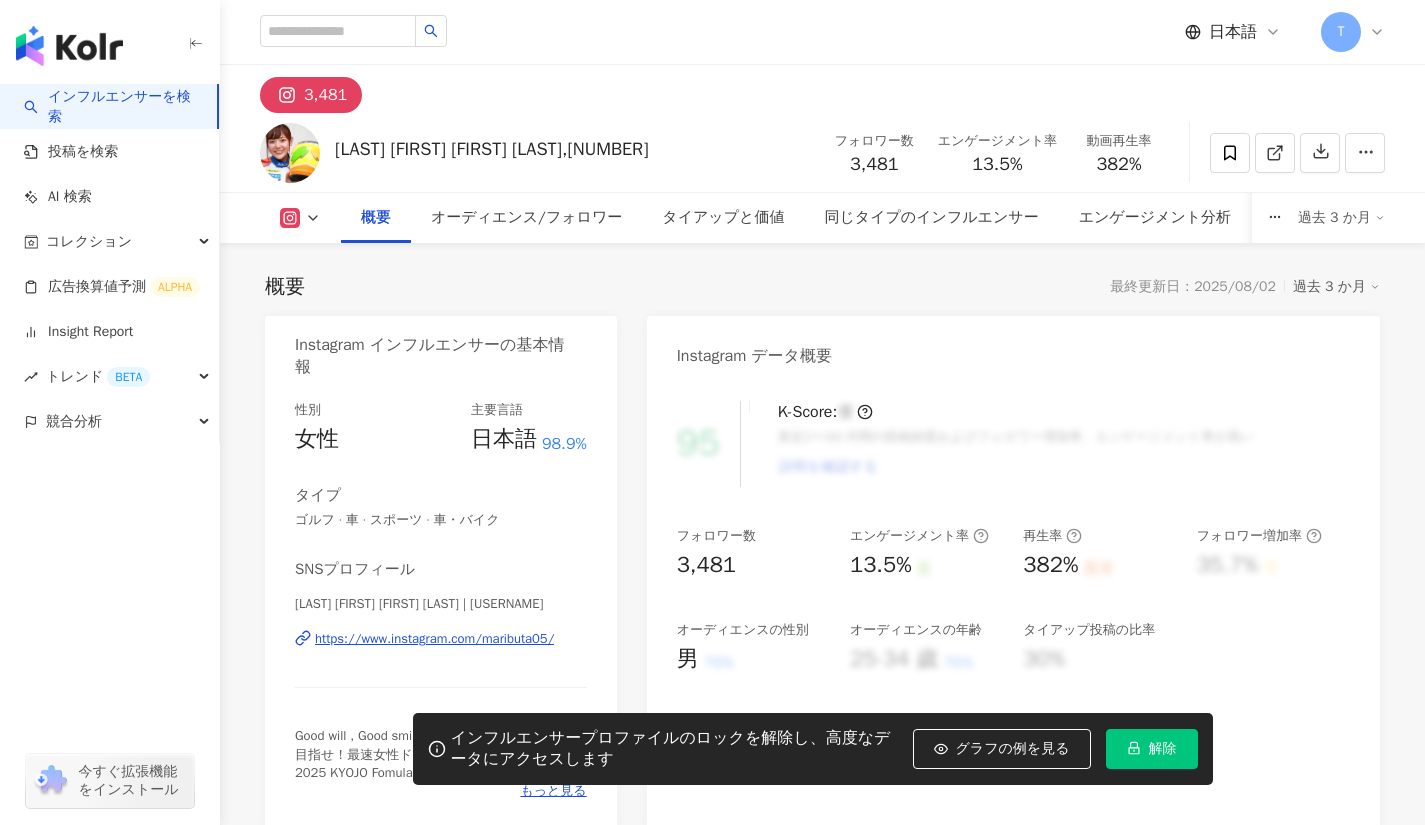 scroll, scrollTop: 189, scrollLeft: 0, axis: vertical 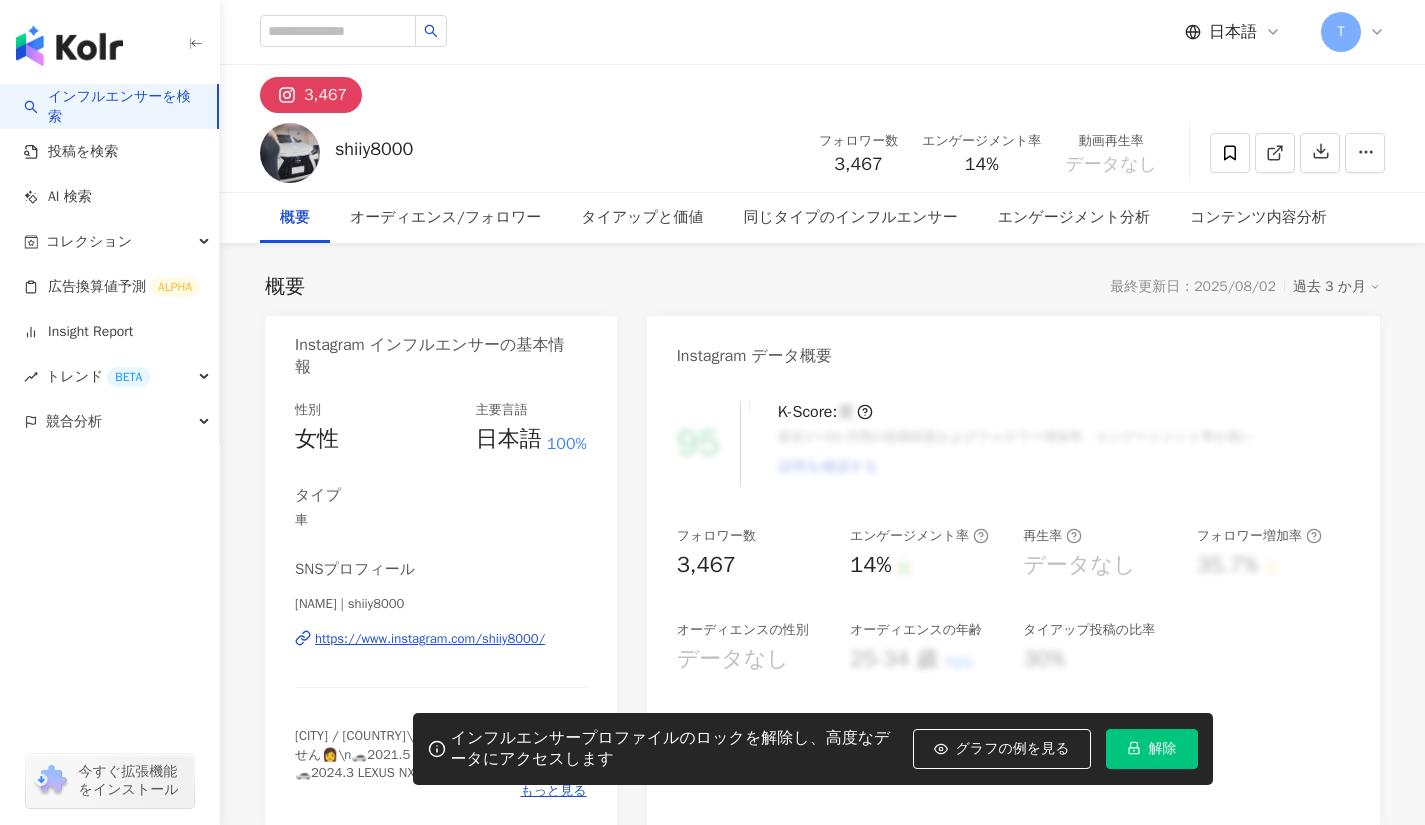 click on "https://www.instagram.com/shiiy8000/" at bounding box center (430, 639) 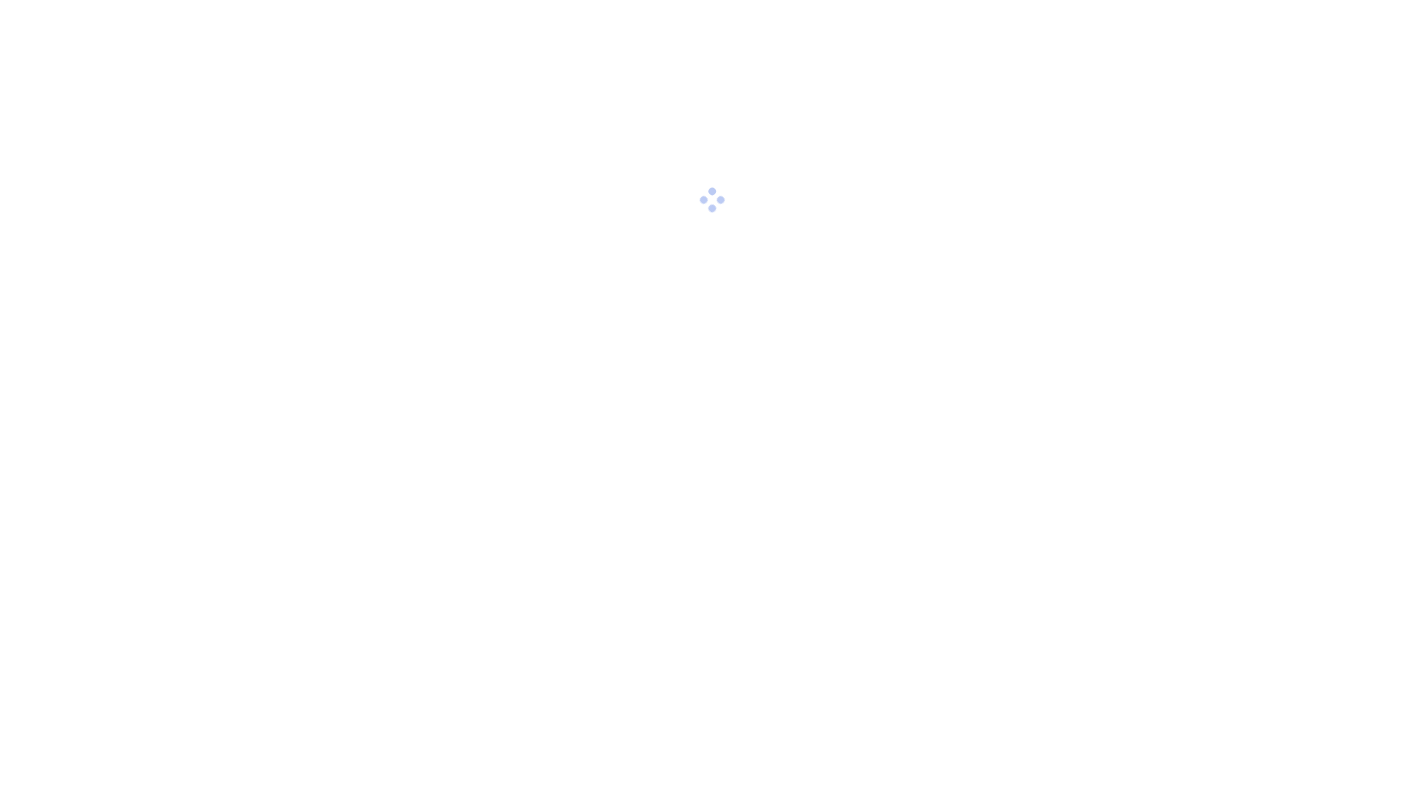 scroll, scrollTop: 0, scrollLeft: 0, axis: both 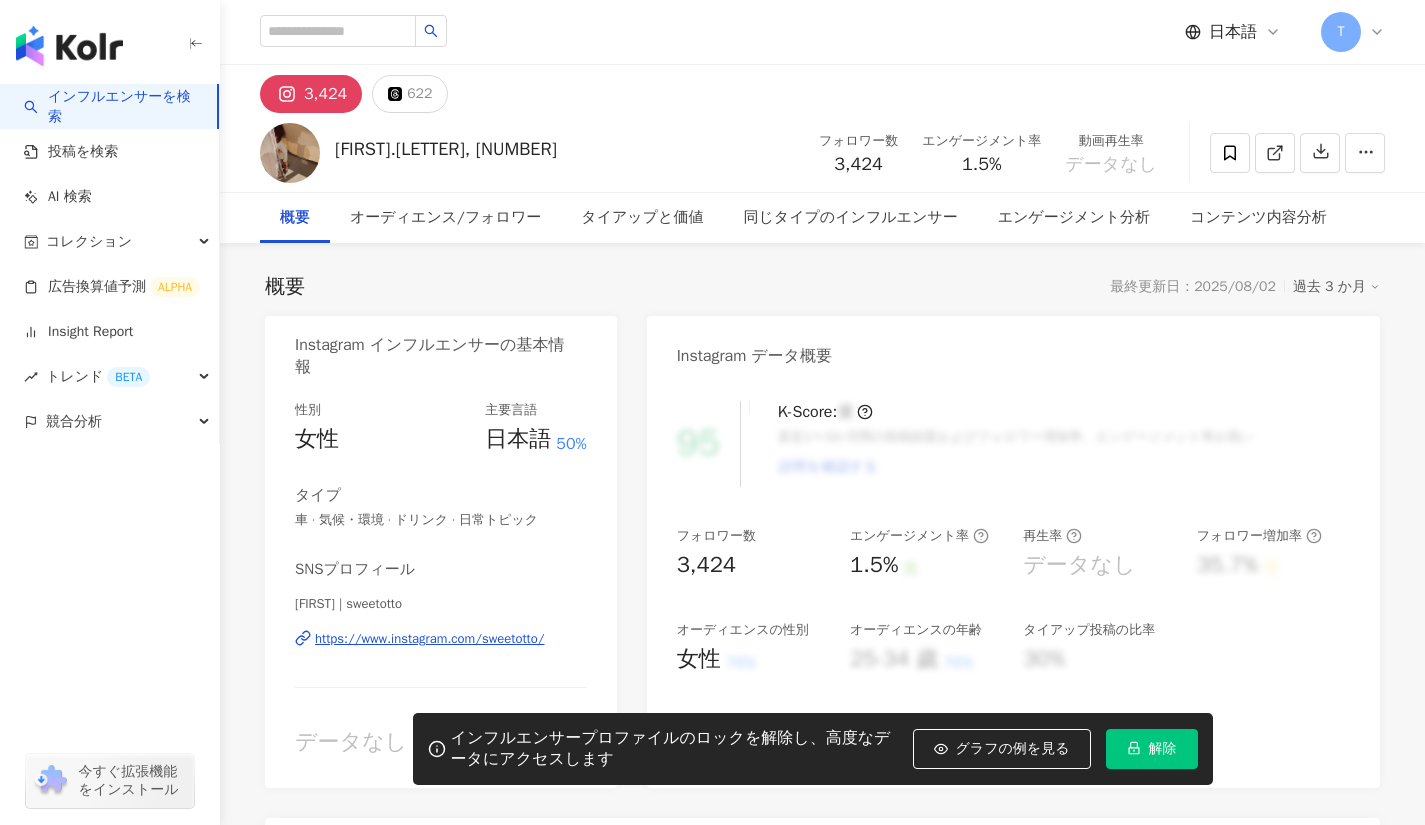 click on "https://www.instagram.com/sweetotto/" at bounding box center [430, 639] 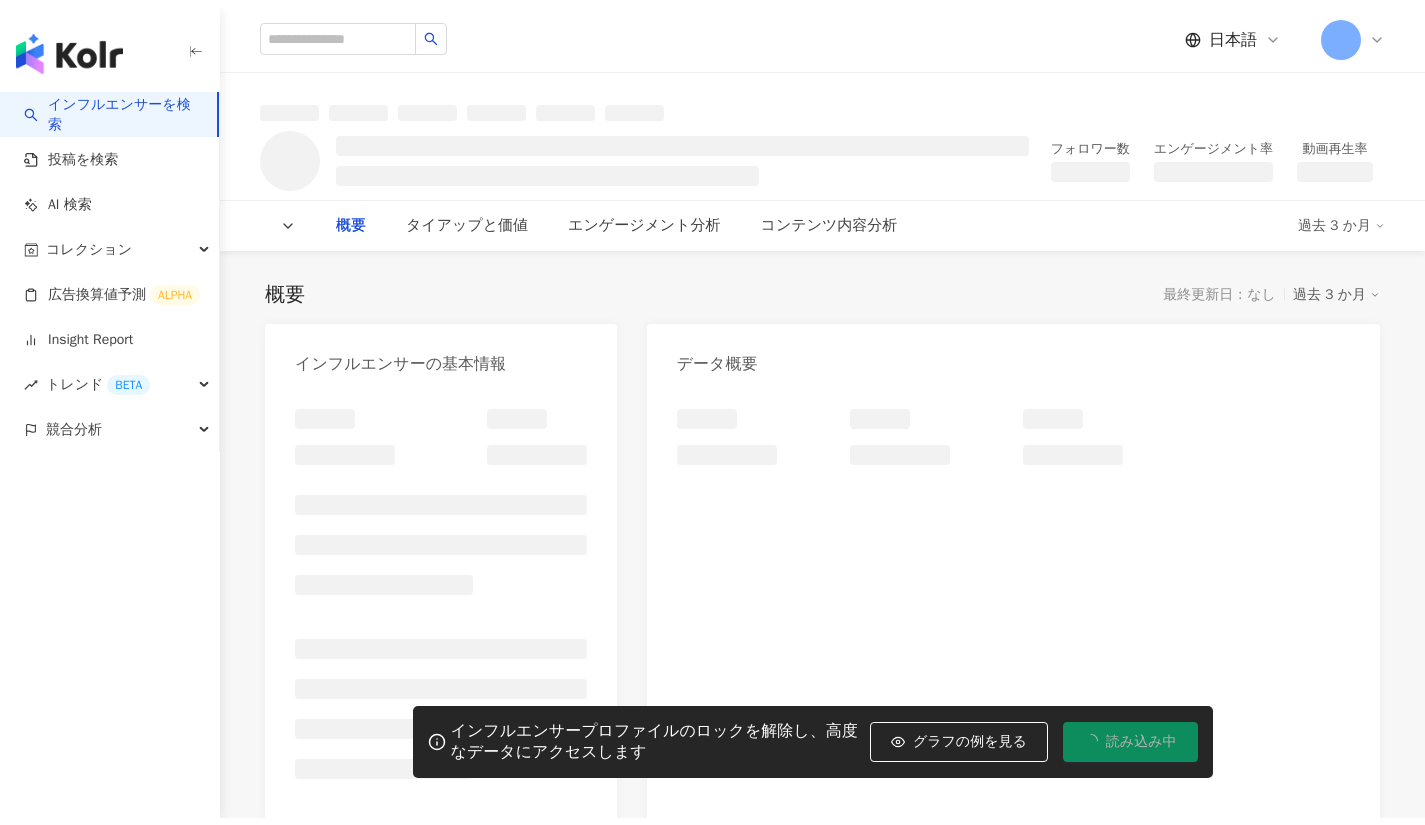 scroll, scrollTop: 0, scrollLeft: 0, axis: both 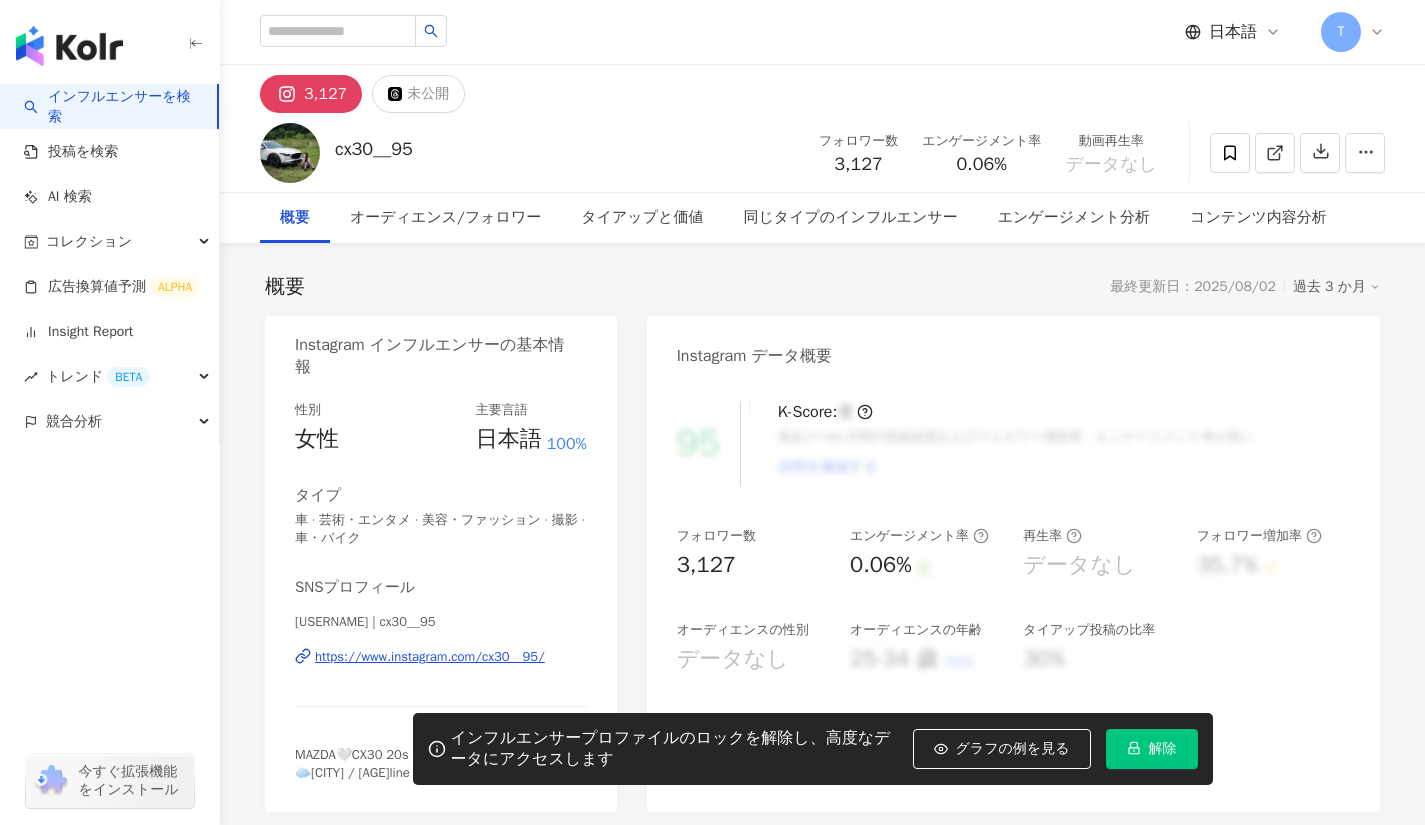 click on "https://www.instagram.com/cx30__95/" at bounding box center [430, 657] 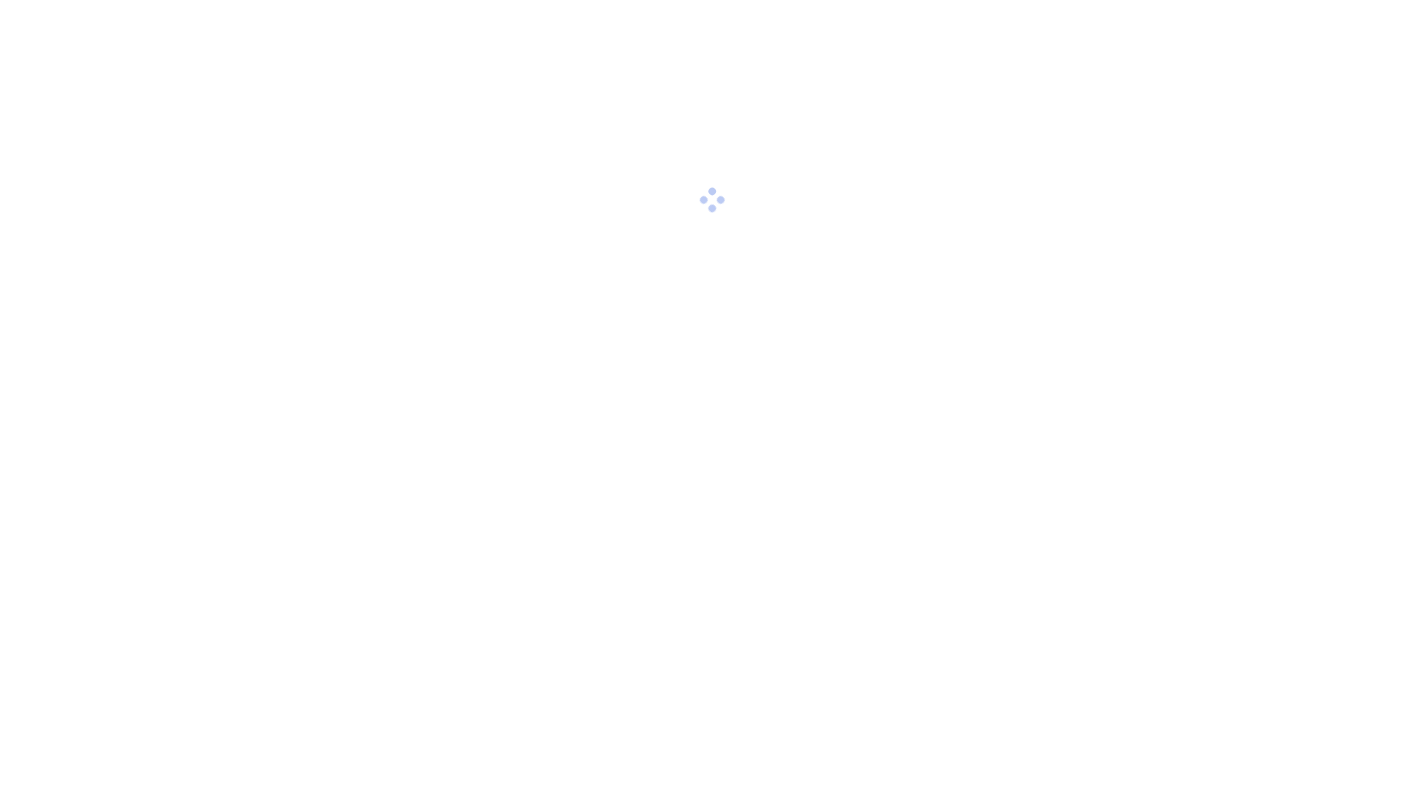 scroll, scrollTop: 0, scrollLeft: 0, axis: both 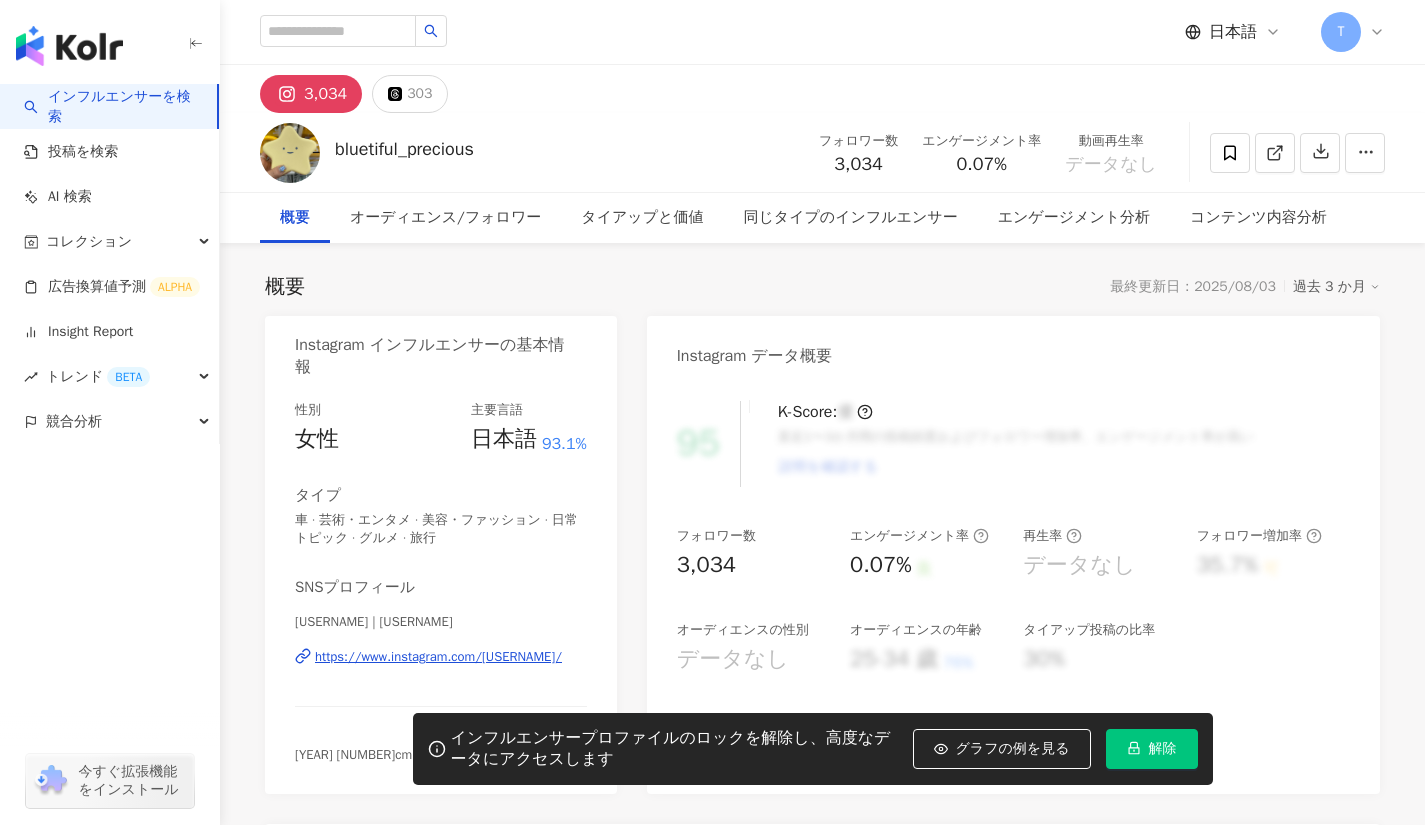 click on "https://www.instagram.com/[USERNAME]/" at bounding box center [438, 657] 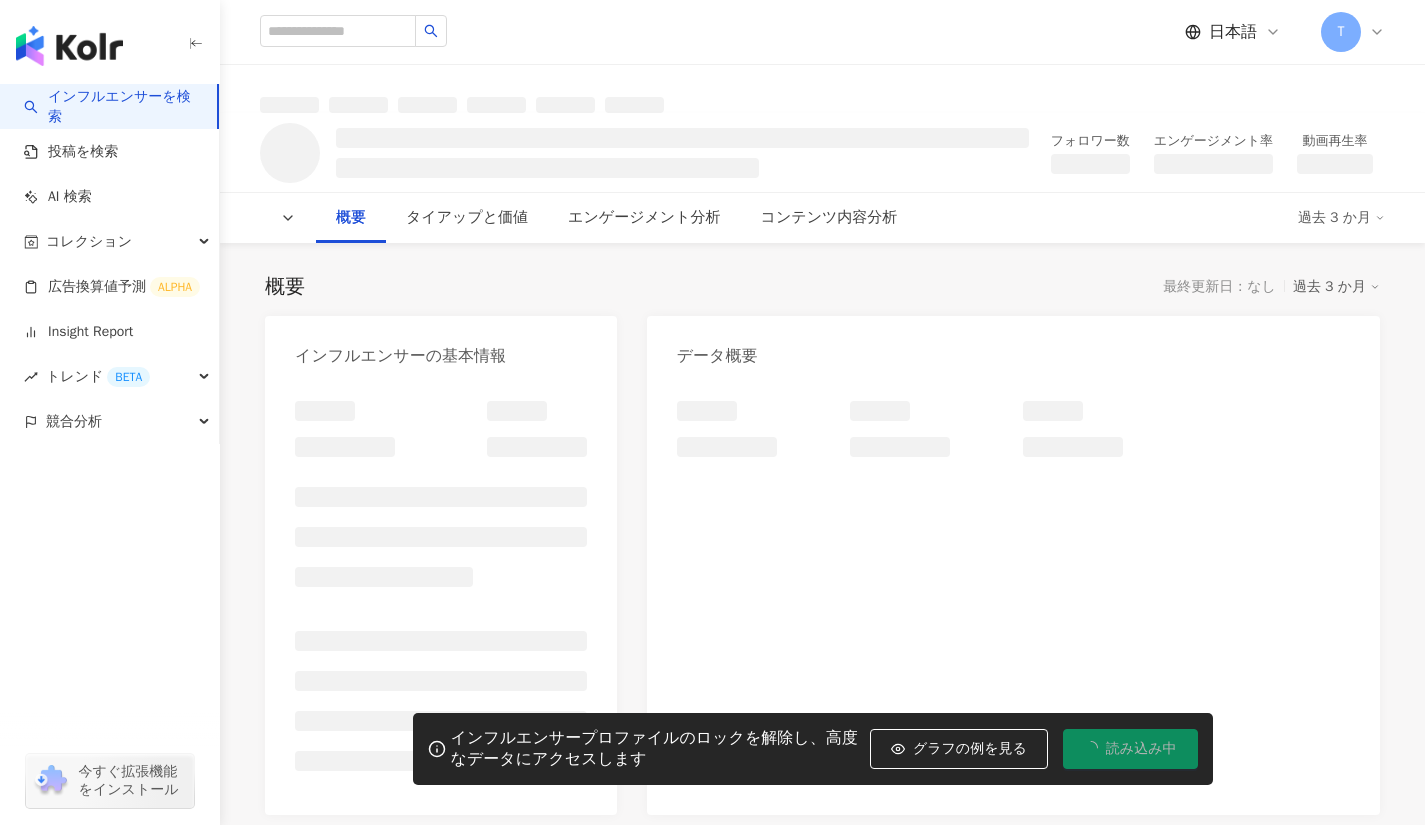 scroll, scrollTop: 0, scrollLeft: 0, axis: both 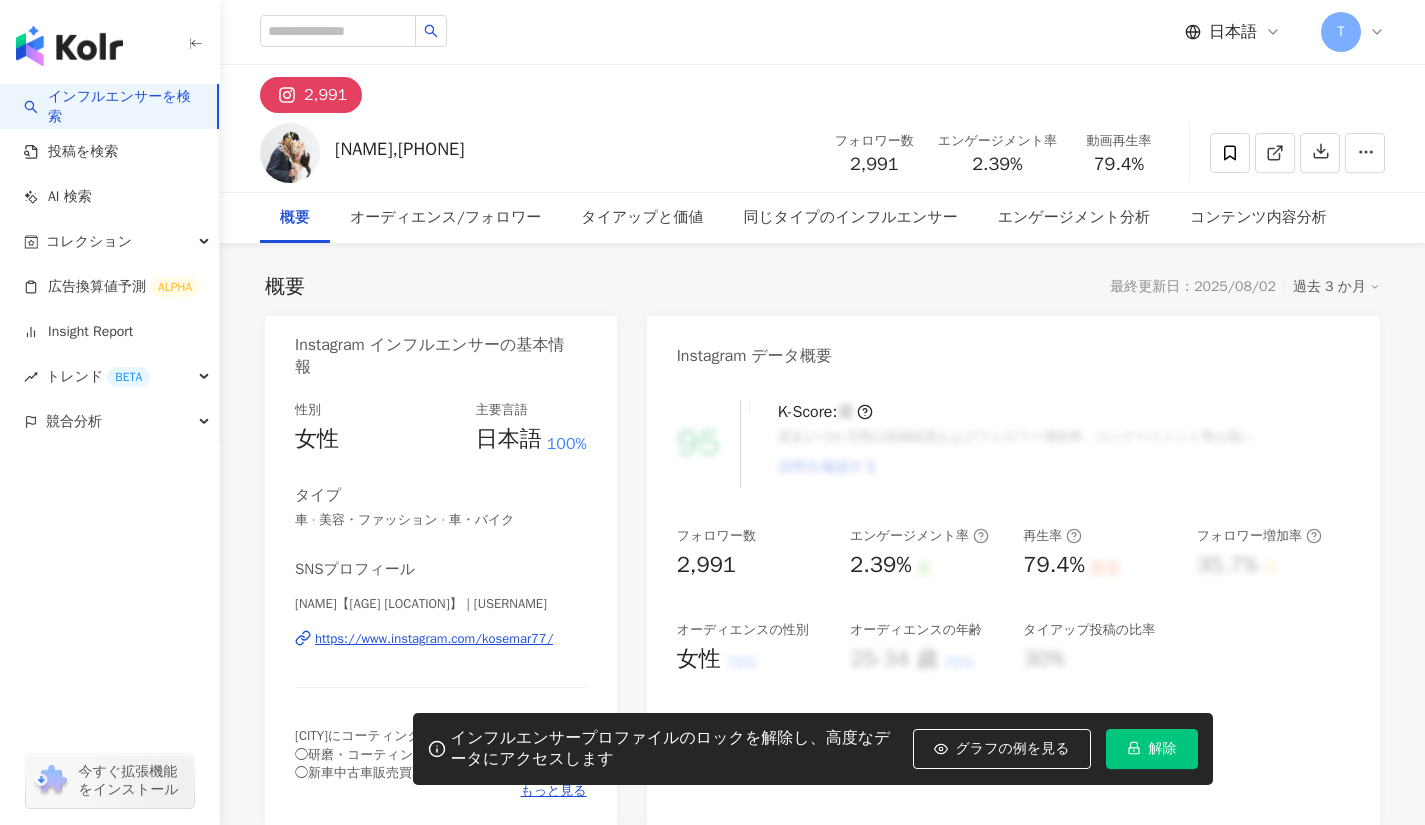 drag, startPoint x: 0, startPoint y: 0, endPoint x: 479, endPoint y: 638, distance: 797.8001 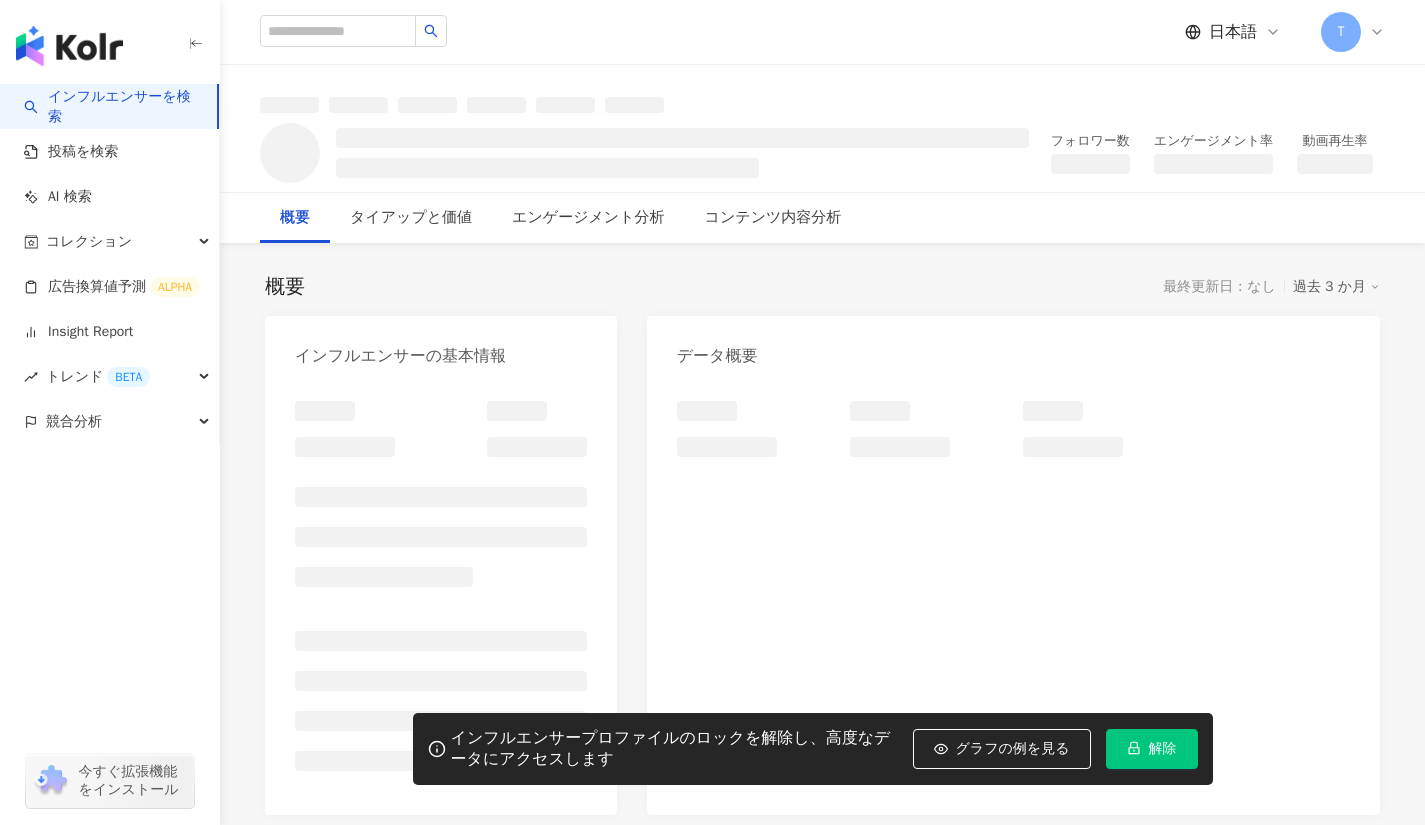scroll, scrollTop: 0, scrollLeft: 0, axis: both 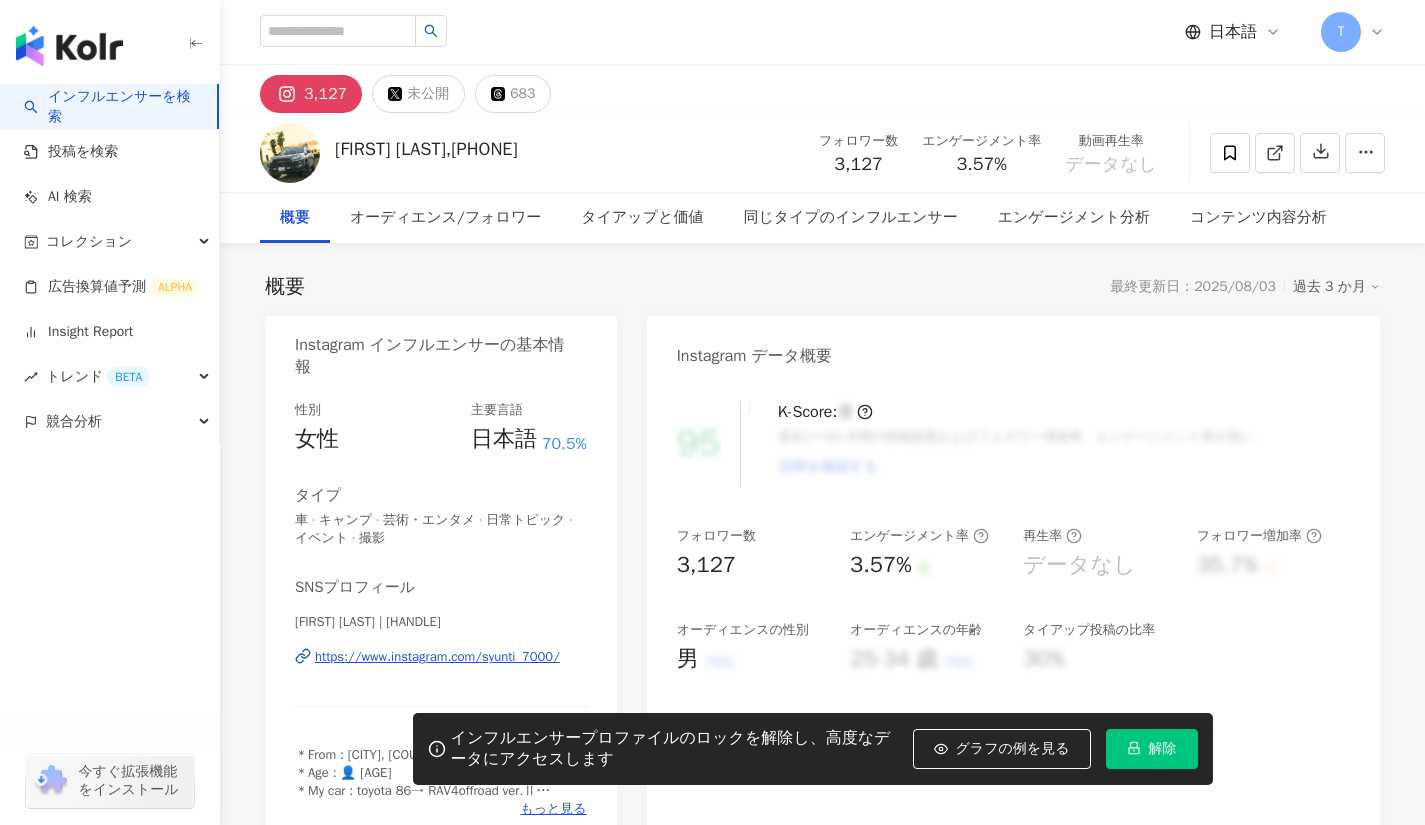 click on "https://www.instagram.com/syunti_7000/" at bounding box center [437, 657] 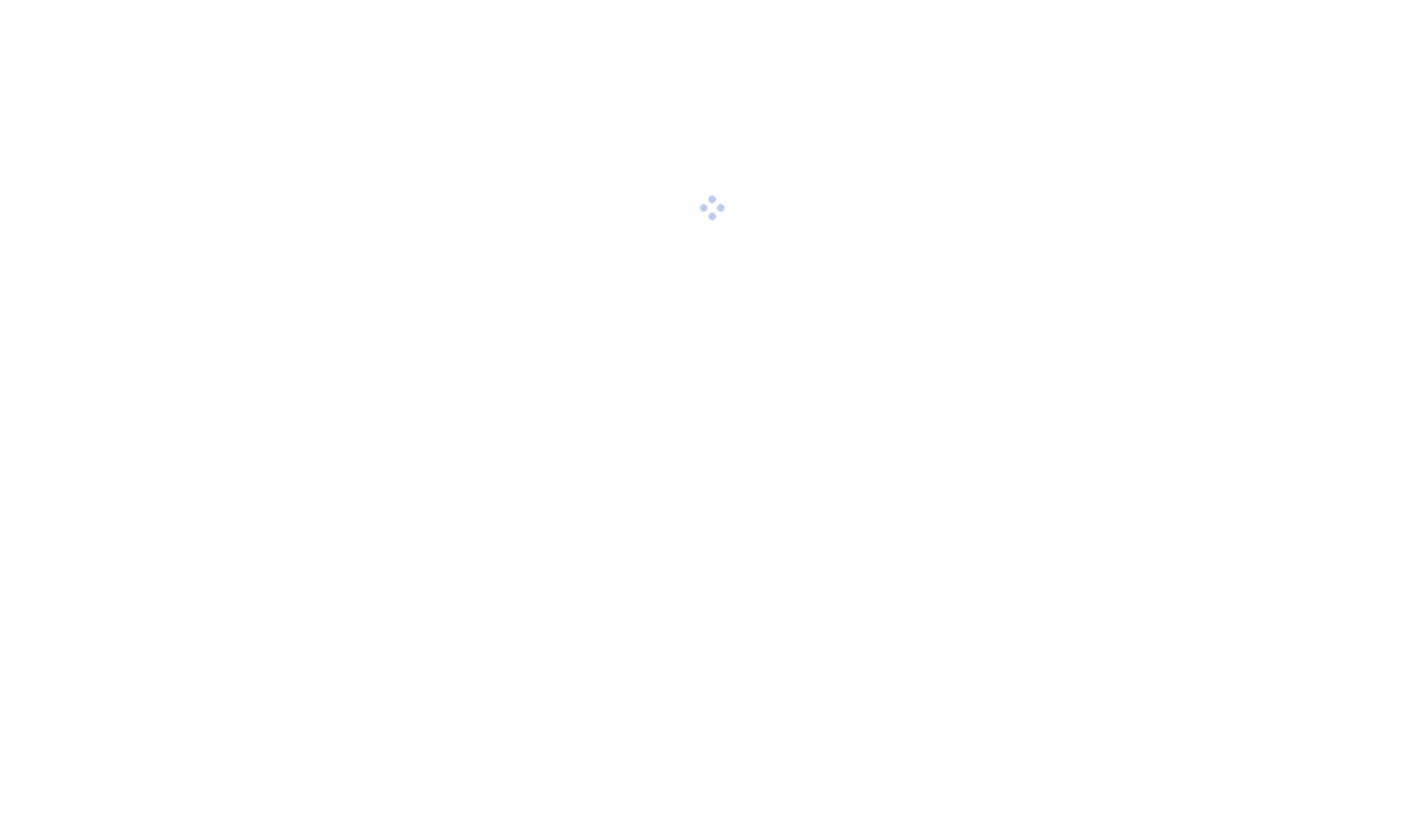 scroll, scrollTop: 0, scrollLeft: 0, axis: both 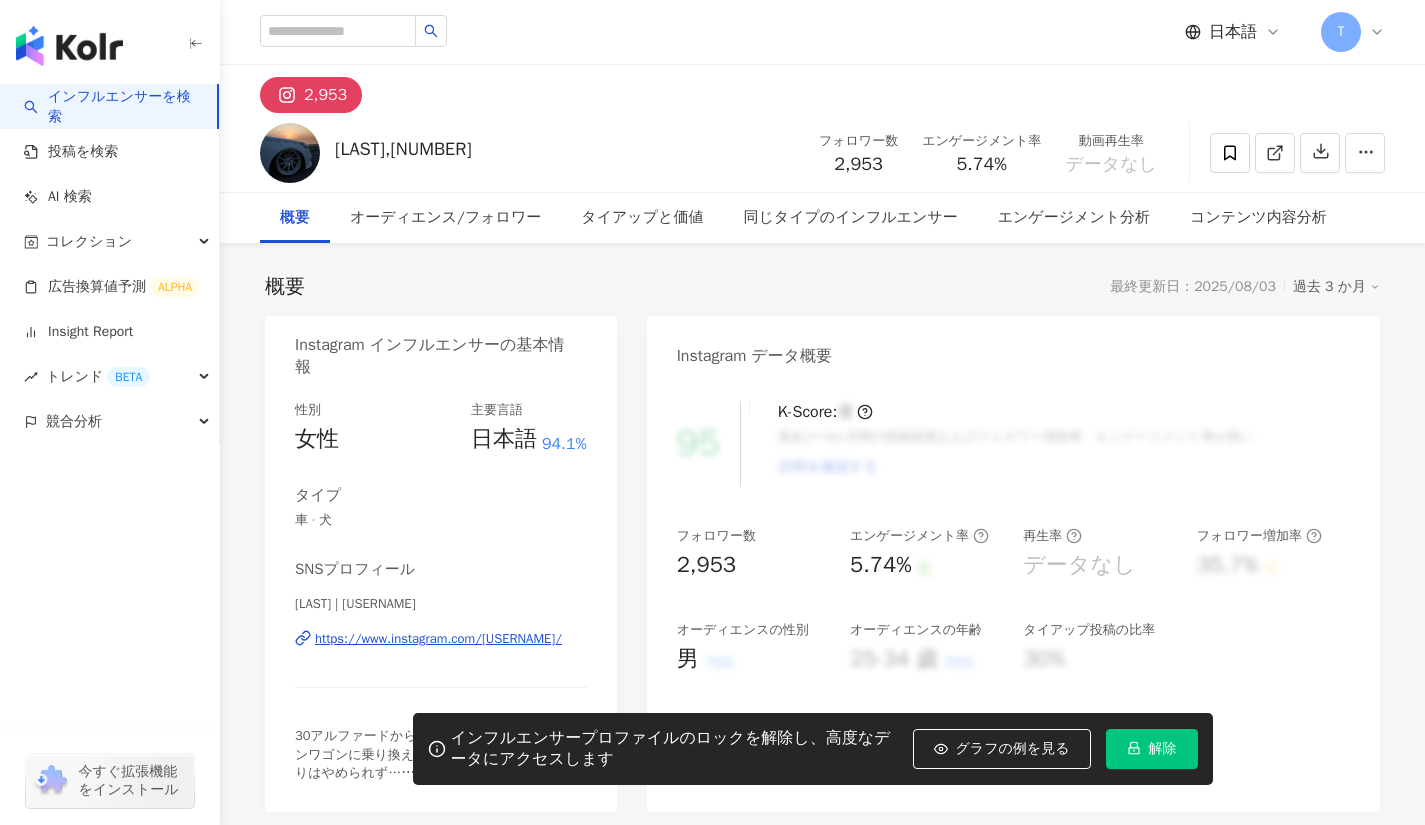click on "https://www.instagram.com/[USERNAME]/" at bounding box center (438, 639) 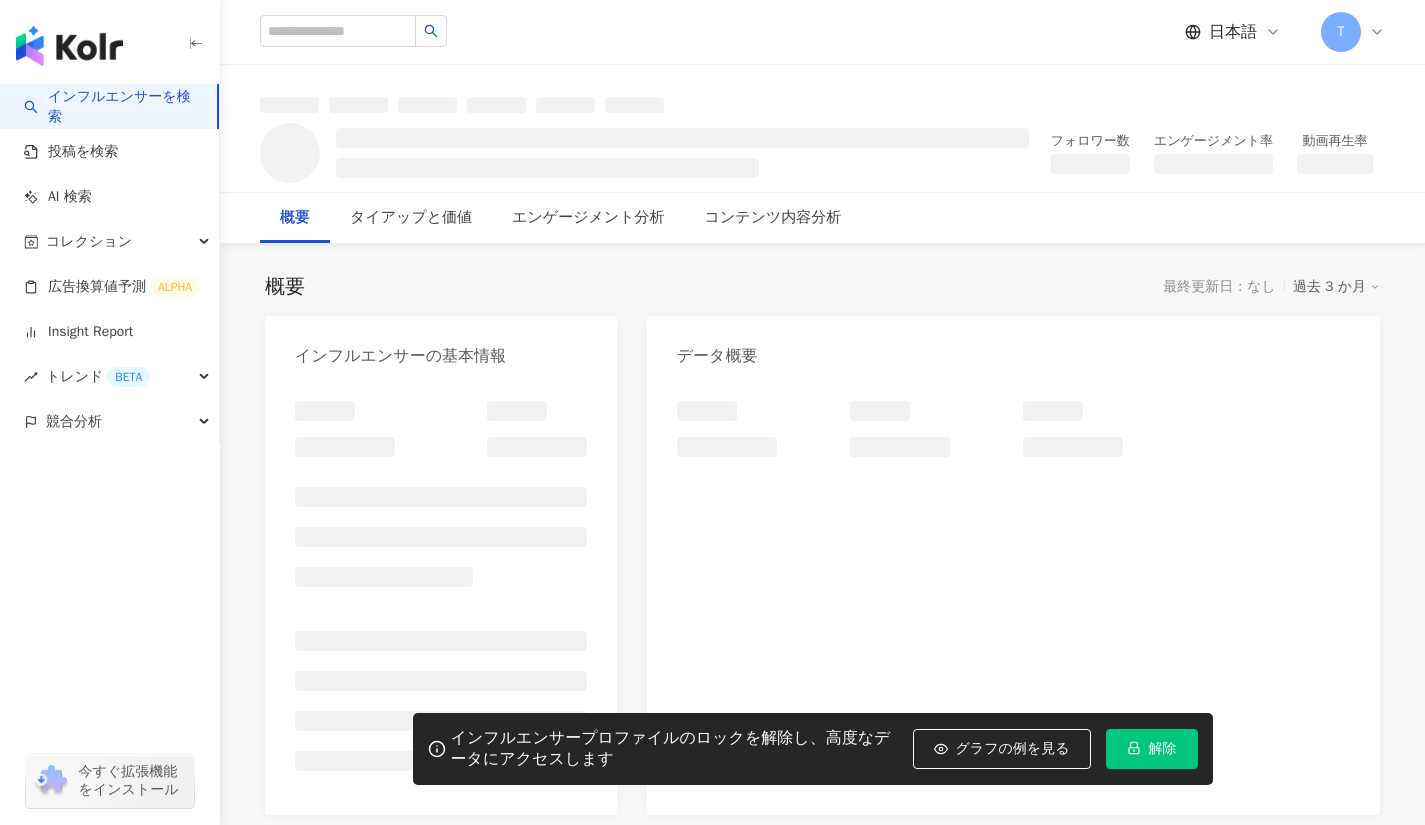 scroll, scrollTop: 0, scrollLeft: 0, axis: both 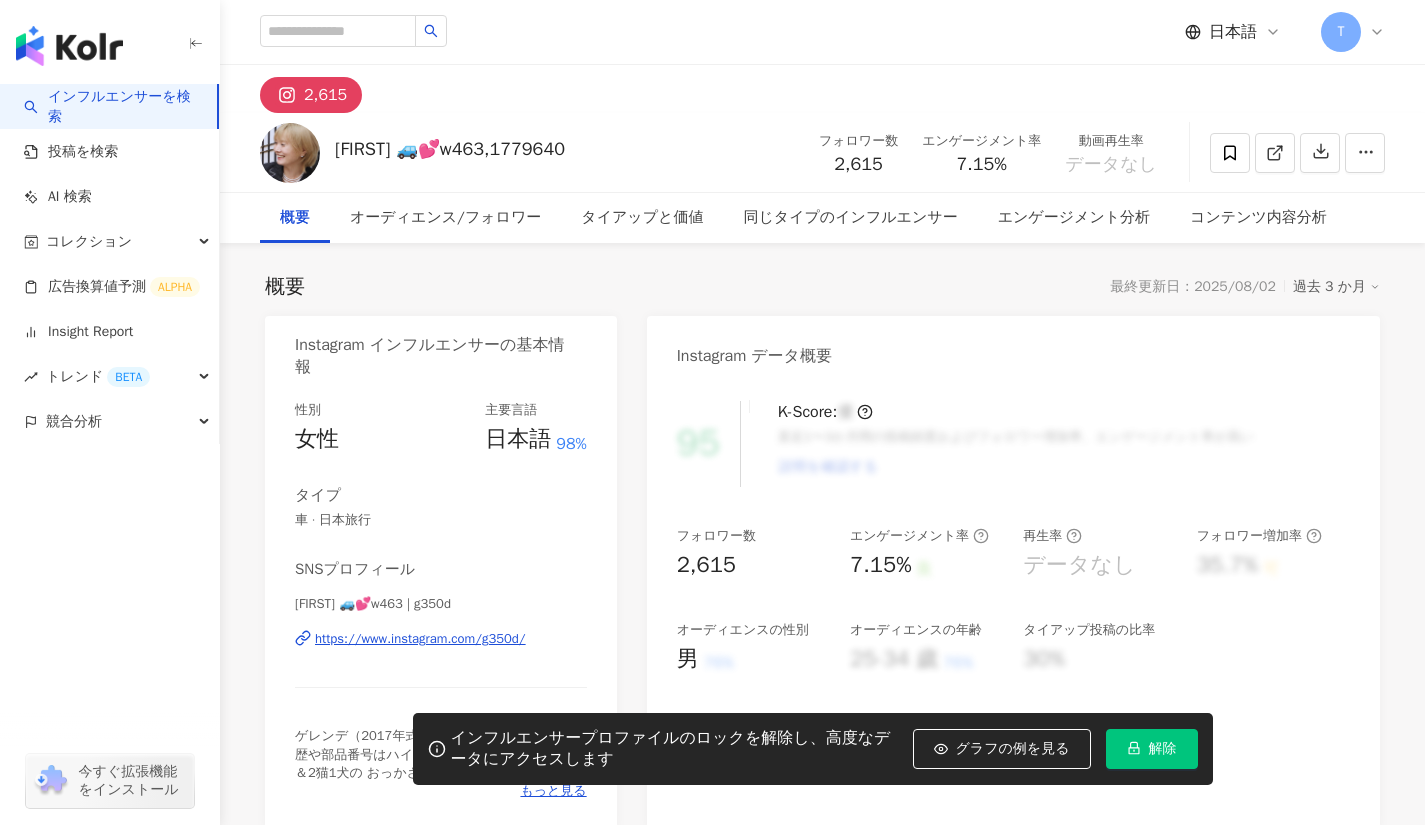 click on "https://www.instagram.com/g350d/" at bounding box center (420, 639) 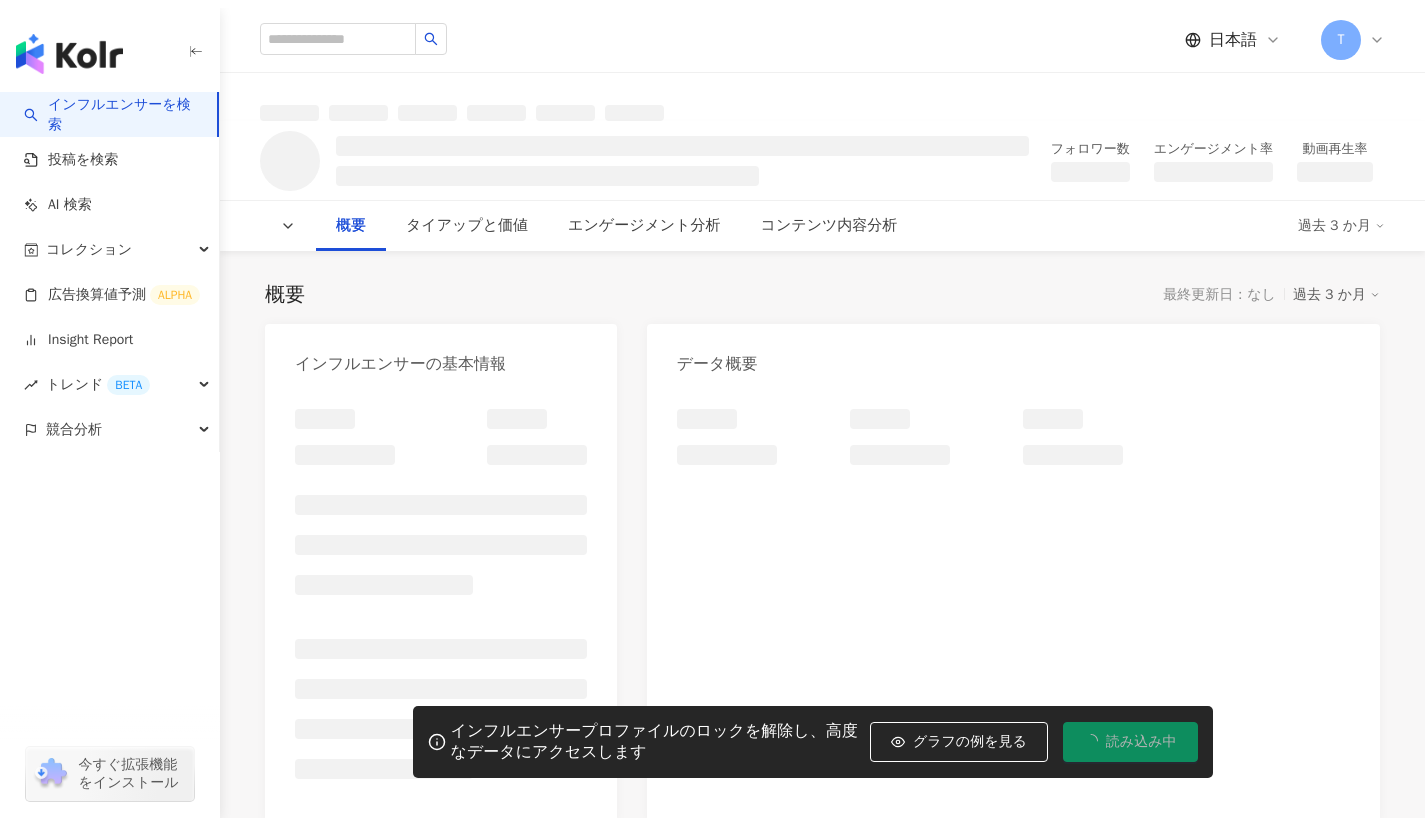 scroll, scrollTop: 0, scrollLeft: 0, axis: both 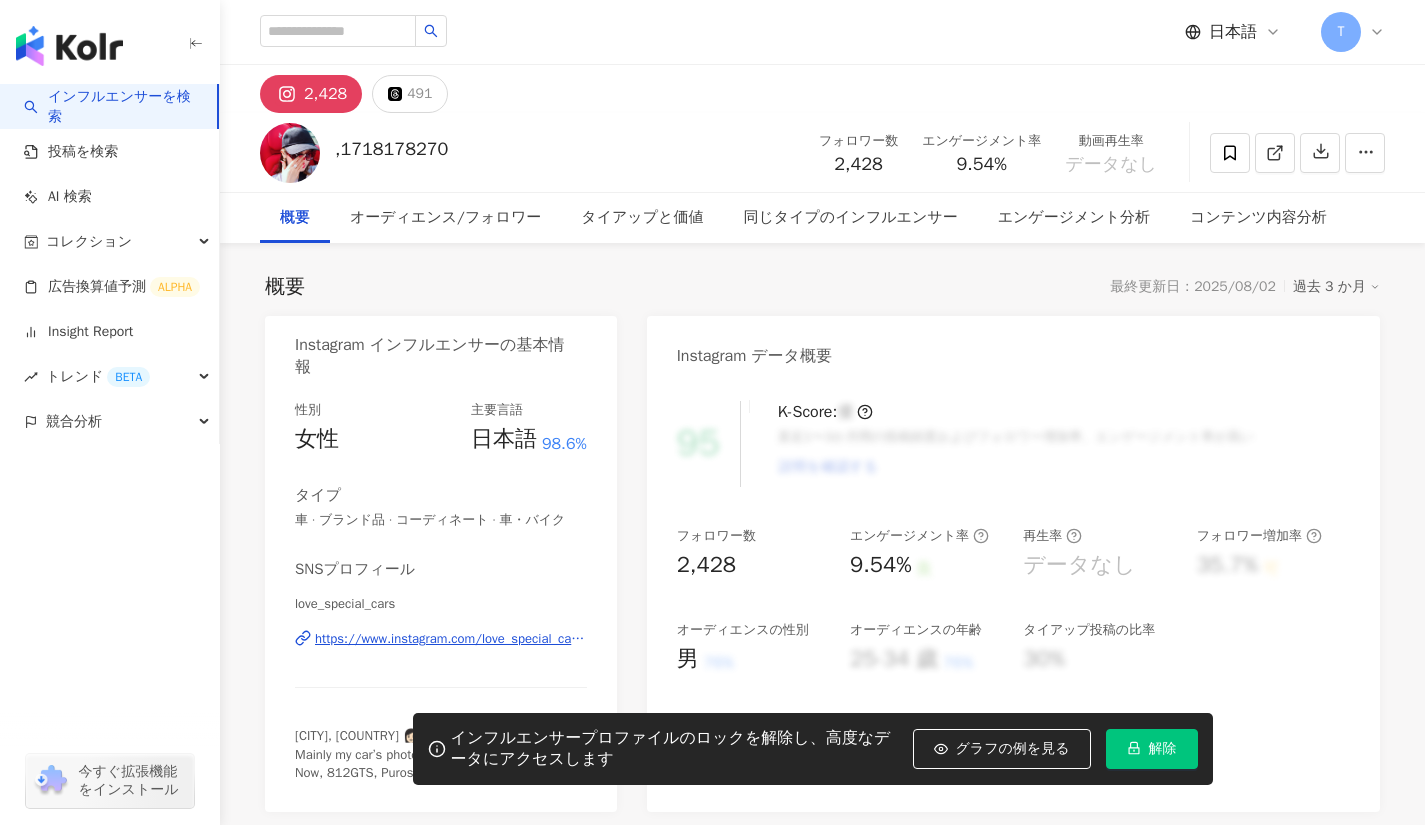 click on "https://www.instagram.com/love_special_cars/" at bounding box center (451, 639) 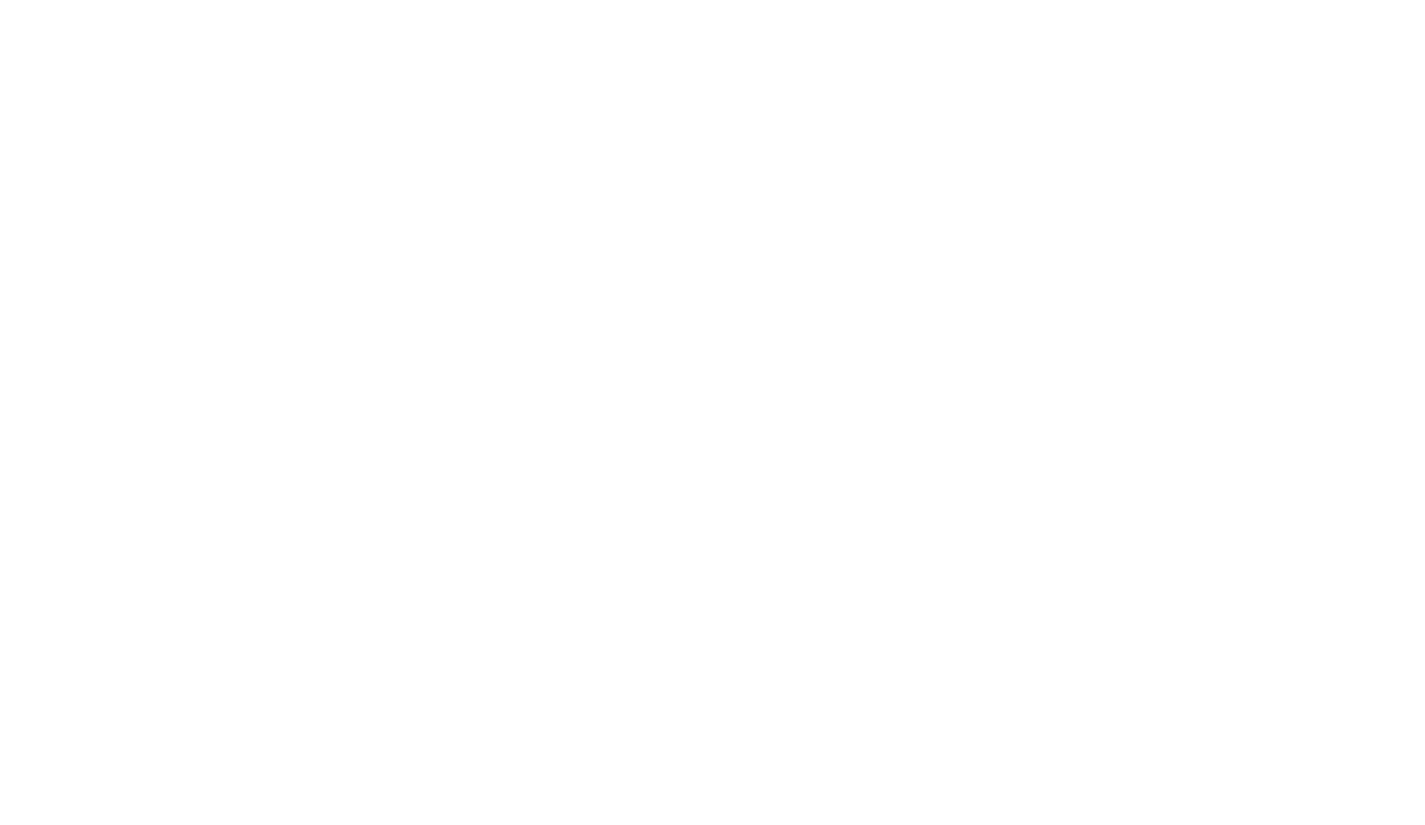 scroll, scrollTop: 0, scrollLeft: 0, axis: both 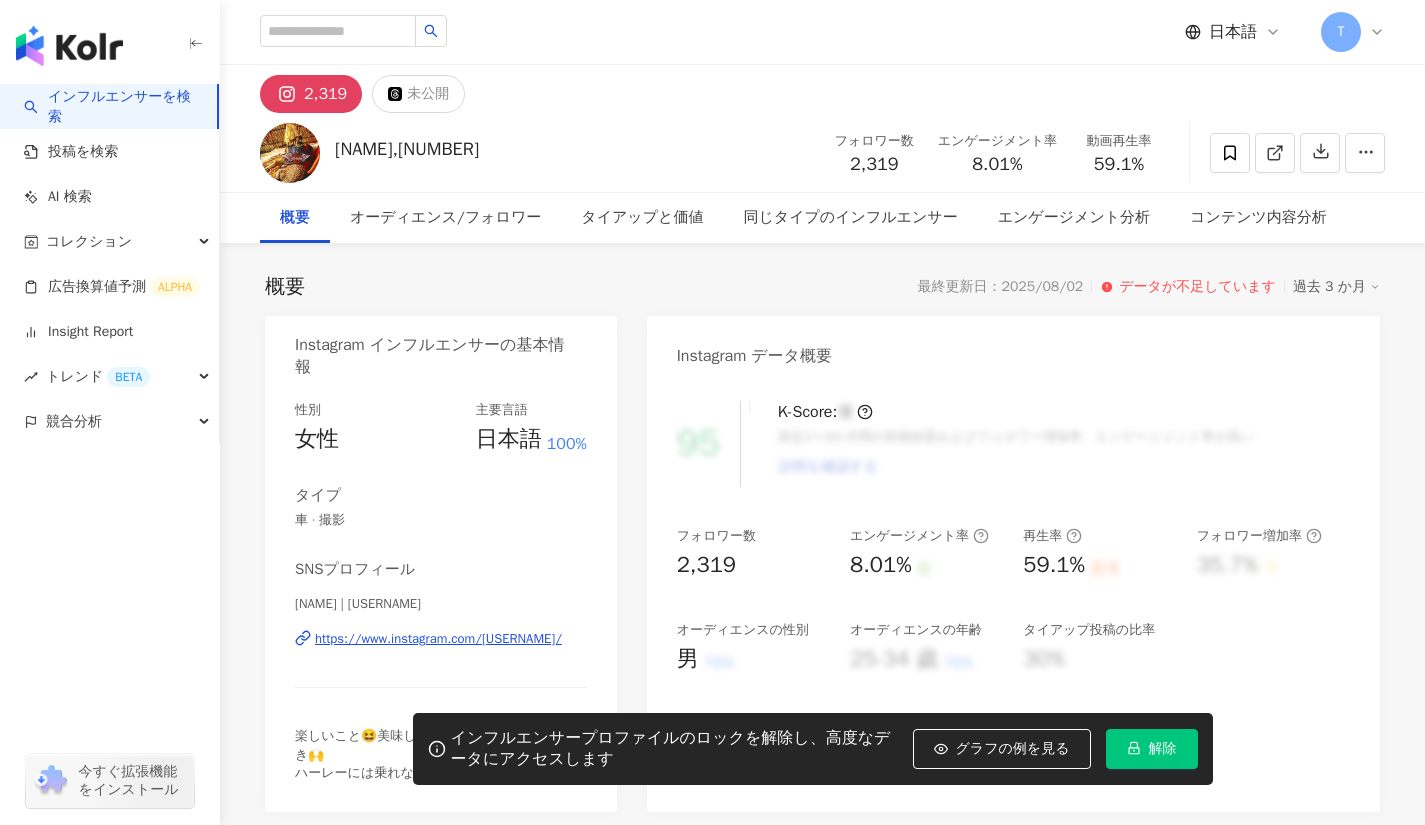 click on "https://www.instagram.com/[USERNAME]/" at bounding box center [438, 639] 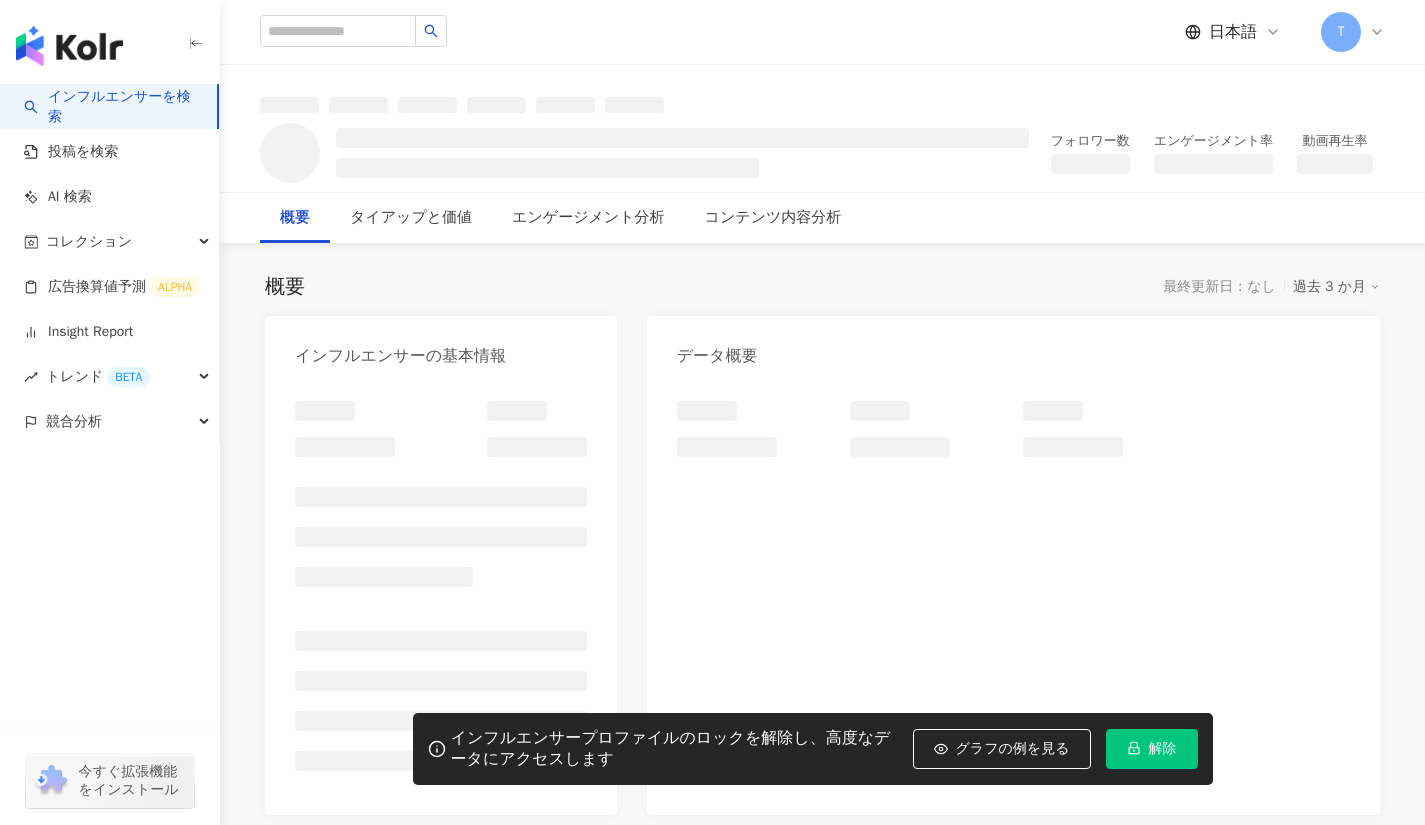 scroll, scrollTop: 0, scrollLeft: 0, axis: both 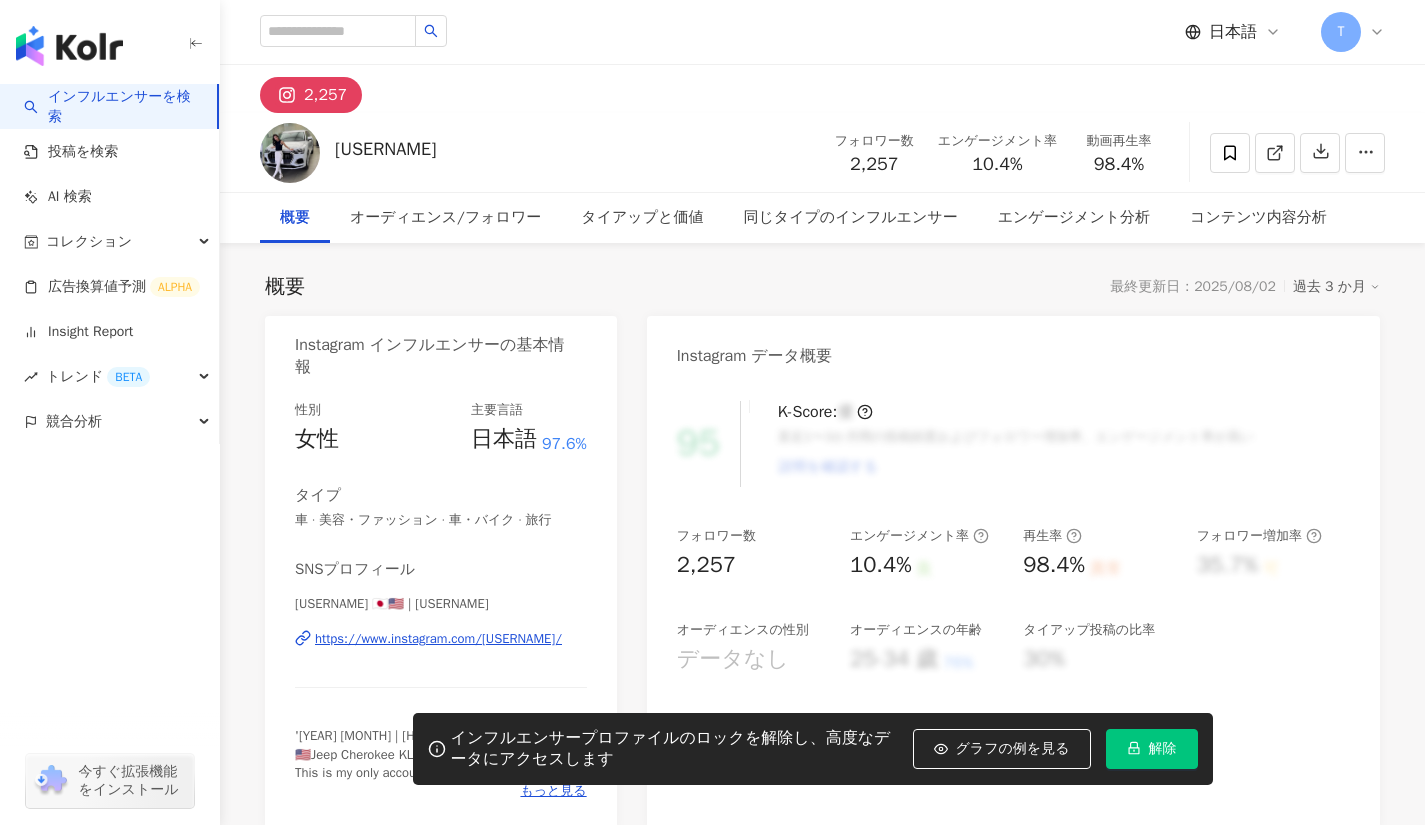 click on "[USERNAME] 🇯🇵🇺🇸 | [USERNAME] https://www.instagram.com/[USERNAME]/" at bounding box center (441, 653) 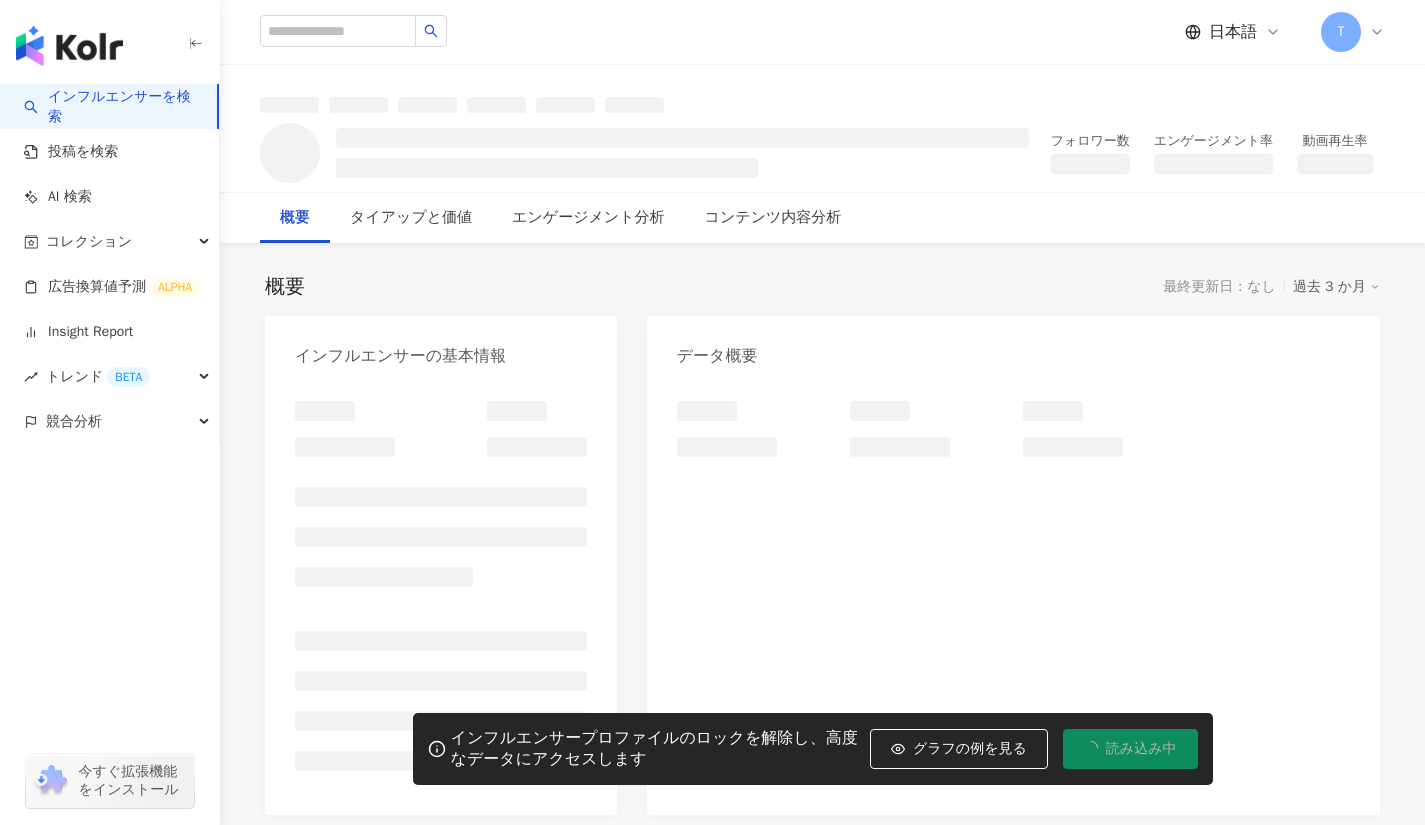 scroll, scrollTop: 0, scrollLeft: 0, axis: both 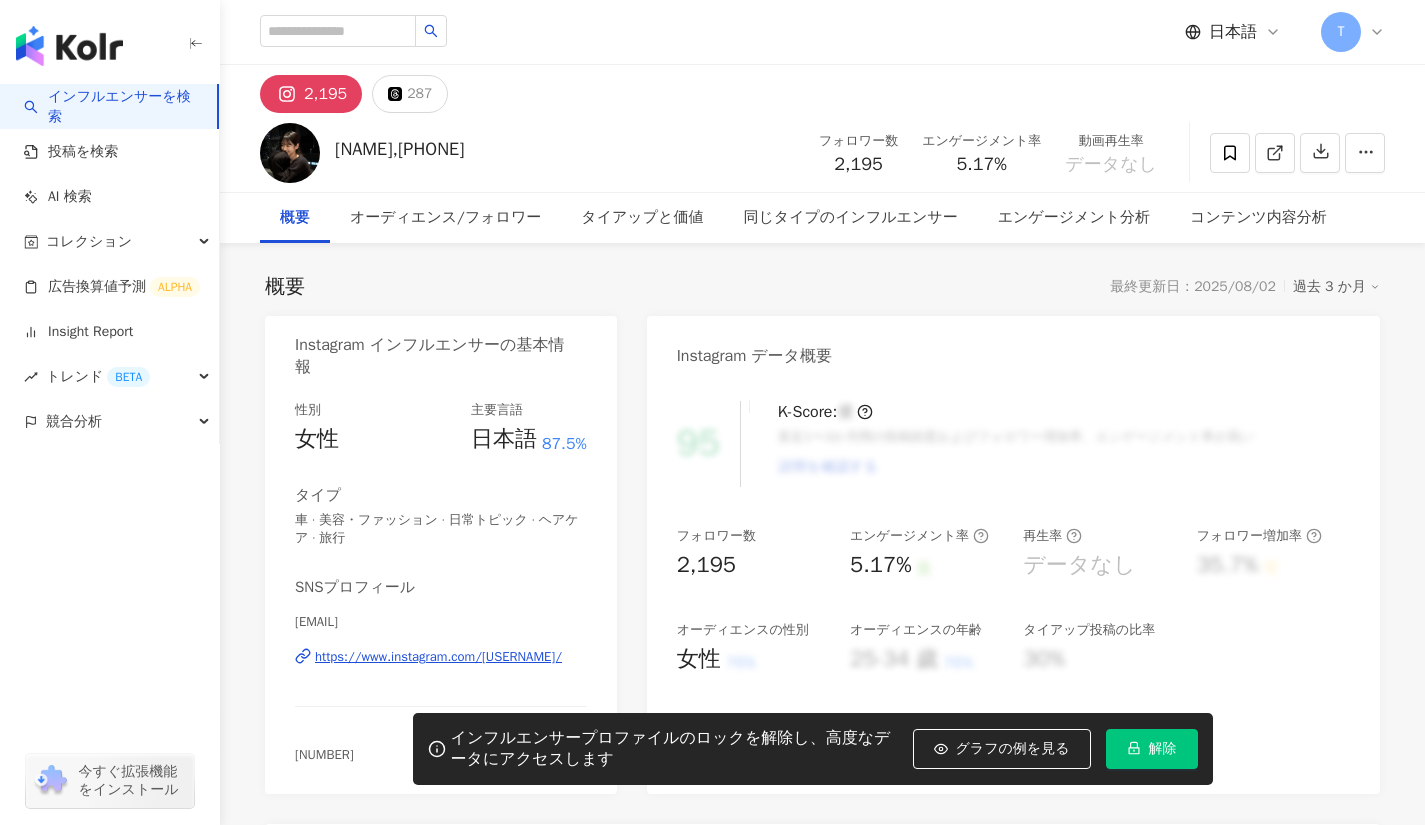 click on "https://www.instagram.com/olune8._/" at bounding box center (438, 657) 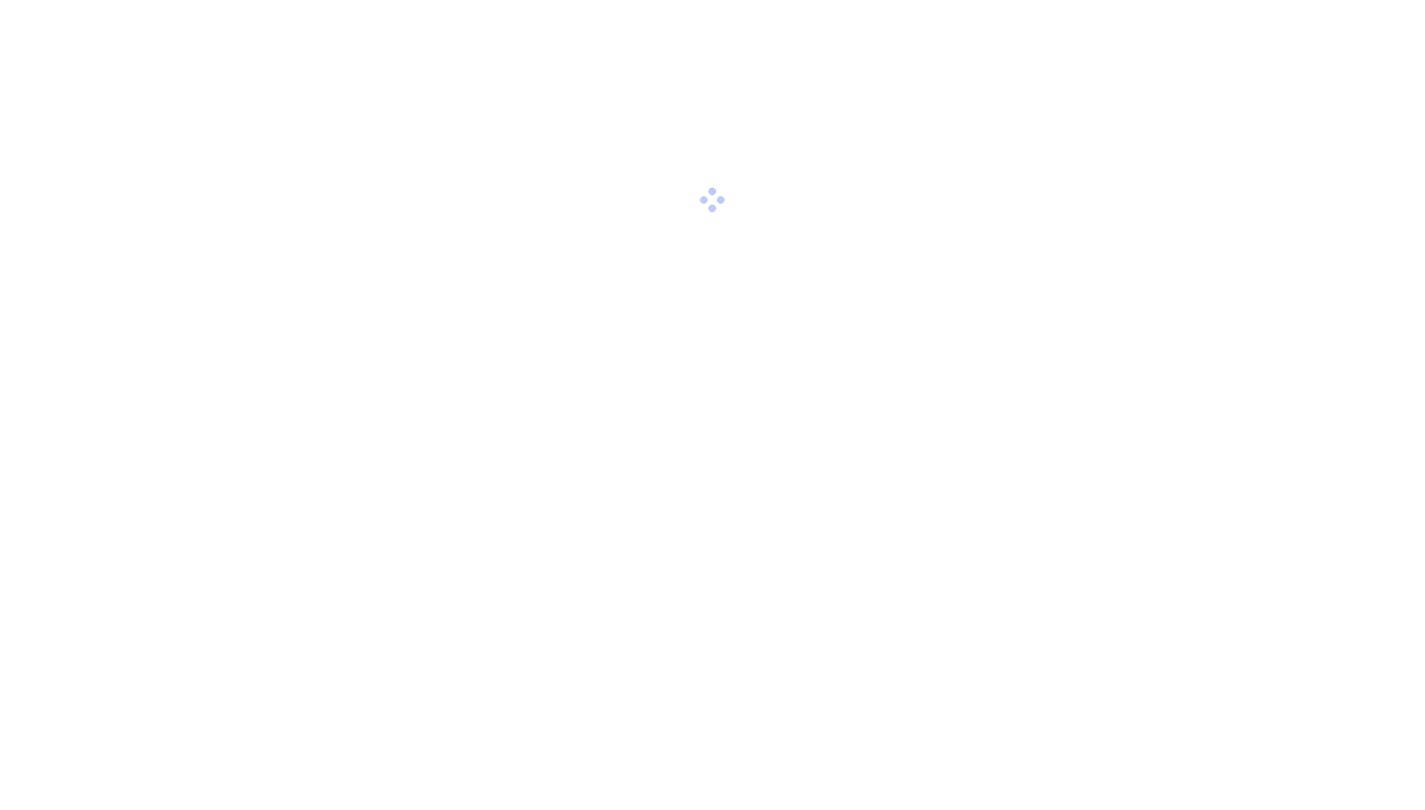 scroll, scrollTop: 0, scrollLeft: 0, axis: both 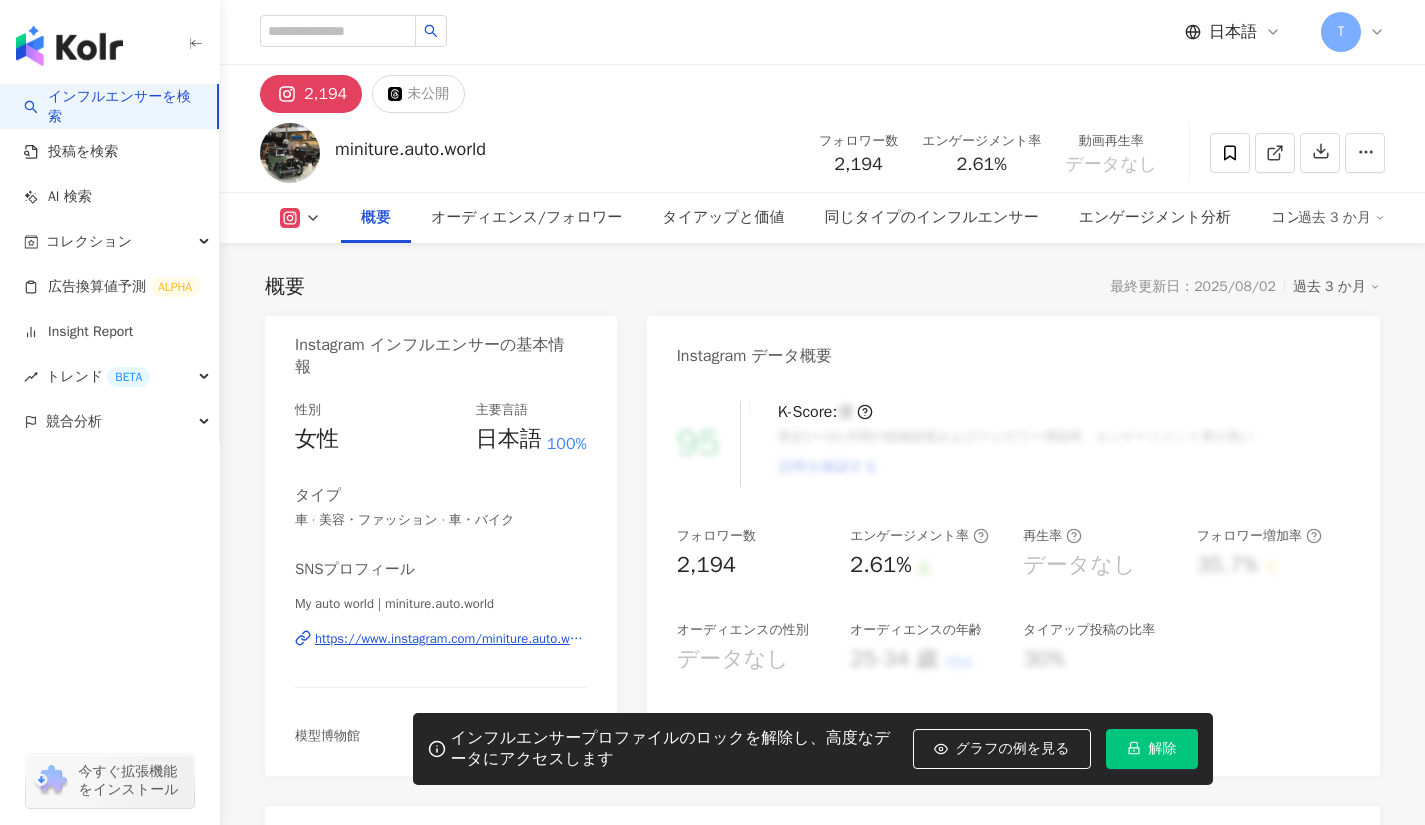 click on "https://www.instagram.com/miniture.auto.world/" at bounding box center (451, 639) 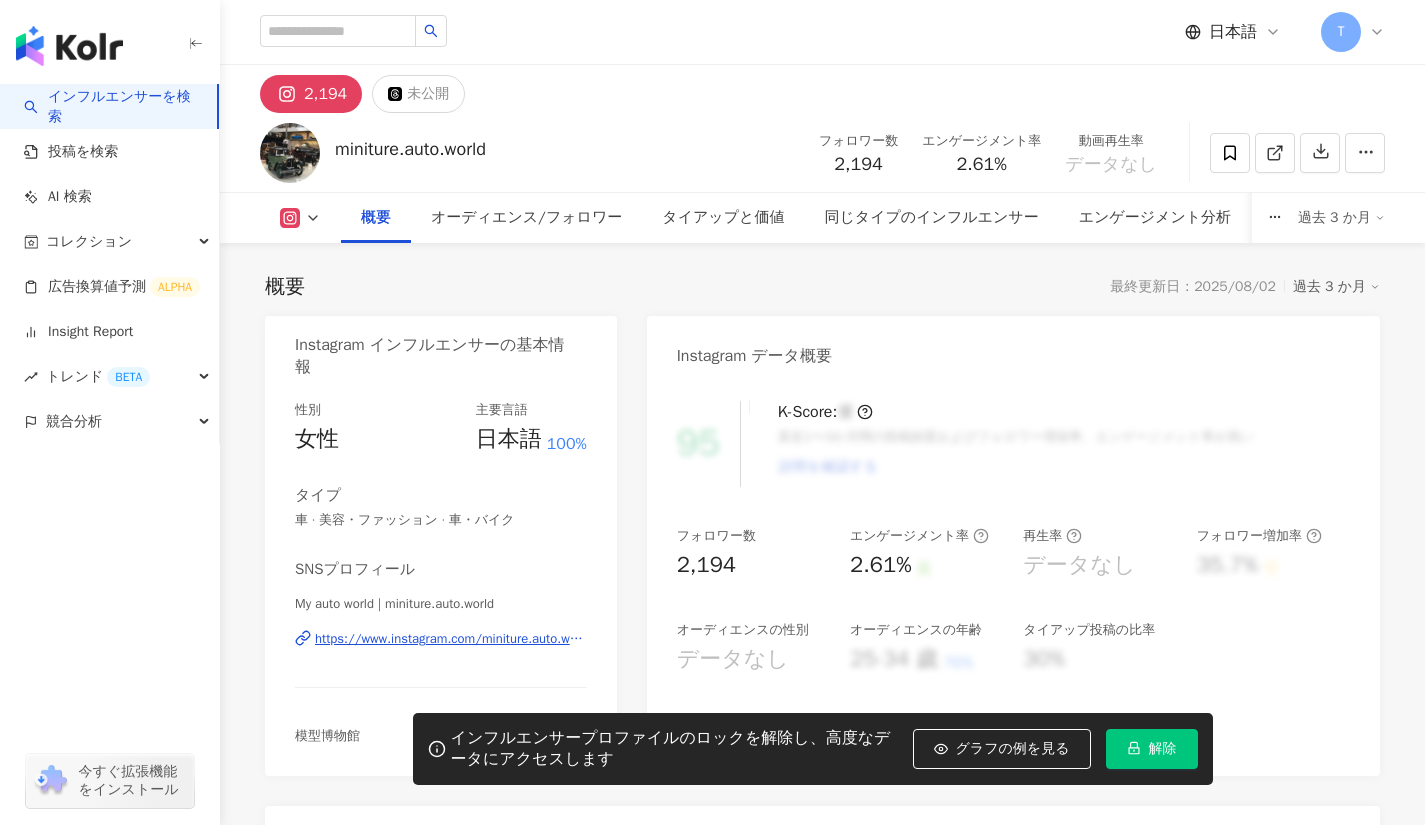 scroll, scrollTop: 109, scrollLeft: 0, axis: vertical 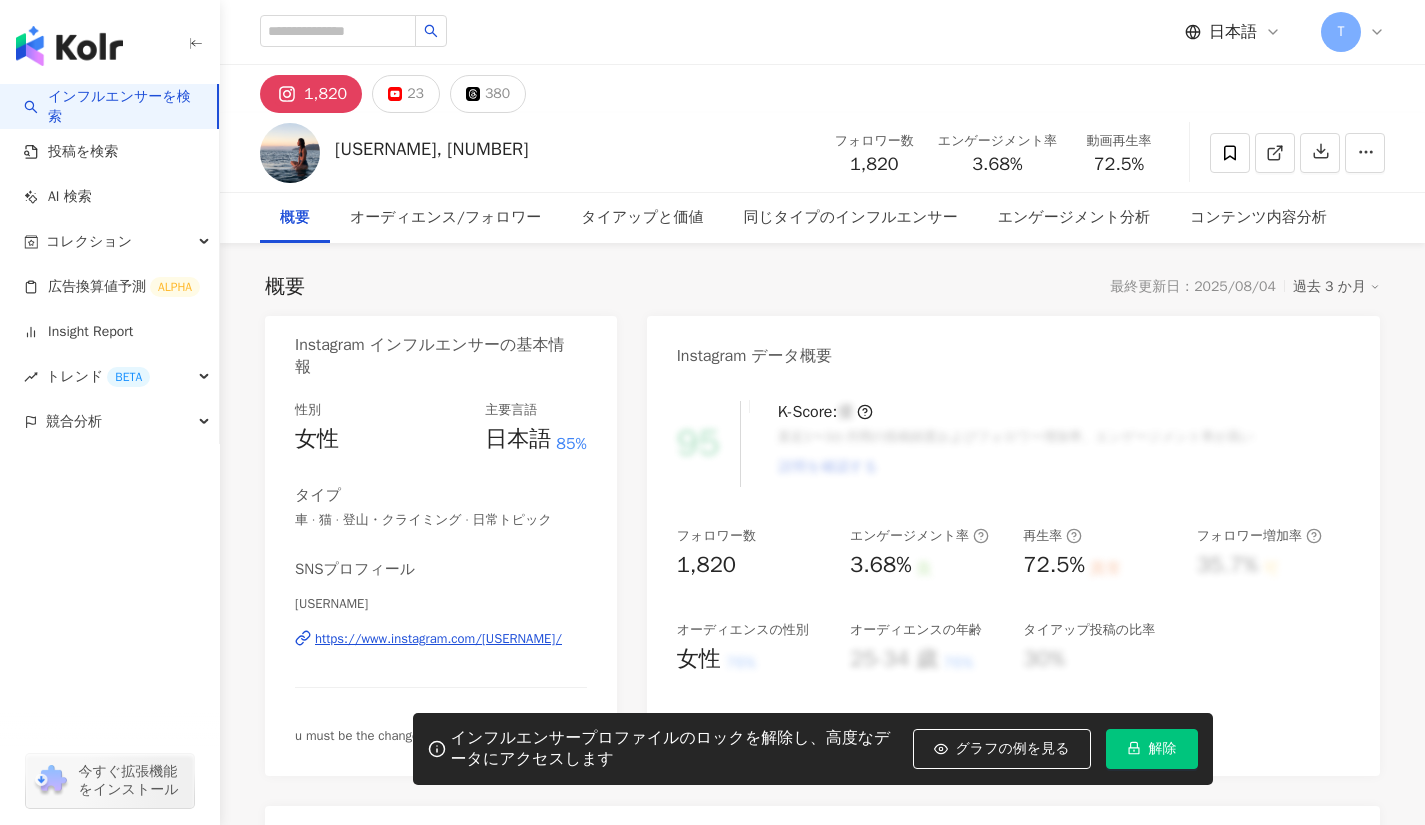click on "https://www.instagram.com/iriyamareichel/" at bounding box center [438, 639] 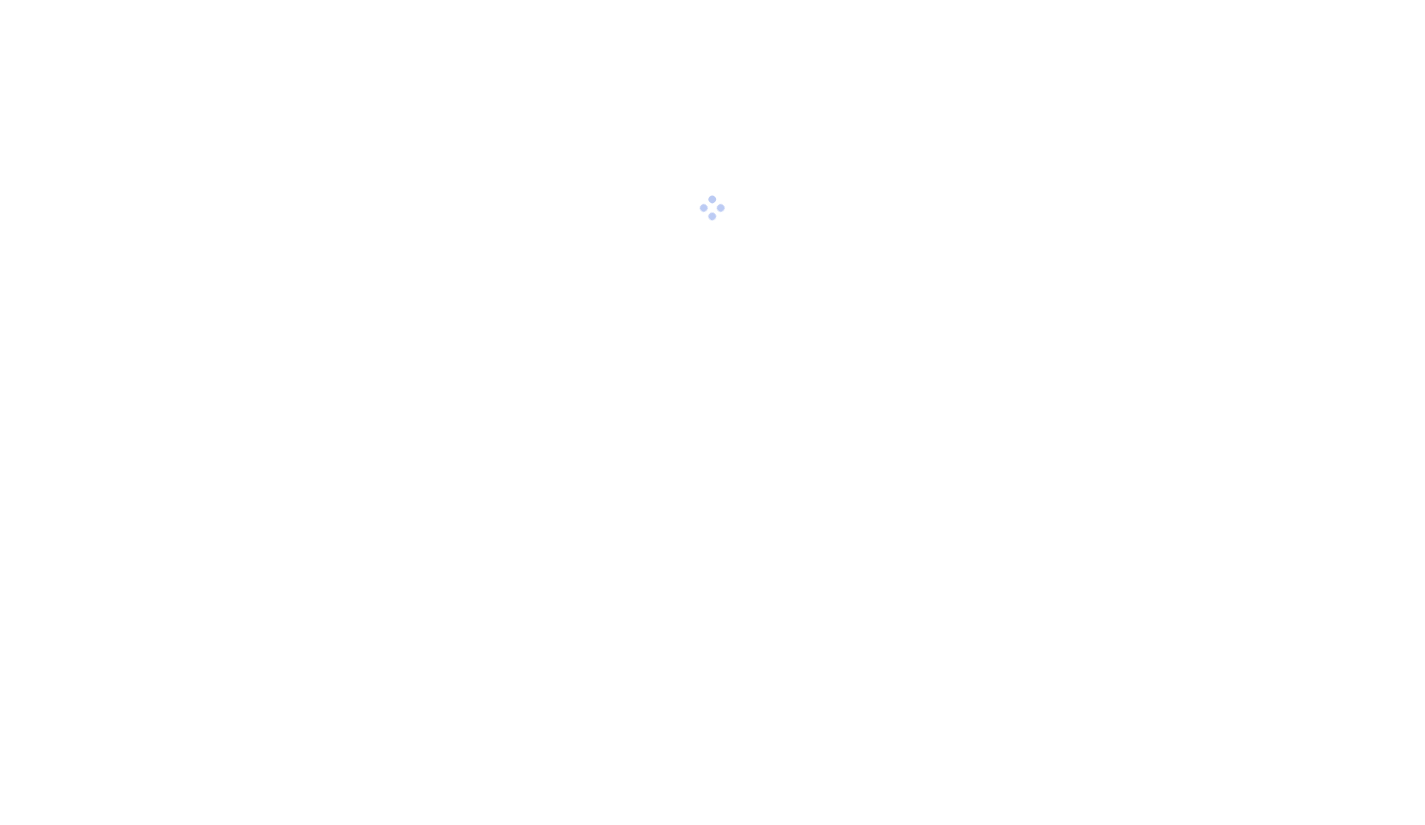 scroll, scrollTop: 0, scrollLeft: 0, axis: both 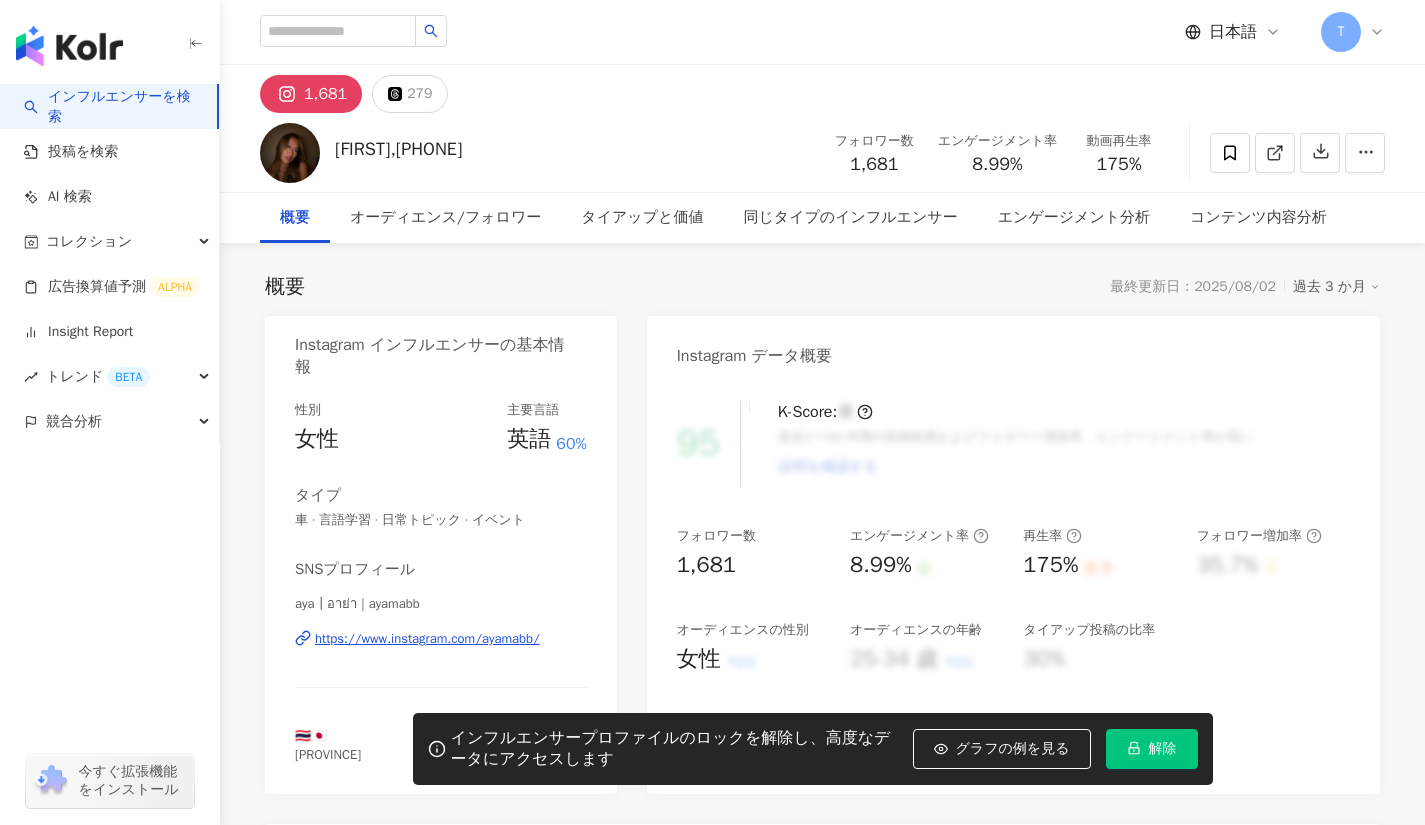 click on "https://www.instagram.com/ayamabb/" at bounding box center (427, 639) 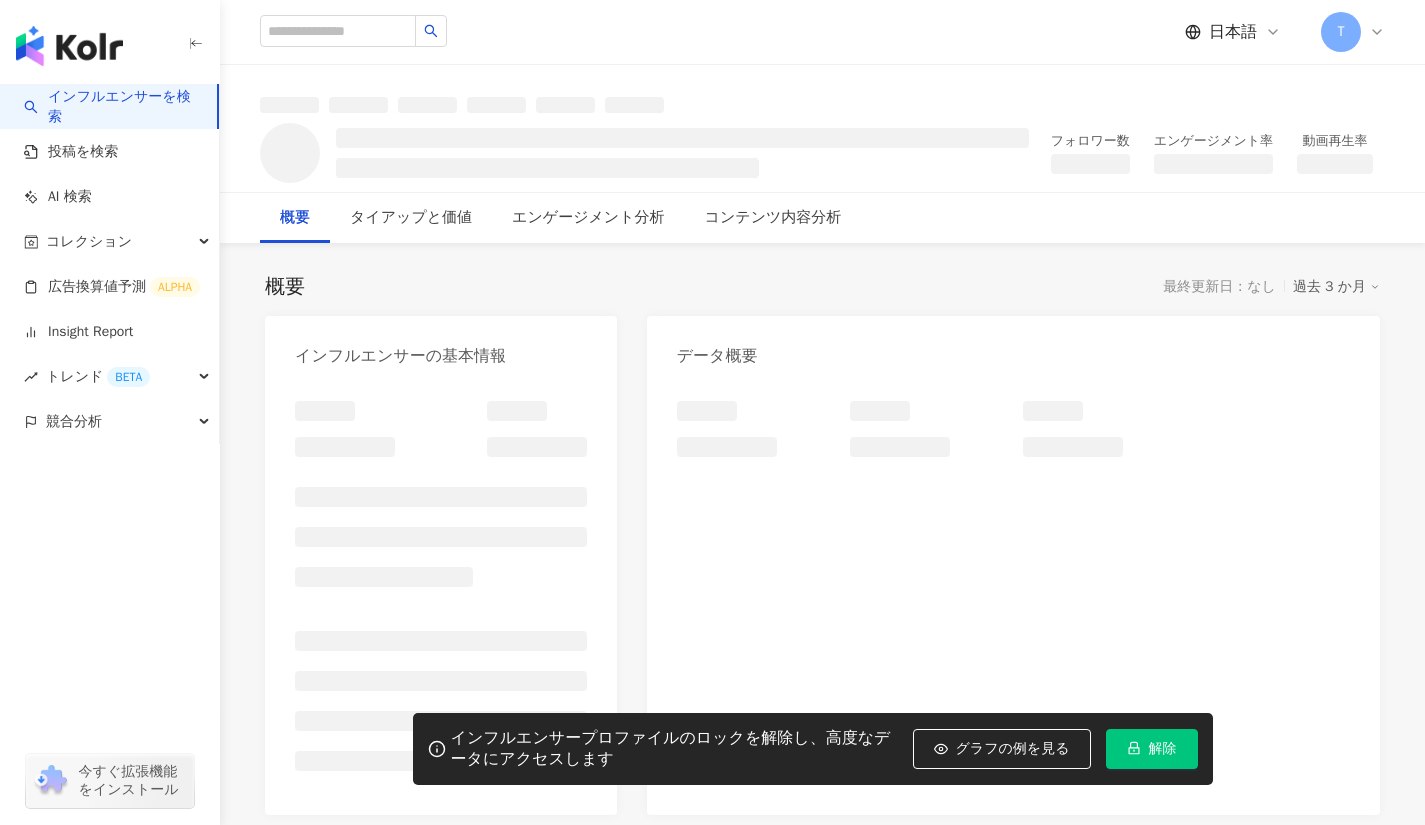scroll, scrollTop: 0, scrollLeft: 0, axis: both 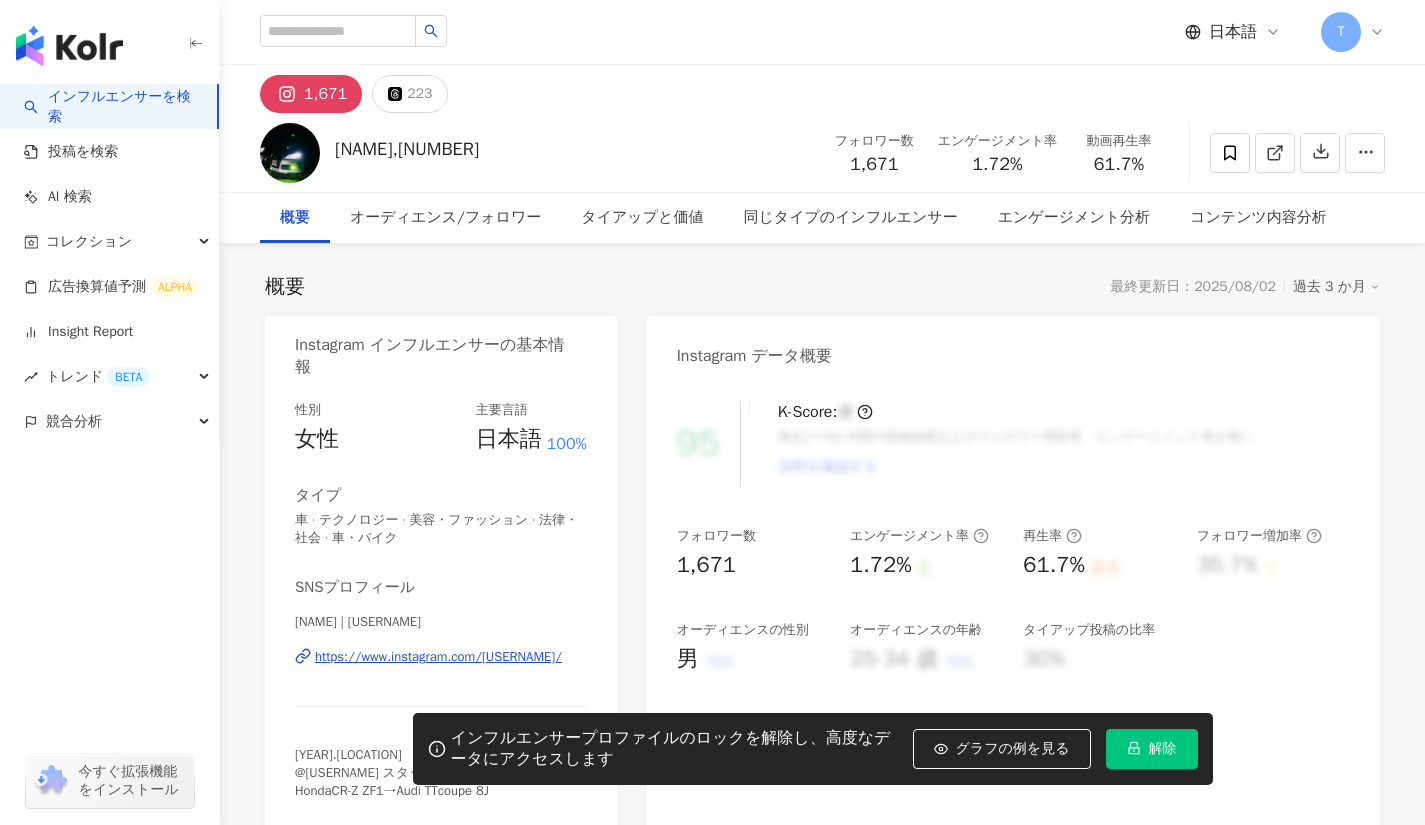 click on "https://www.instagram.com/masa_tt75/" at bounding box center (438, 657) 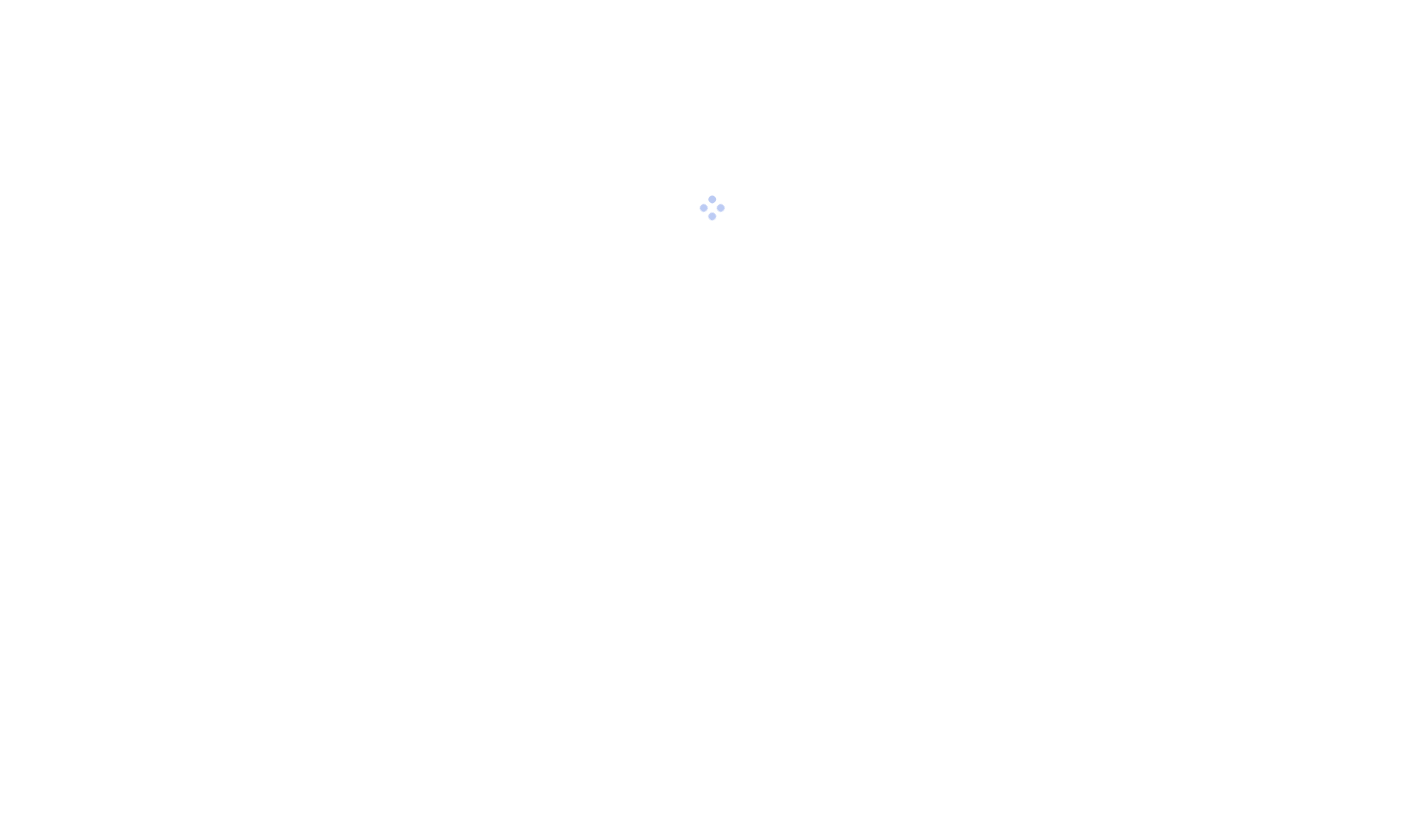scroll, scrollTop: 0, scrollLeft: 0, axis: both 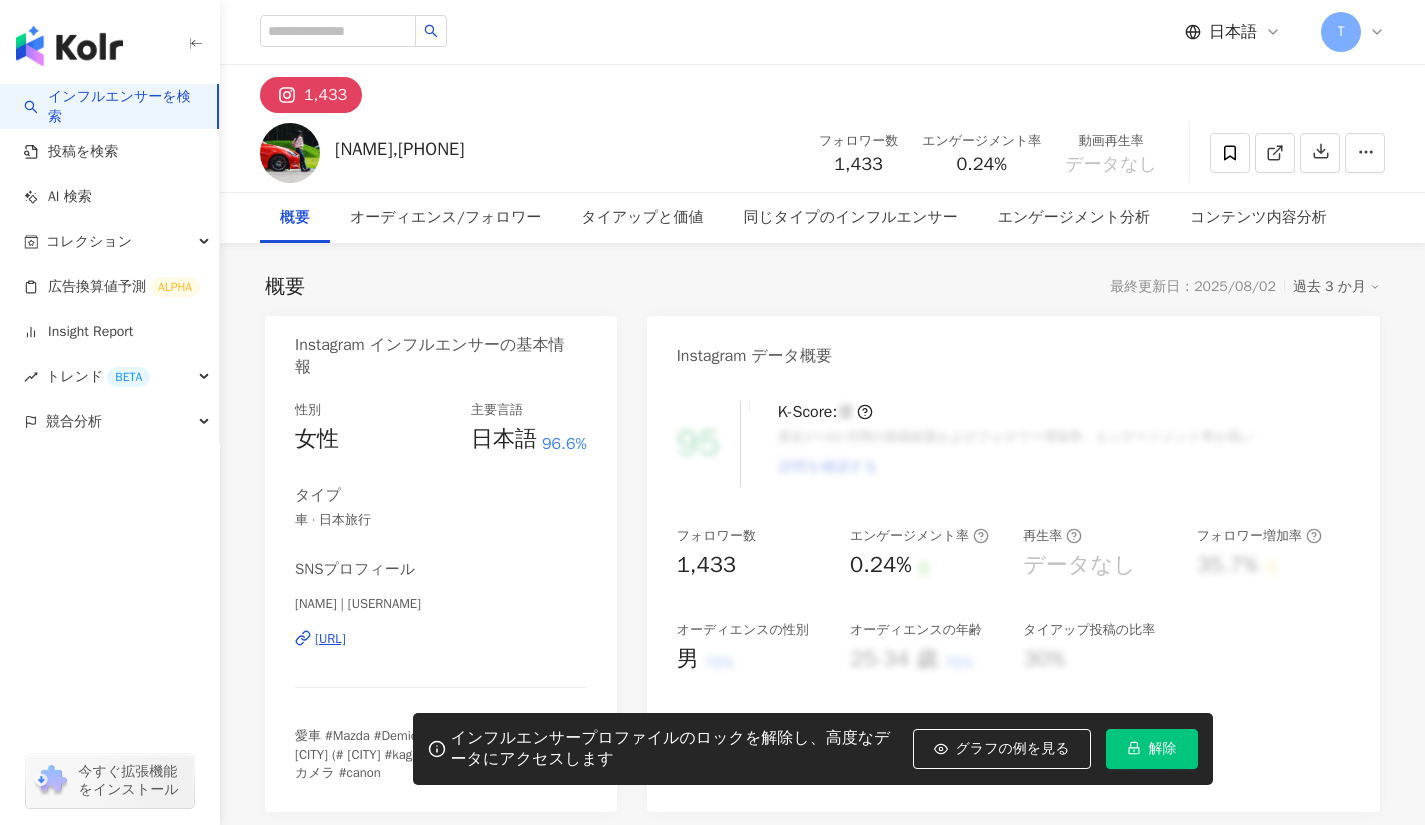 click on "[NAME] | [USERNAME]" at bounding box center [441, 604] 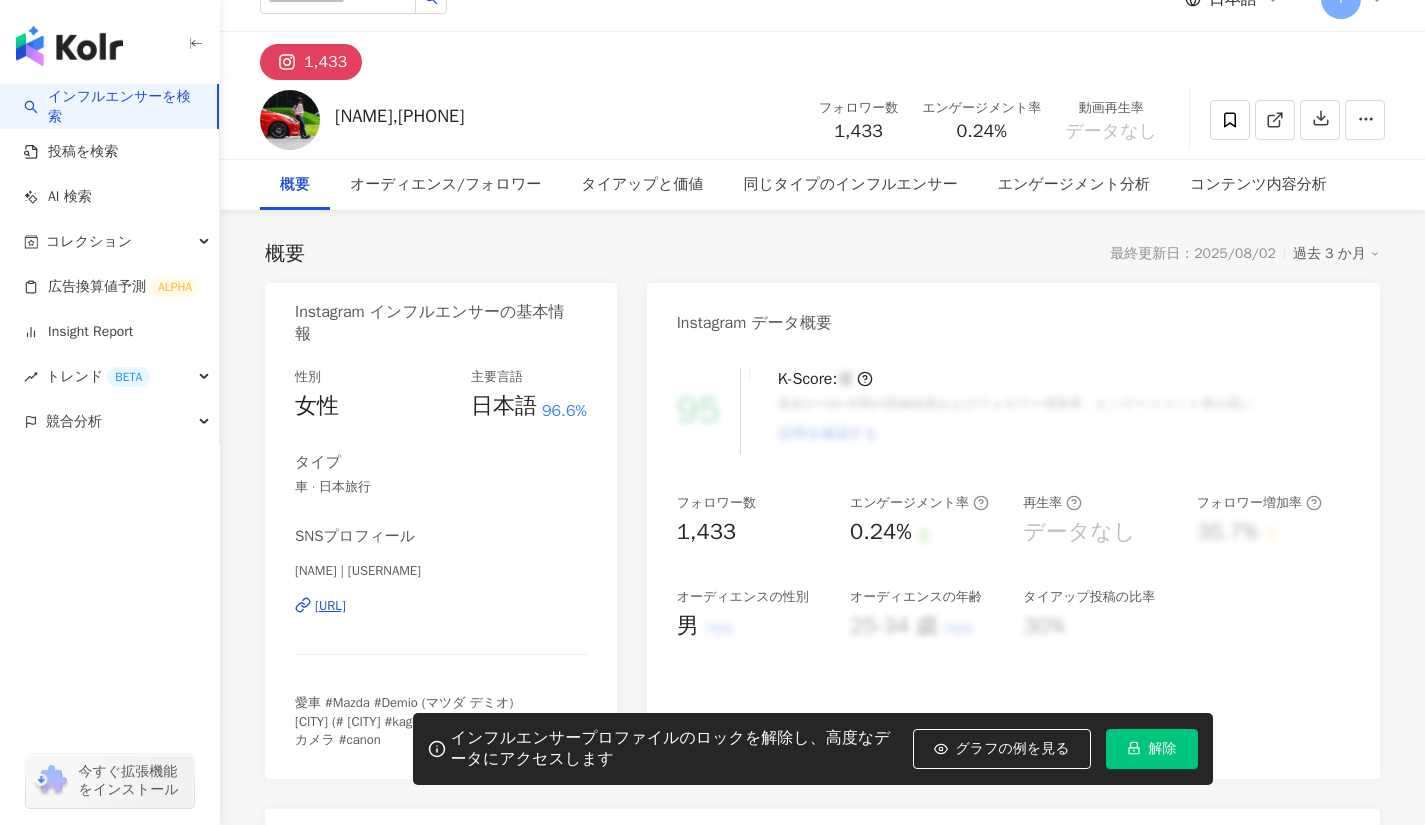 click on "[URL]" at bounding box center [330, 606] 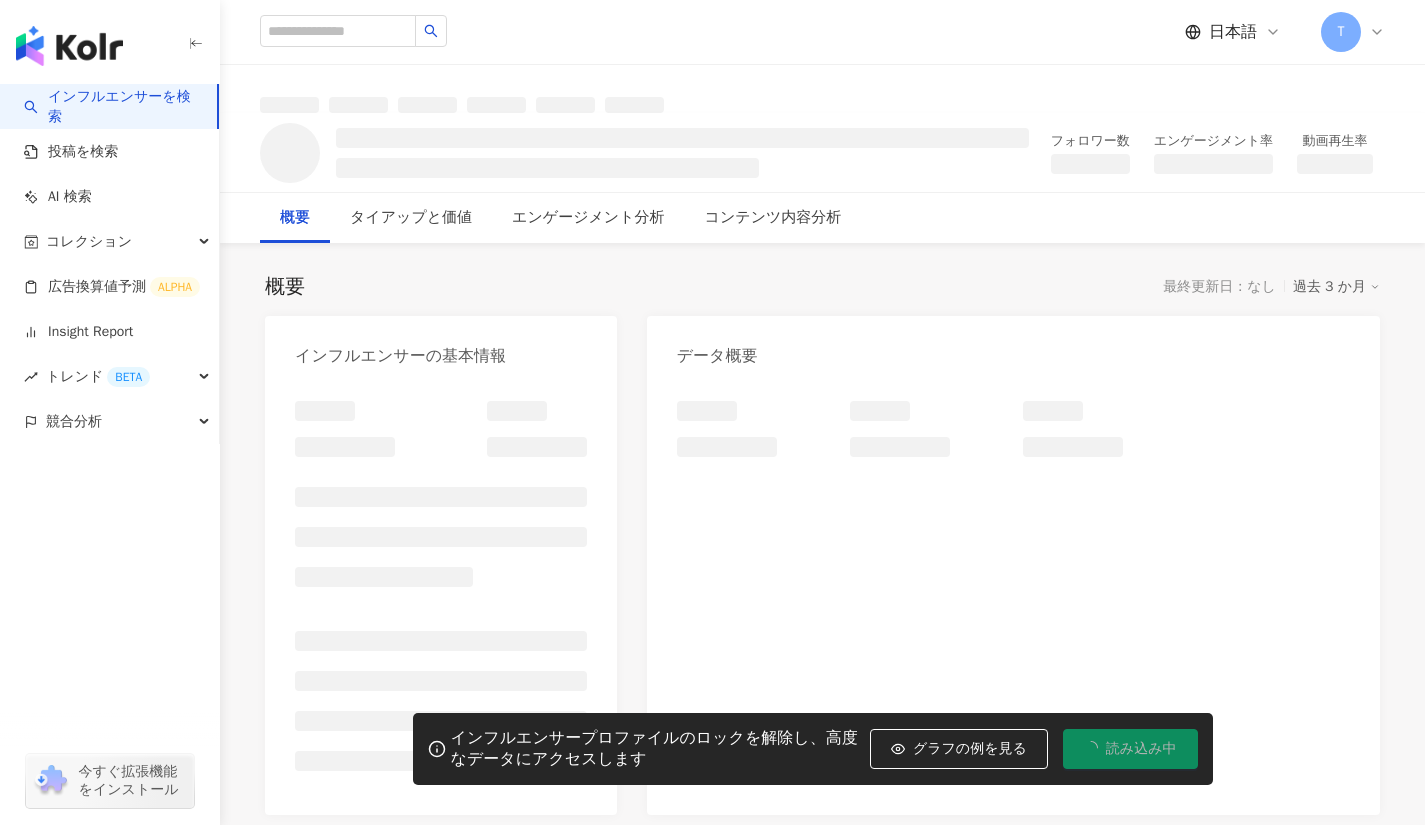 scroll, scrollTop: 0, scrollLeft: 0, axis: both 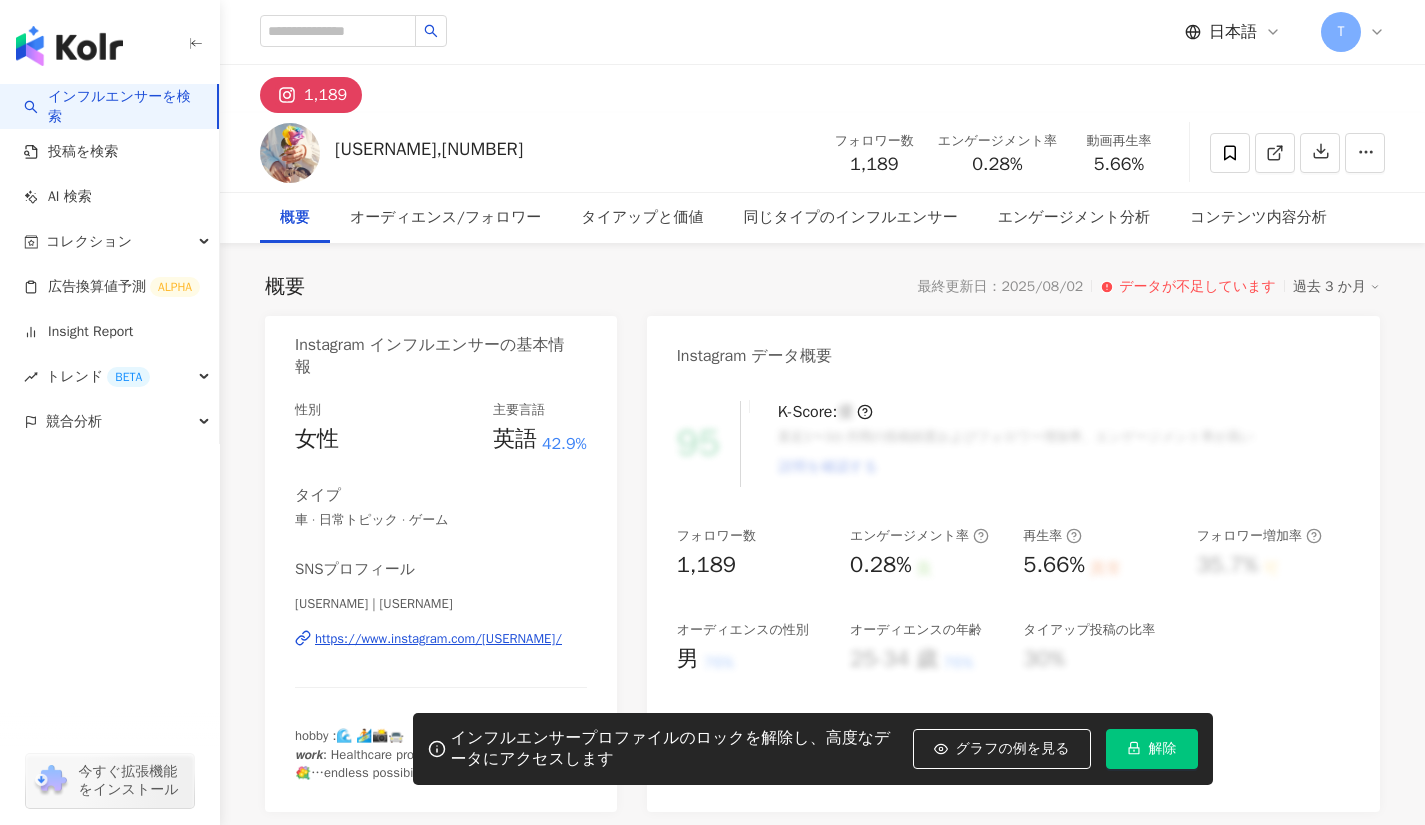 click on "[USERNAME] | [USERNAME]" at bounding box center (441, 604) 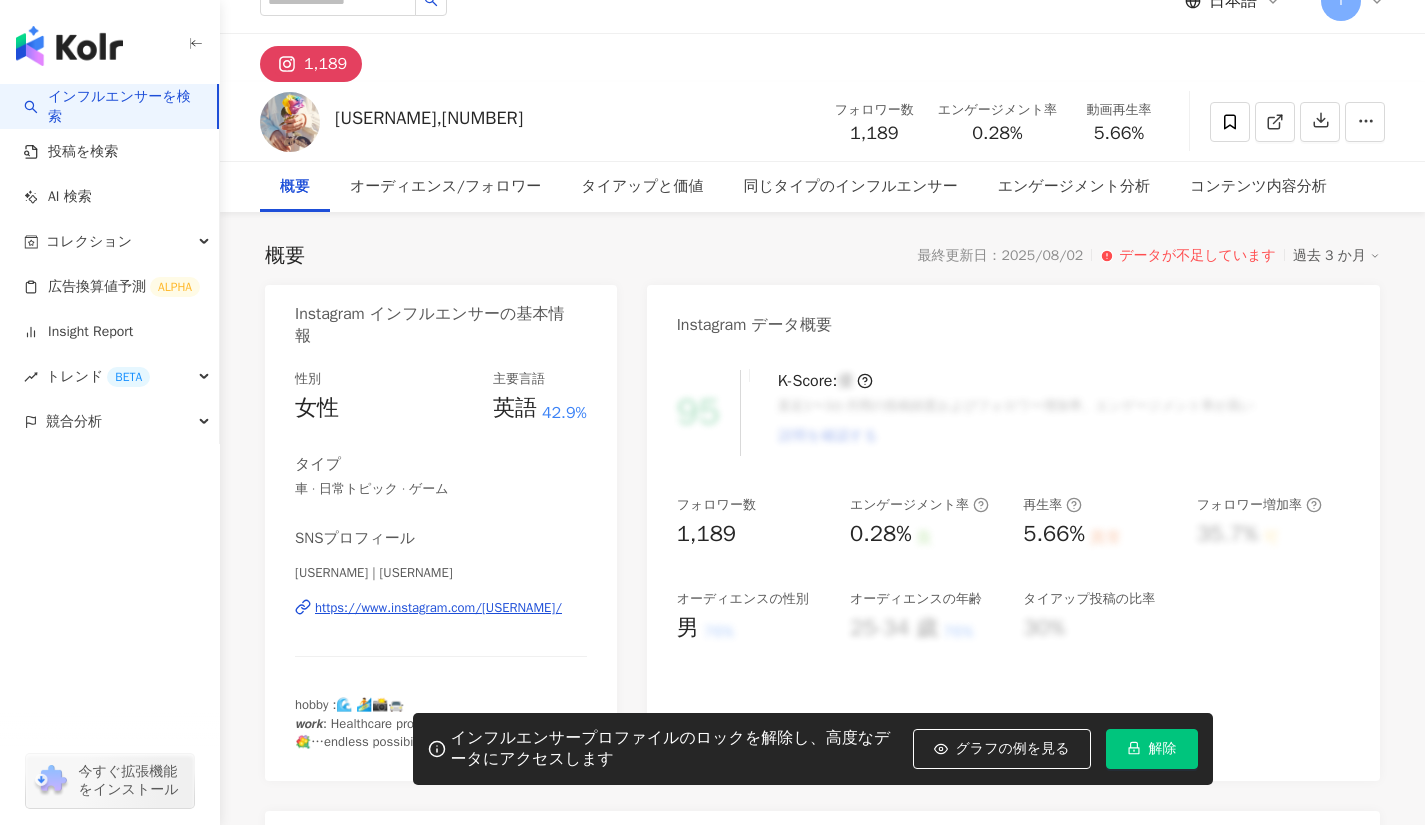 click on "https://www.instagram.com/[USERNAME]/" at bounding box center (438, 608) 